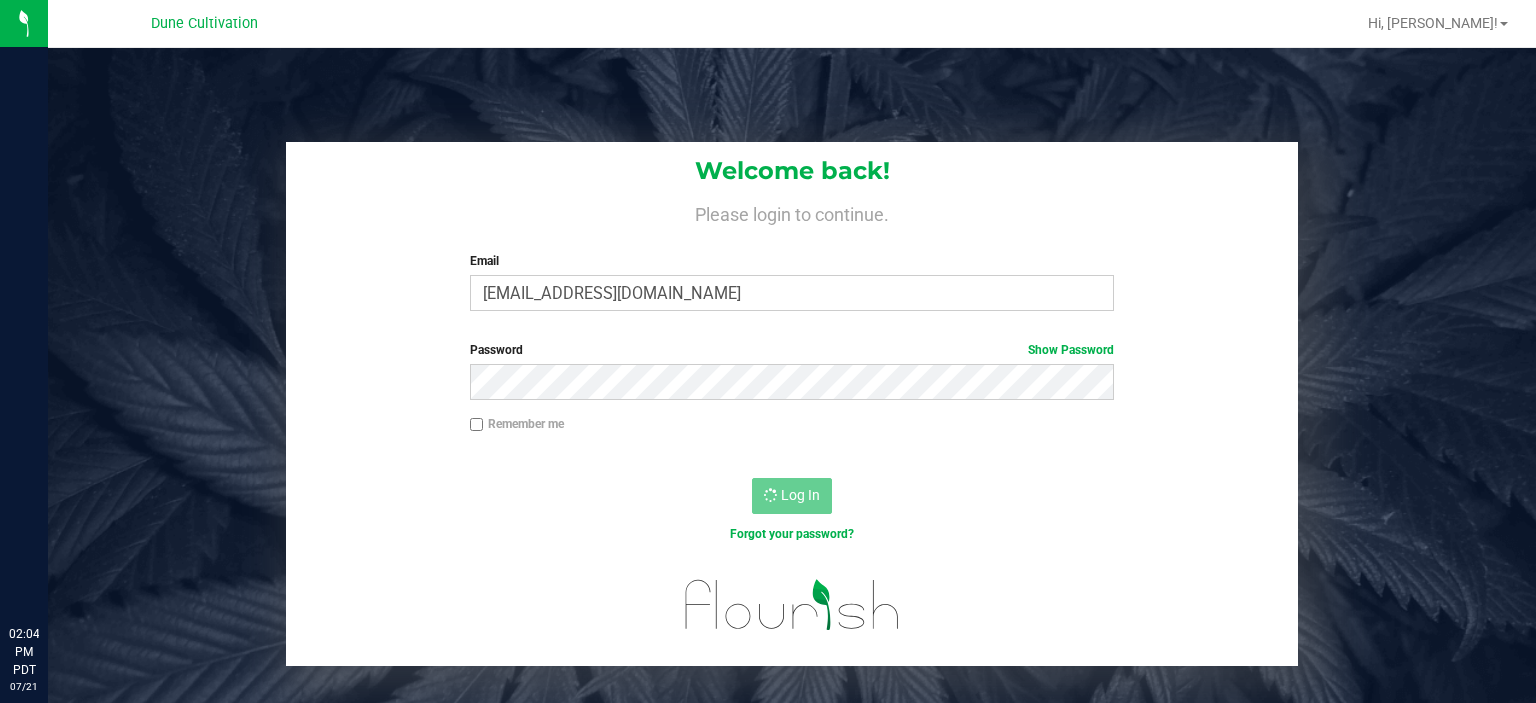 scroll, scrollTop: 0, scrollLeft: 0, axis: both 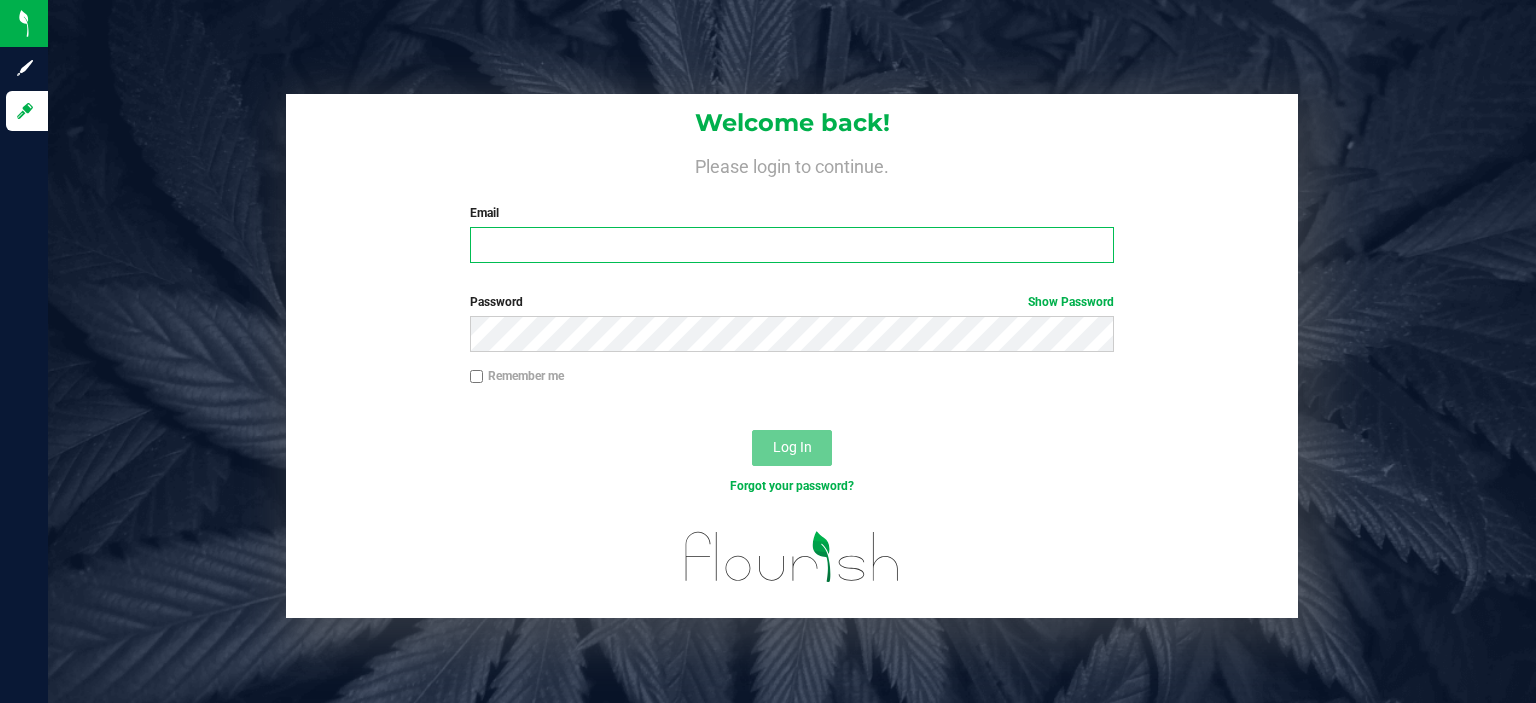 click on "Email" at bounding box center (792, 245) 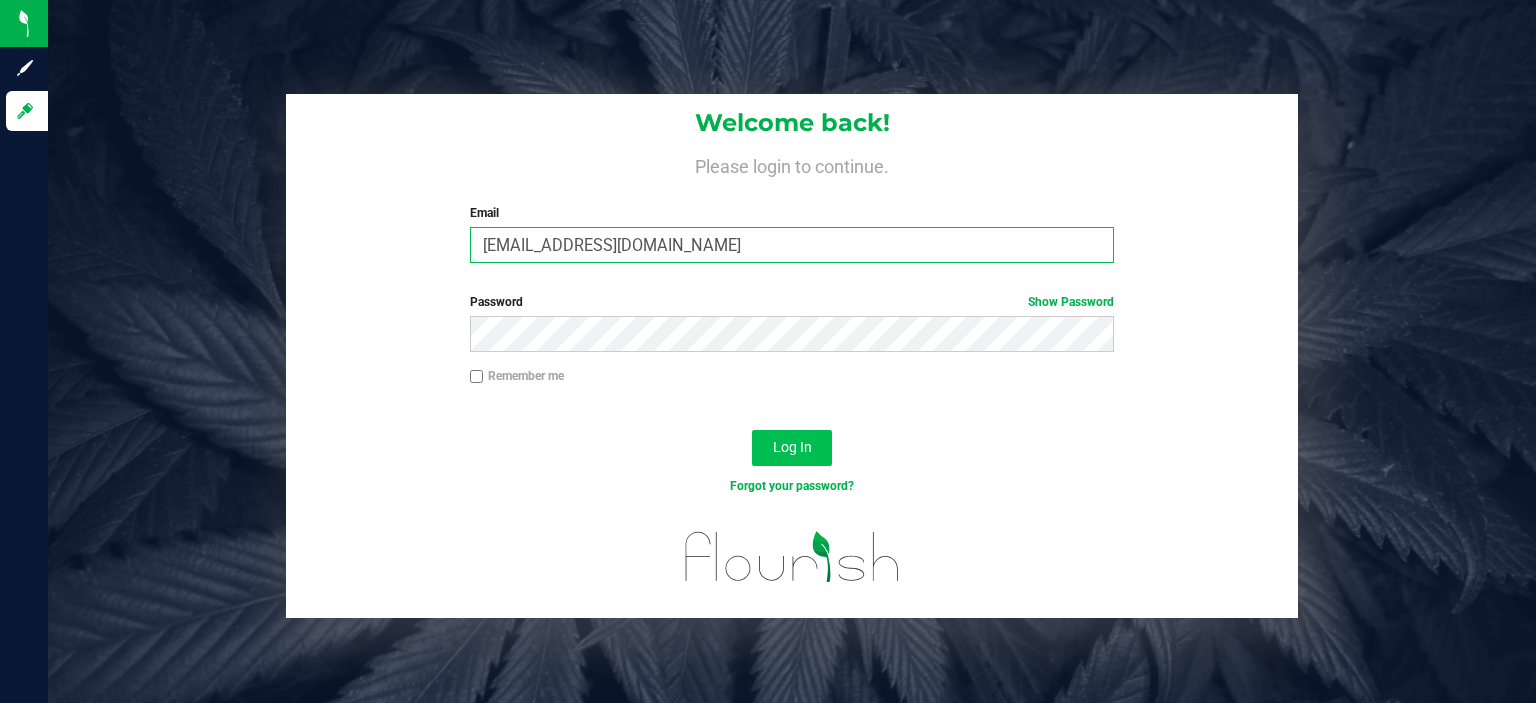 type on "maxxodonnell1995@gmail.com" 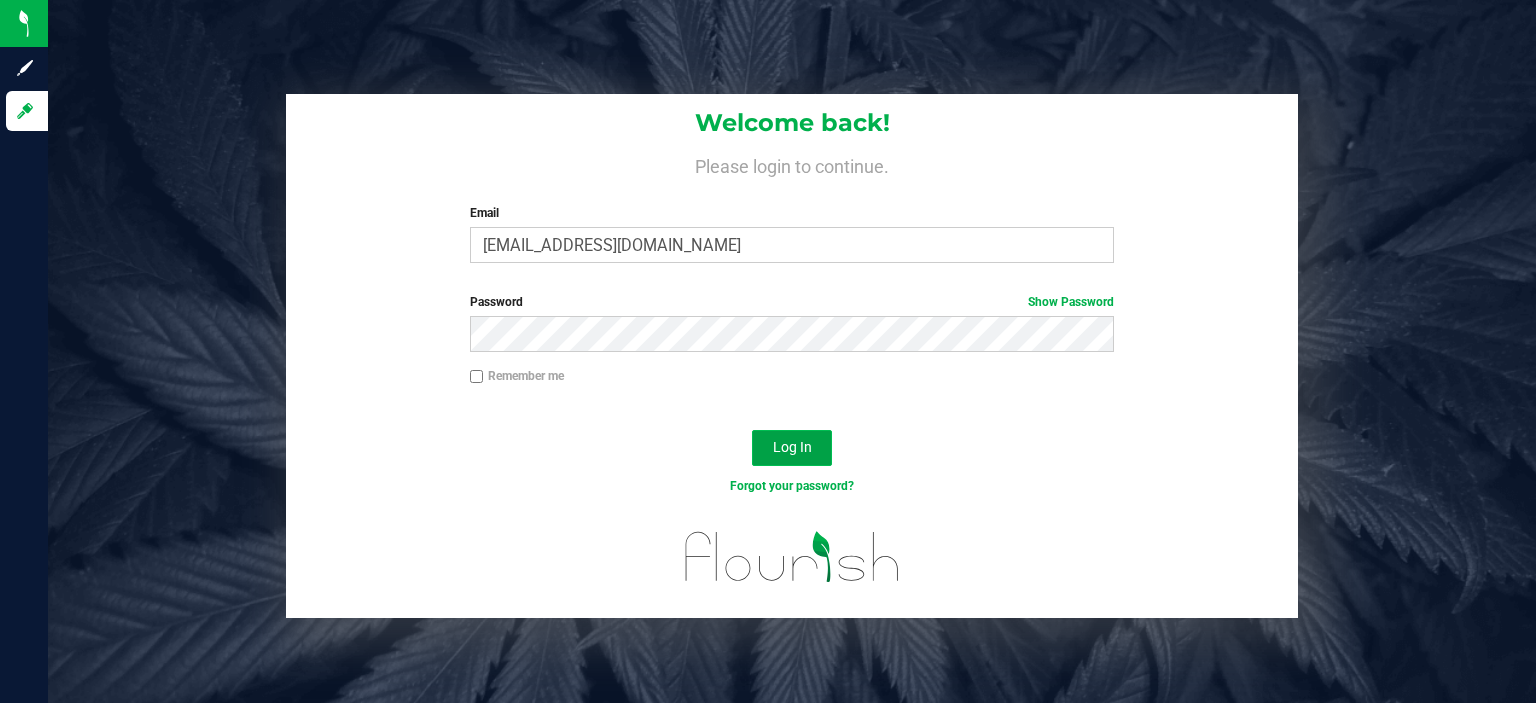 click on "Log In" at bounding box center [792, 447] 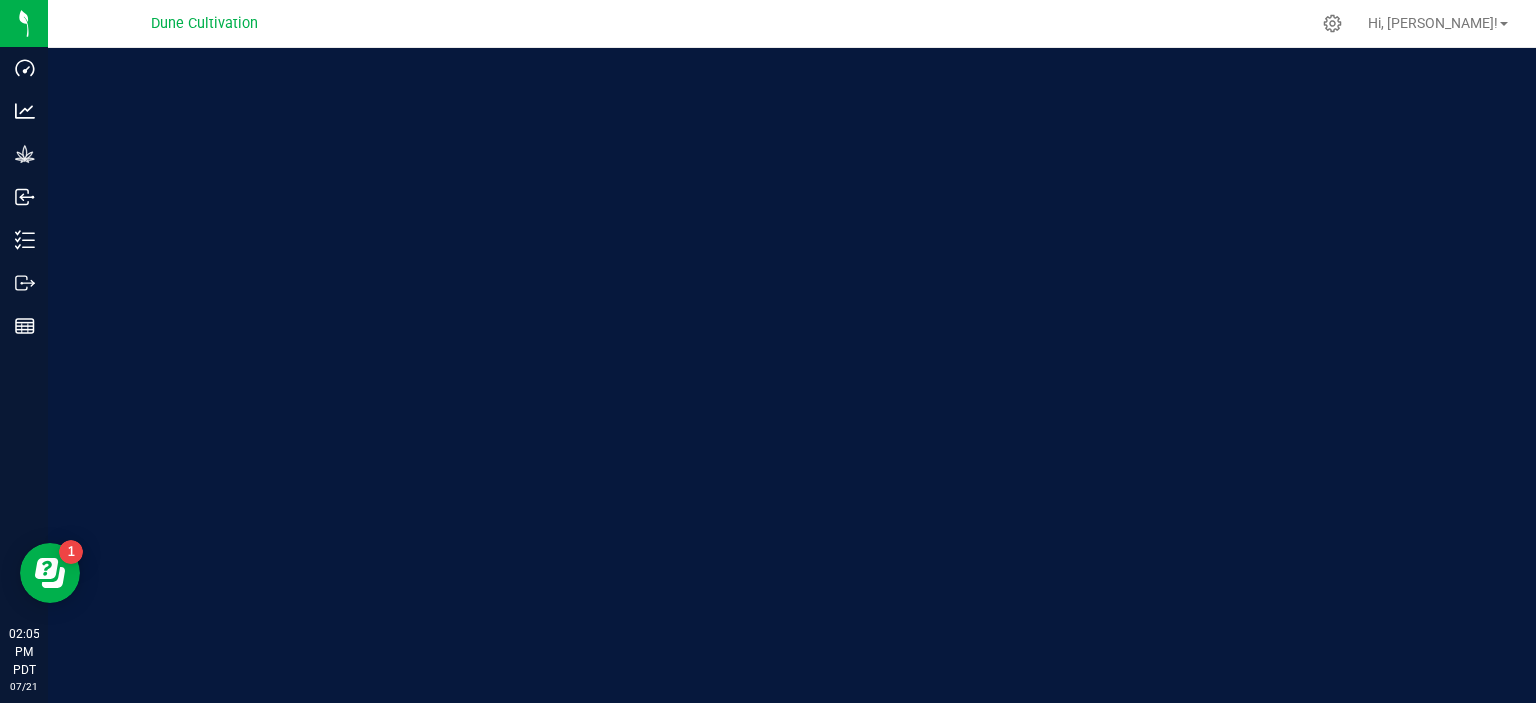 scroll, scrollTop: 0, scrollLeft: 0, axis: both 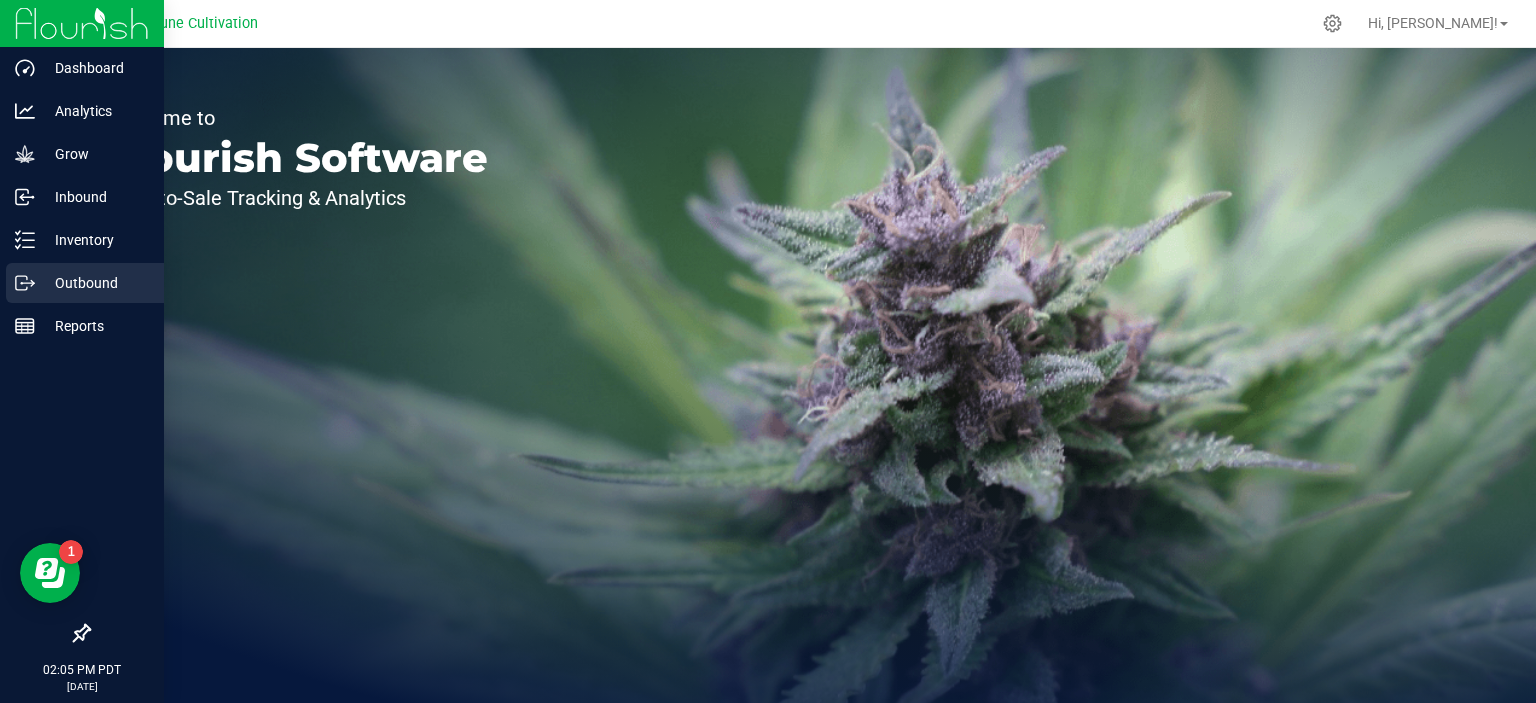 click on "Outbound" at bounding box center (95, 283) 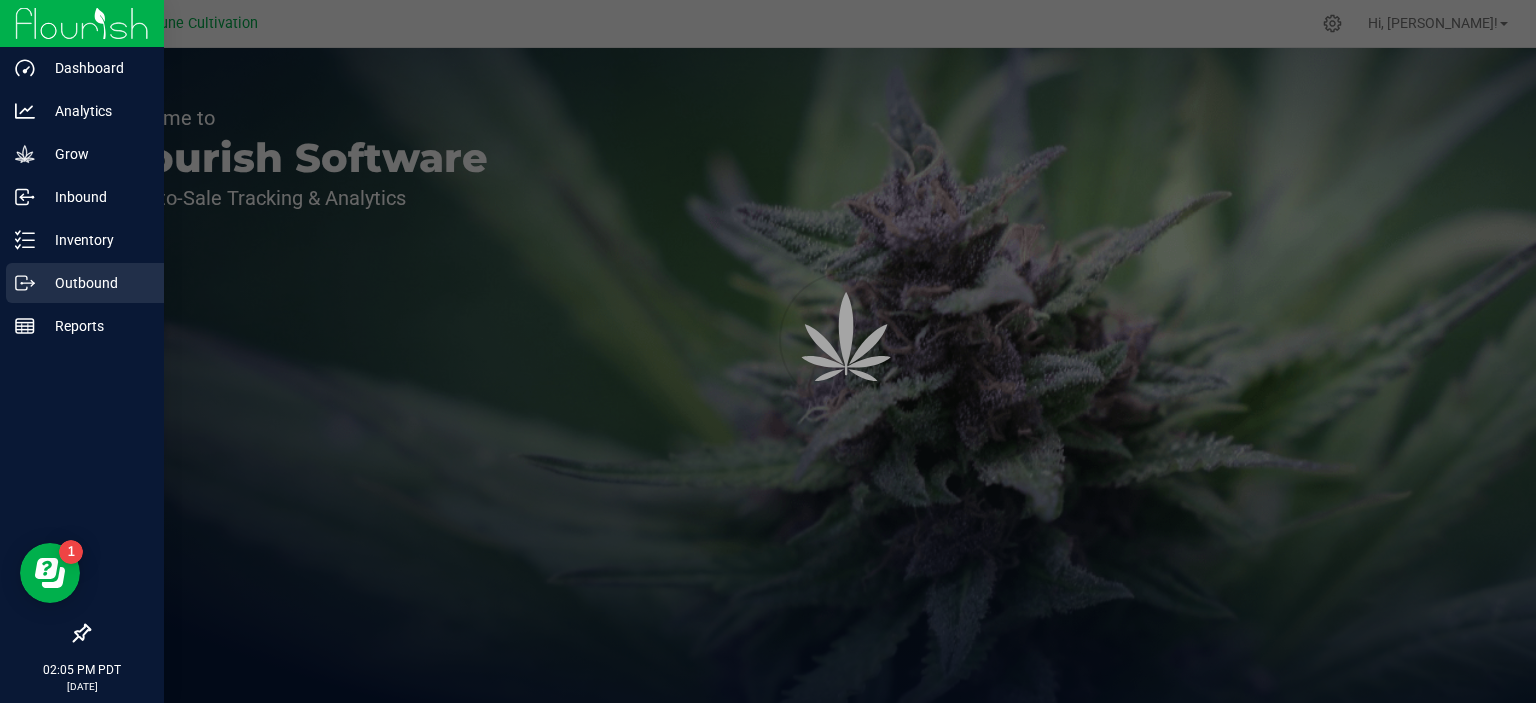 click on "Outbound" at bounding box center (95, 283) 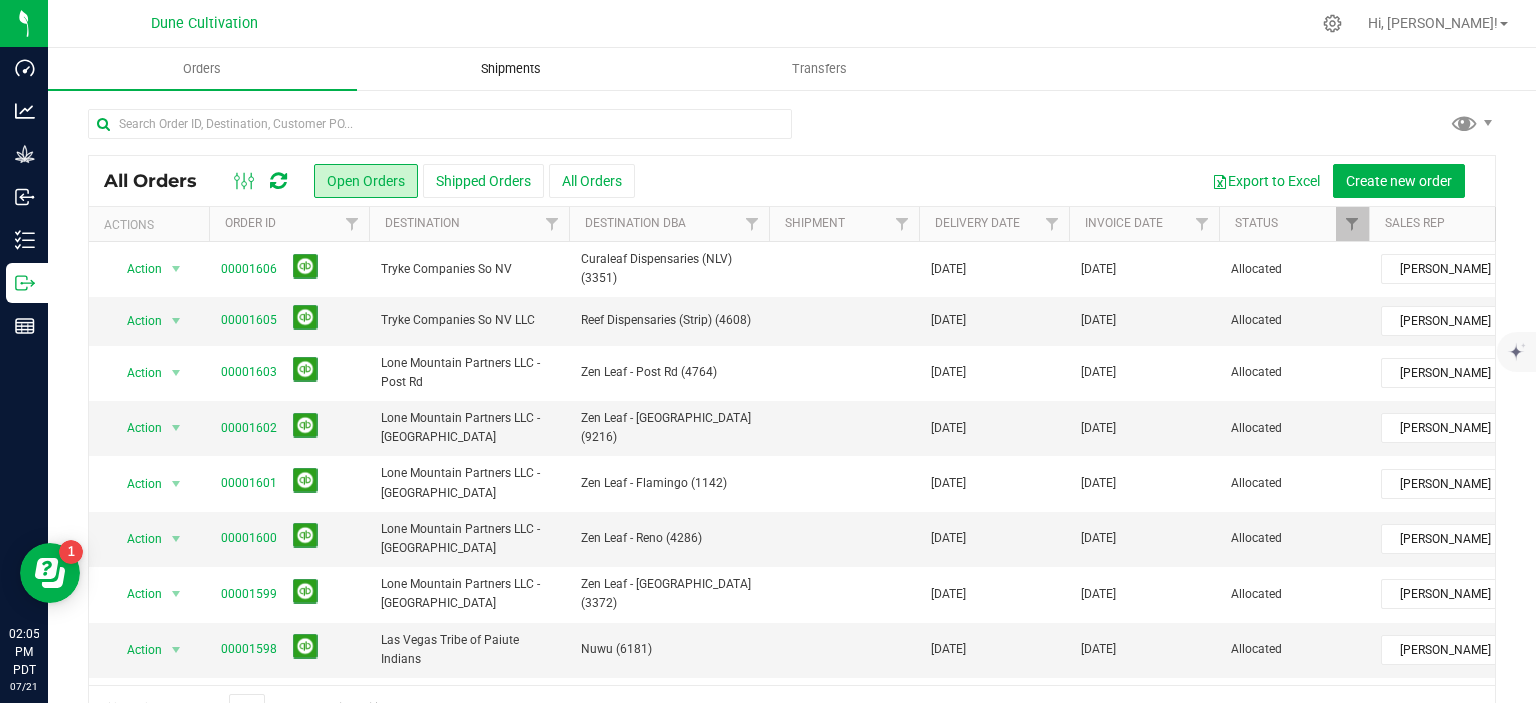 click on "Shipments" at bounding box center [511, 69] 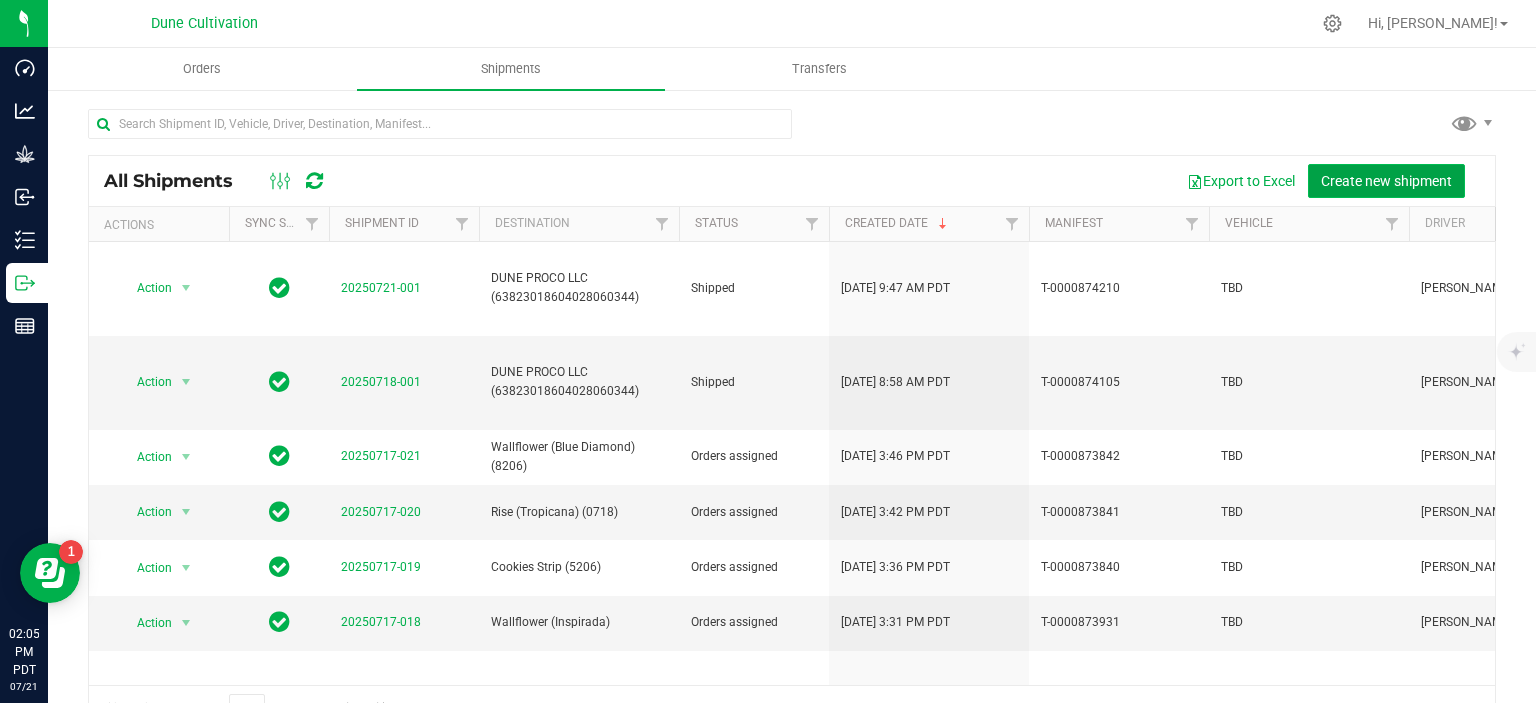 click on "Create new shipment" at bounding box center [1386, 181] 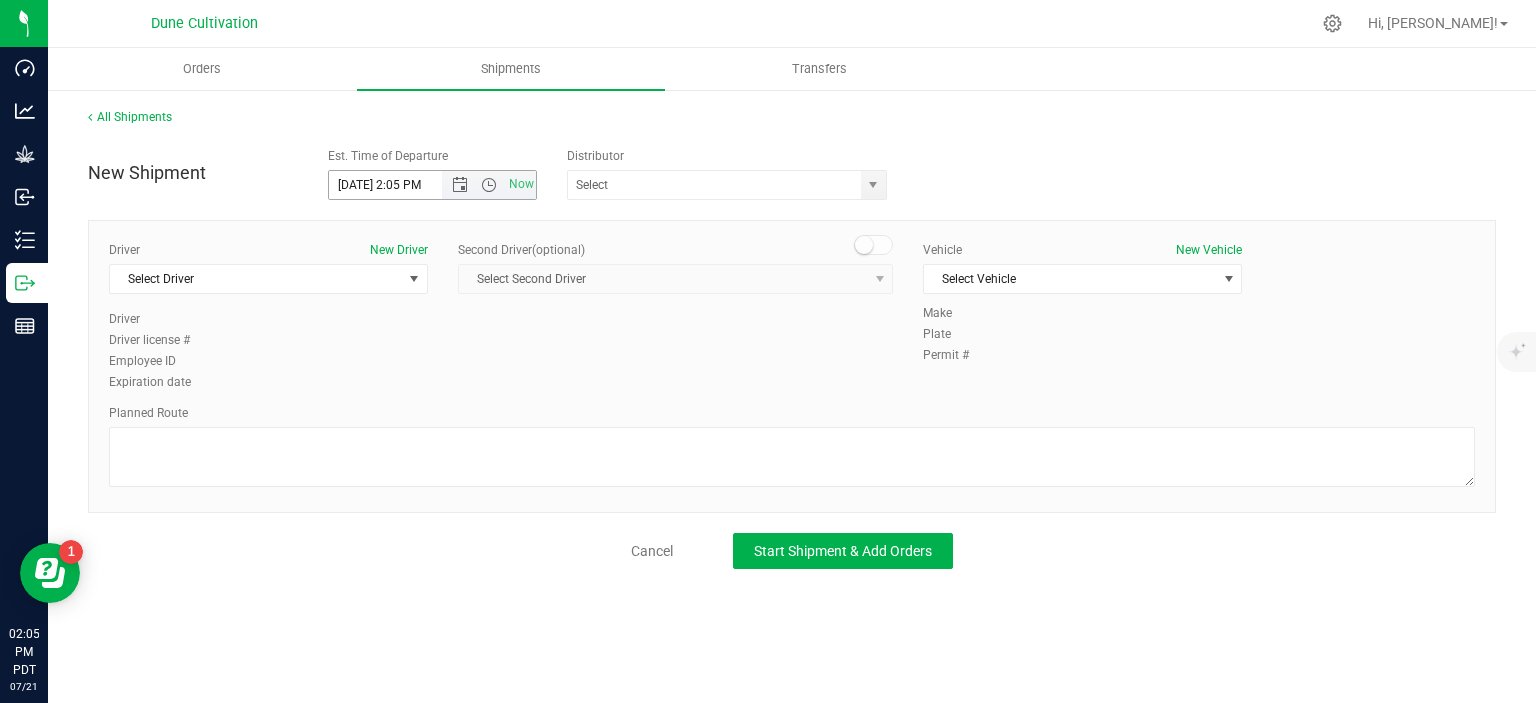 click on "7/21/2025 2:05 PM" at bounding box center (403, 185) 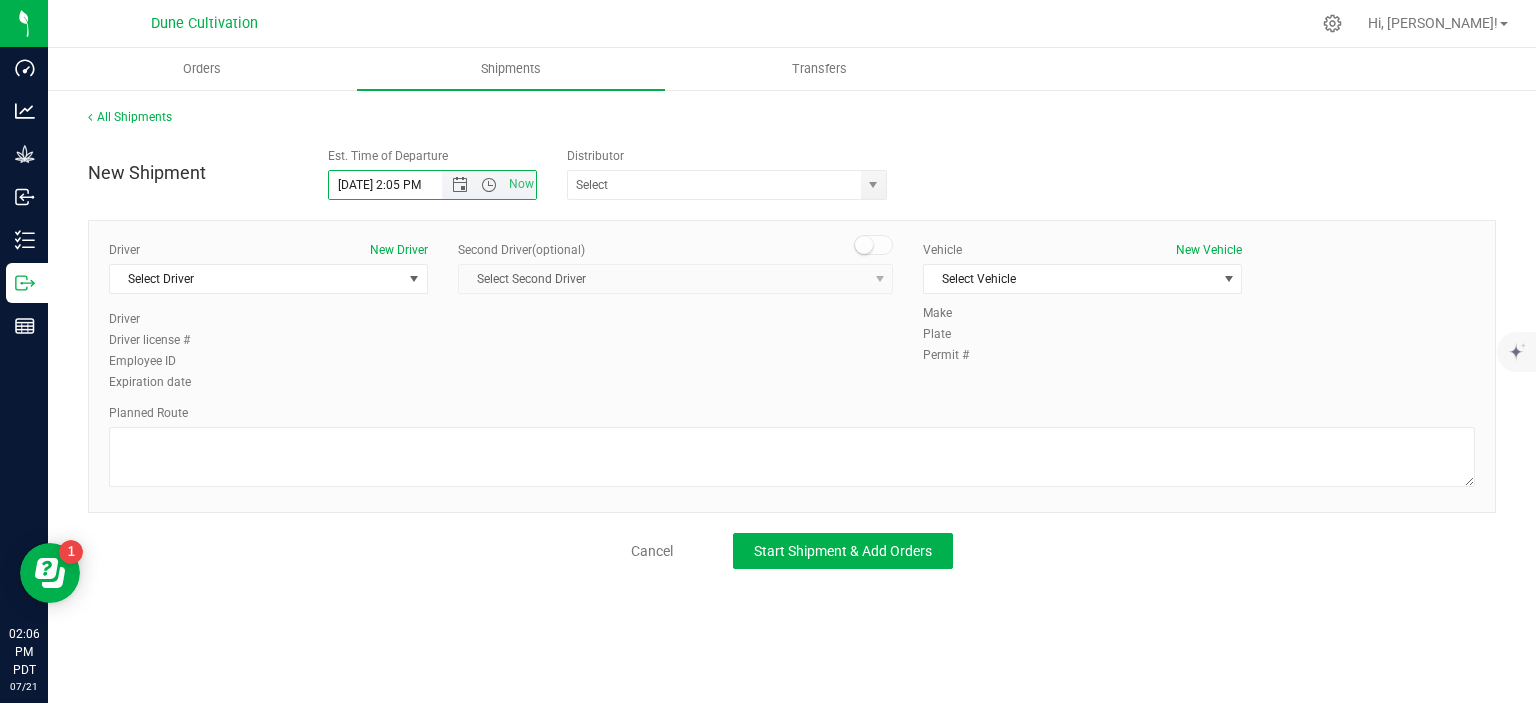 click on "7/22/2025 2:05 PM" at bounding box center [403, 185] 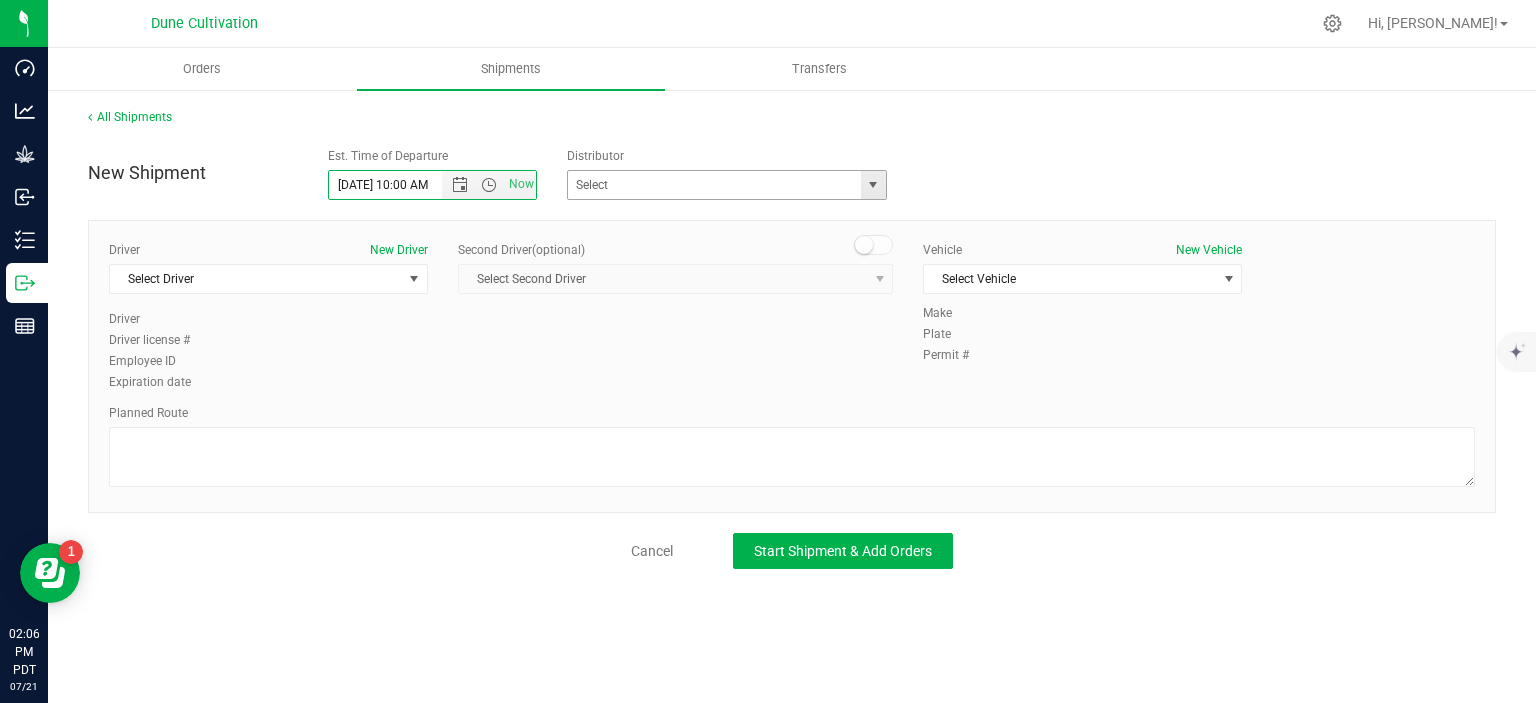 type on "7/22/2025 10:00 AM" 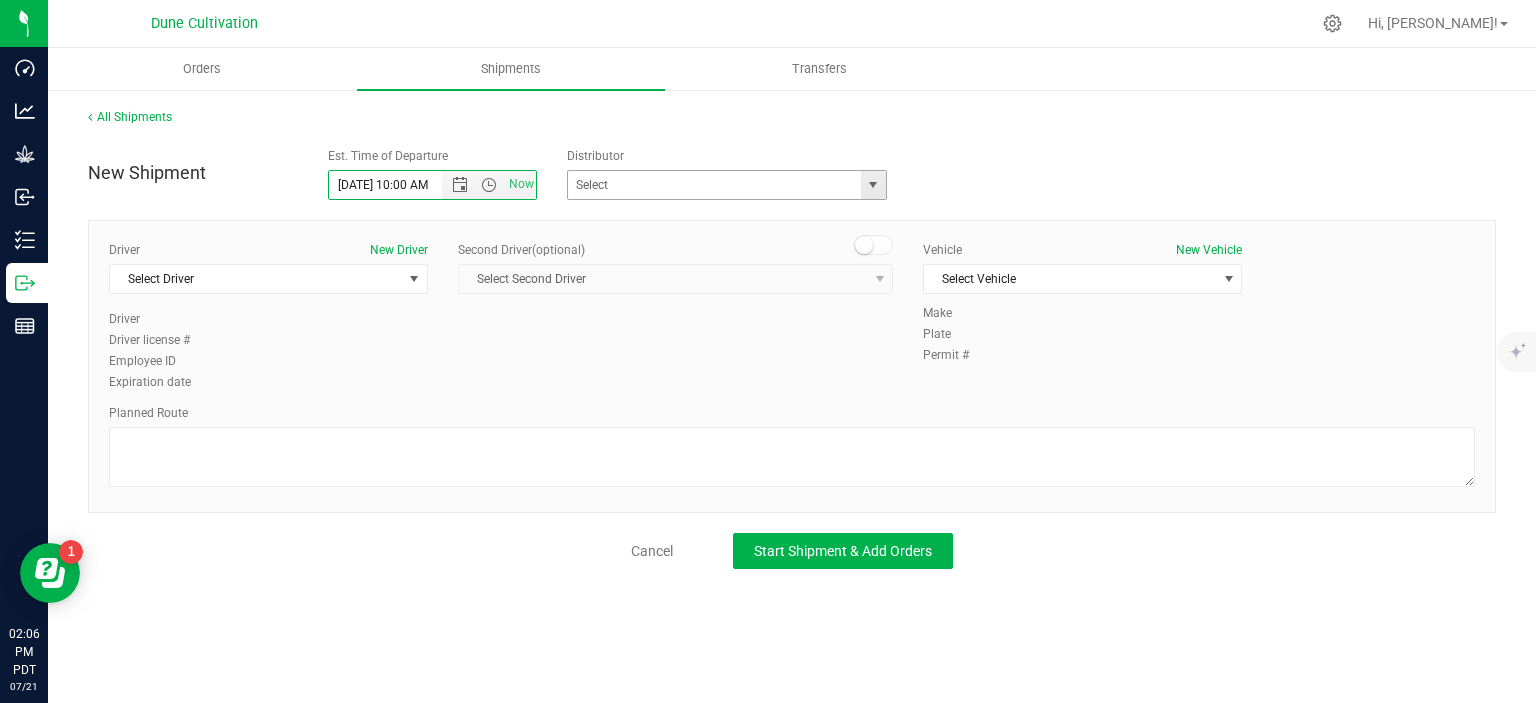 click on "ARARAT WINE AND LIQUOR Corleone Wines LLC Deep Roots Transport Focus Distribution LLC Nabisix LLC Post-Harvest and Distribution Thrive Transport Vegas Valley Growers Wellness Connection Nevada LLC" at bounding box center [732, 185] 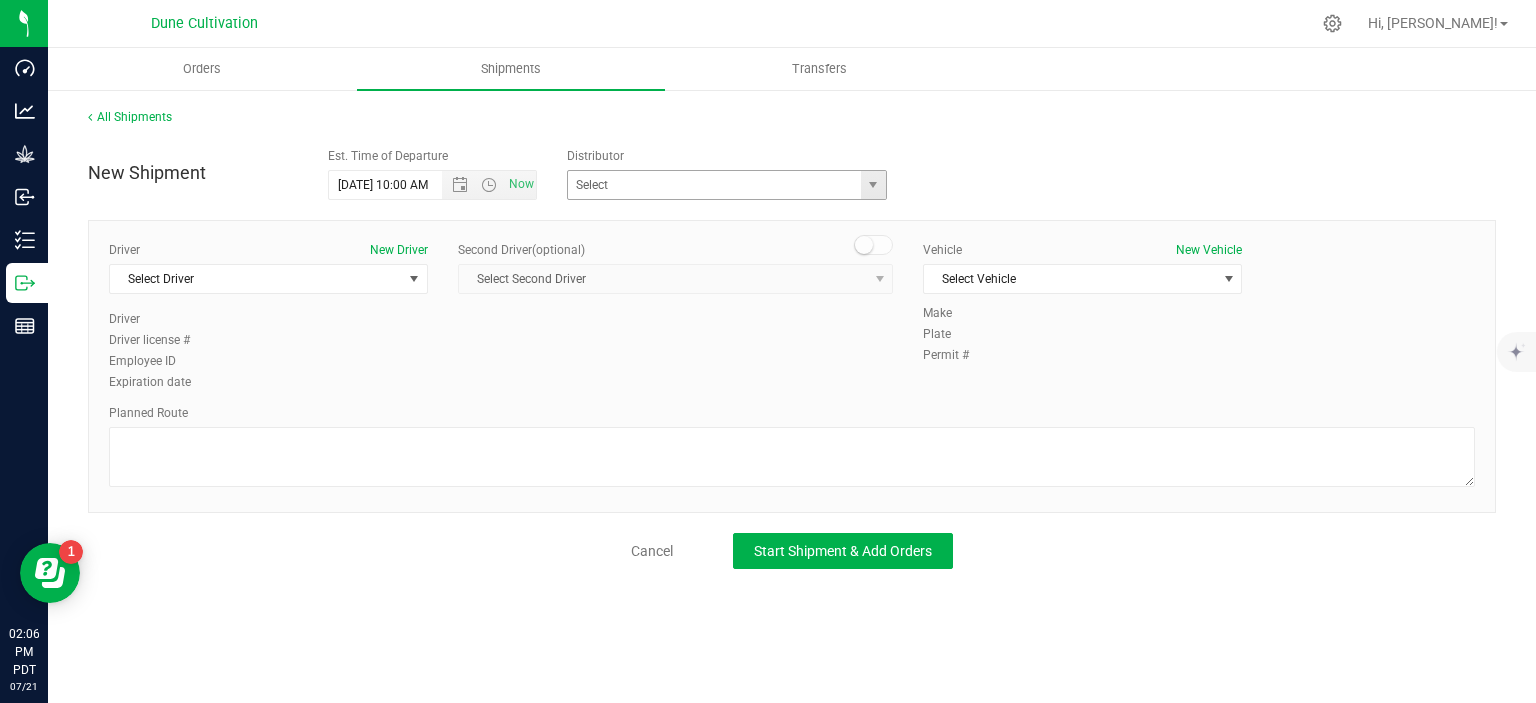 click at bounding box center [873, 185] 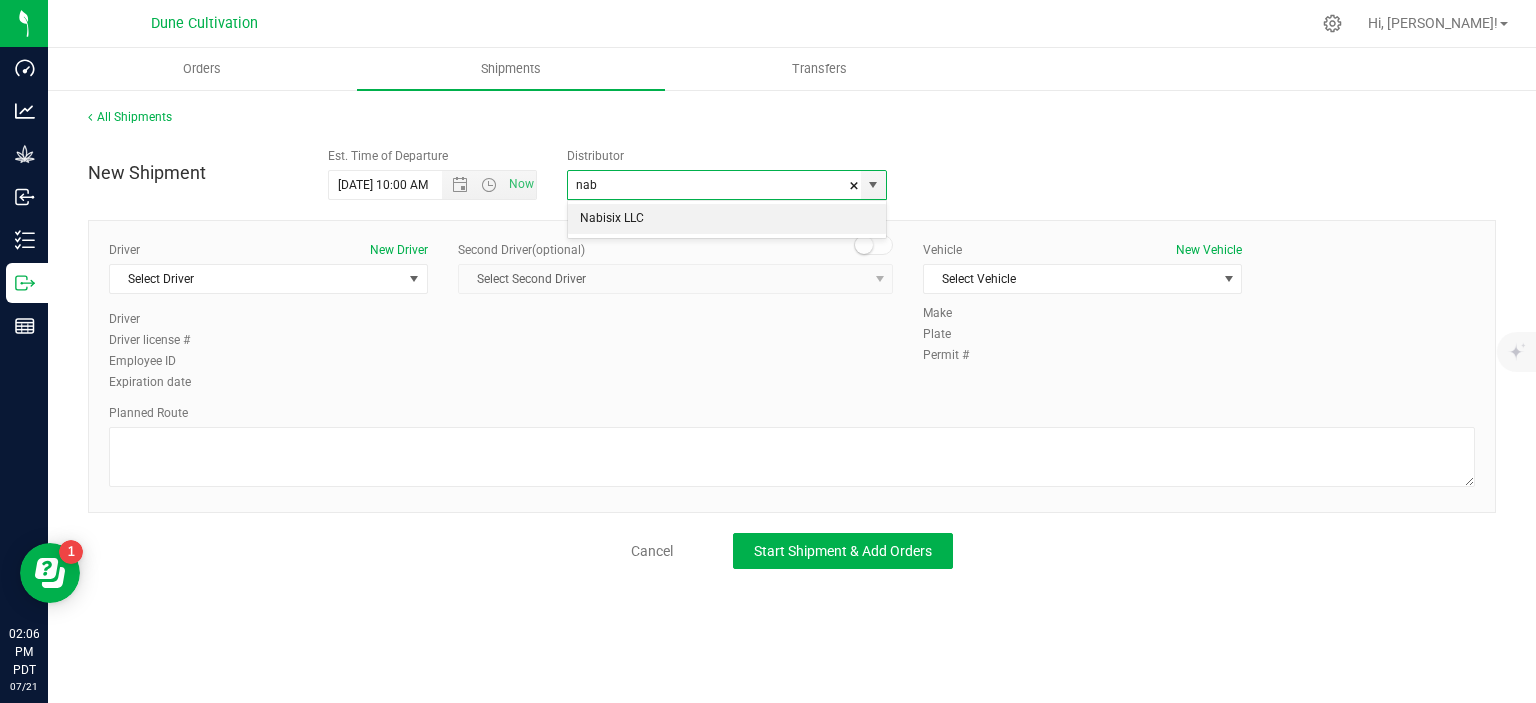 click on "Nabisix LLC" at bounding box center [727, 219] 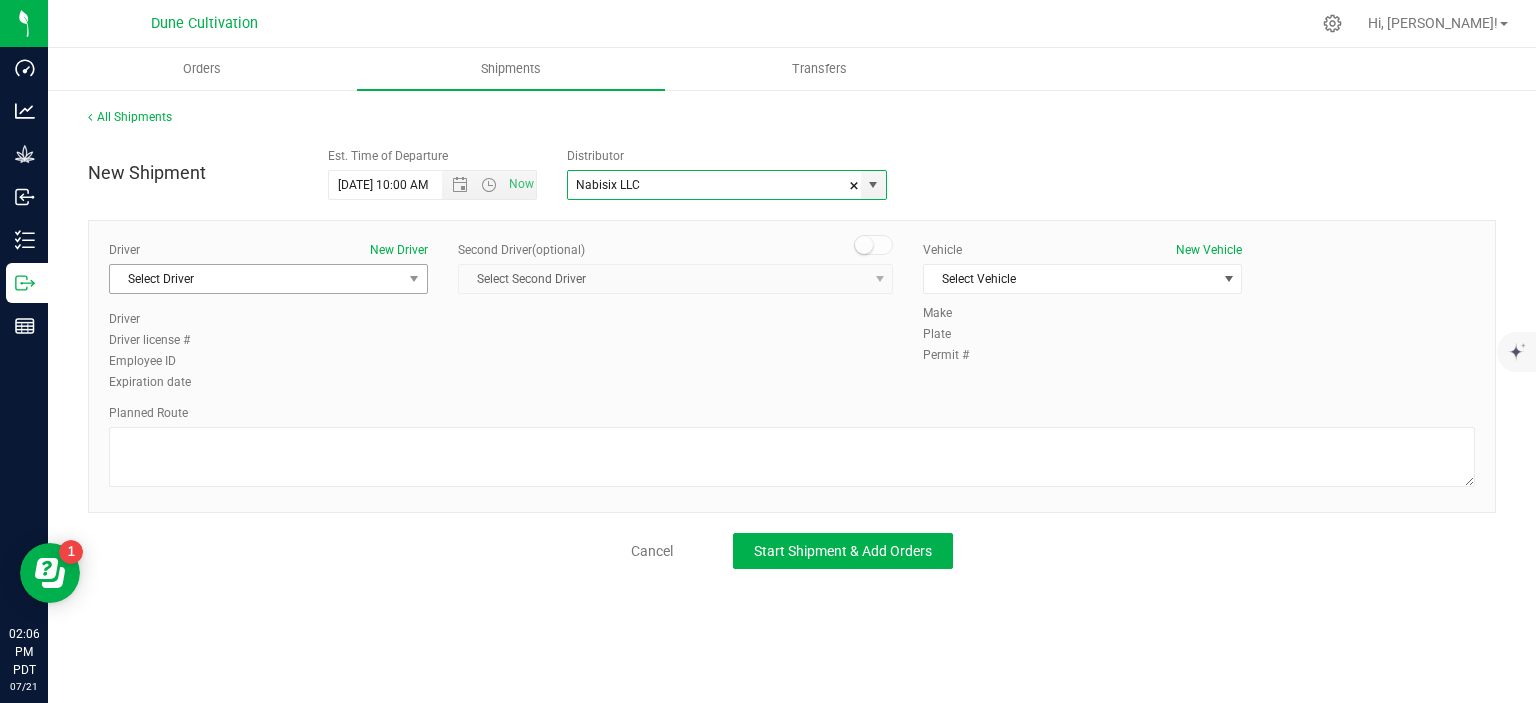 type on "Nabisix LLC" 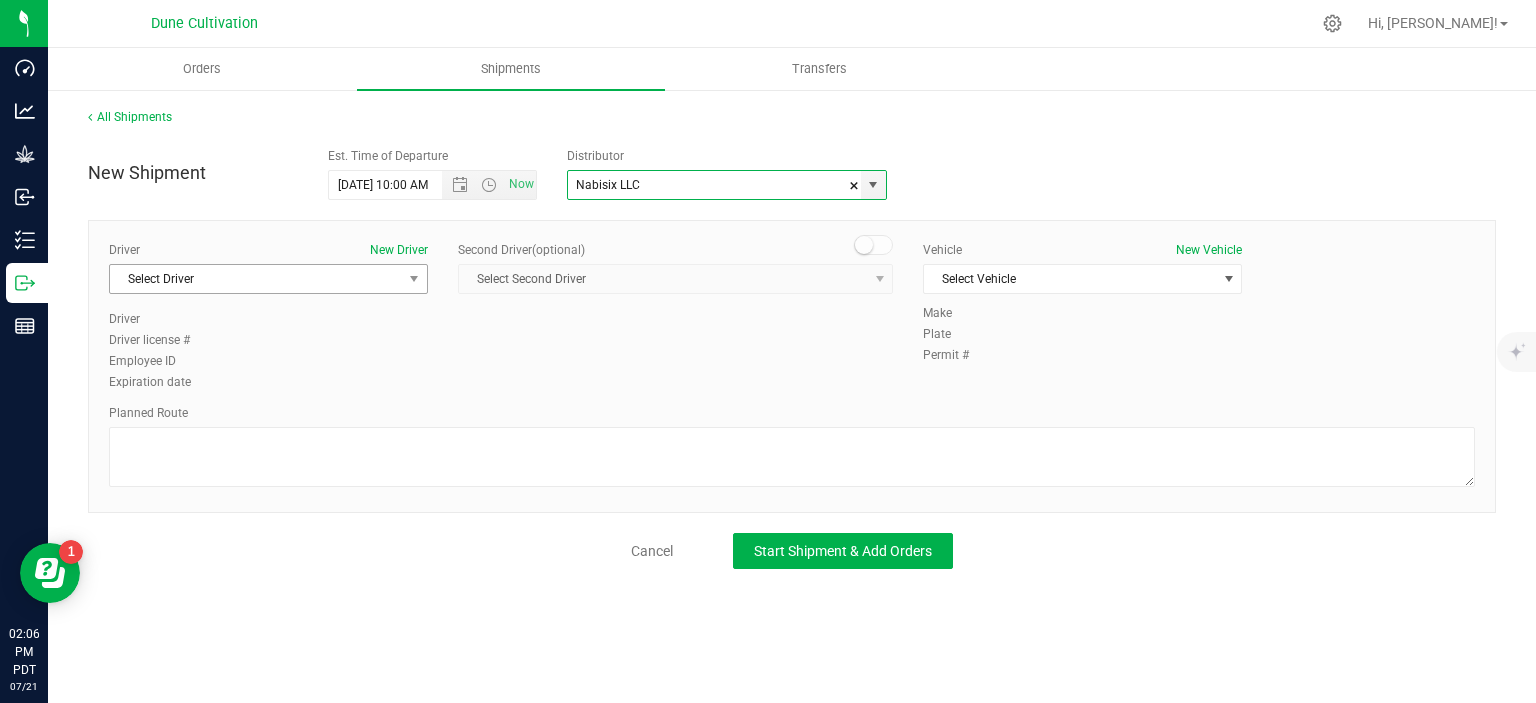 click at bounding box center (414, 279) 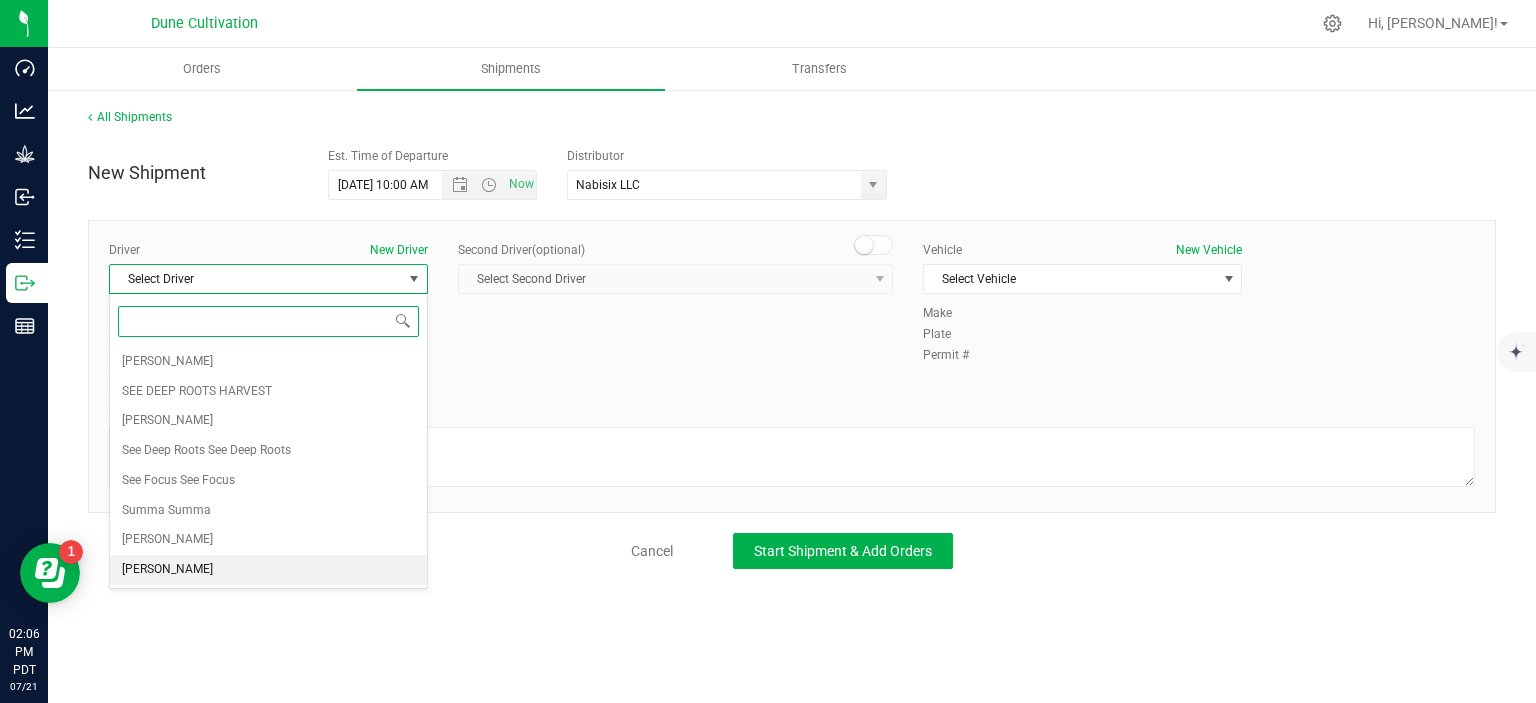 click on "TBD TBD" at bounding box center [268, 570] 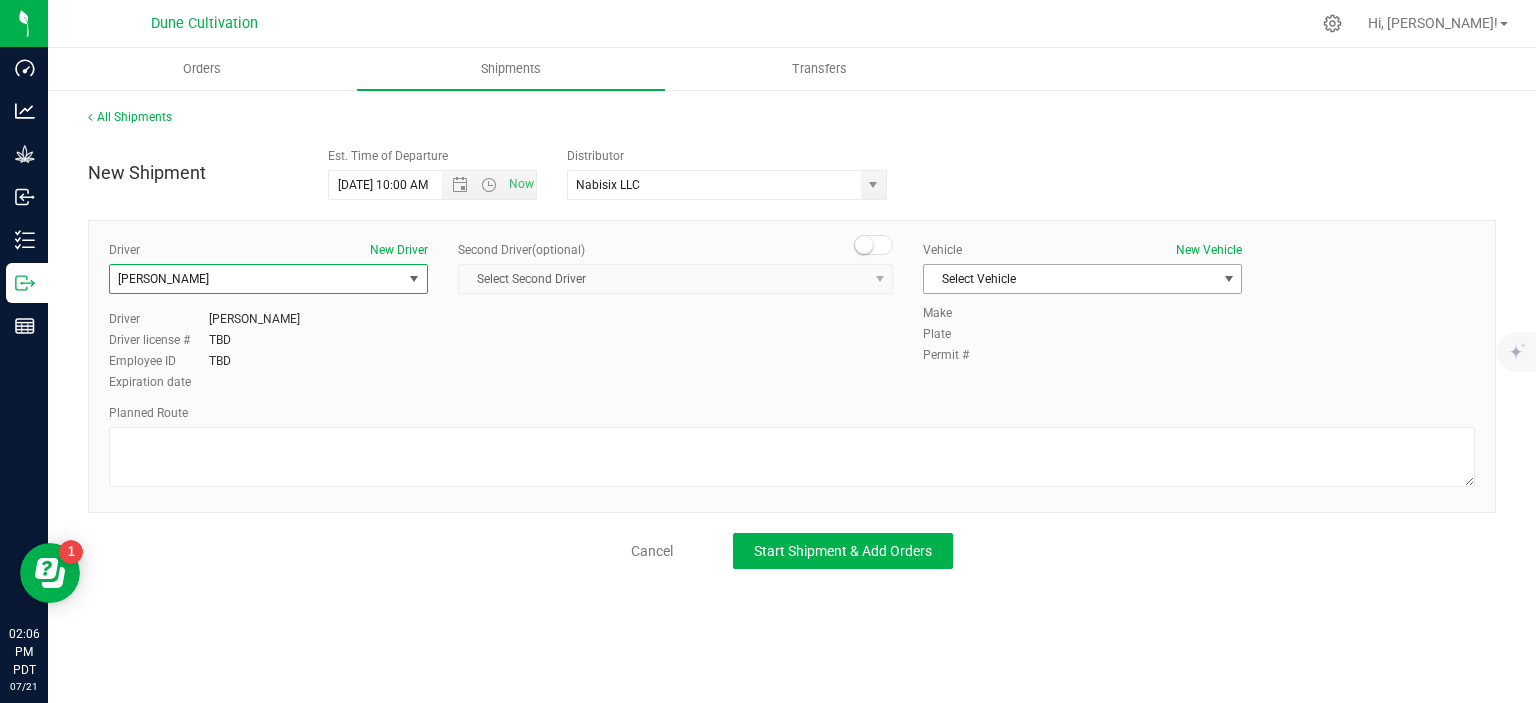 click on "Select Vehicle" at bounding box center (1070, 279) 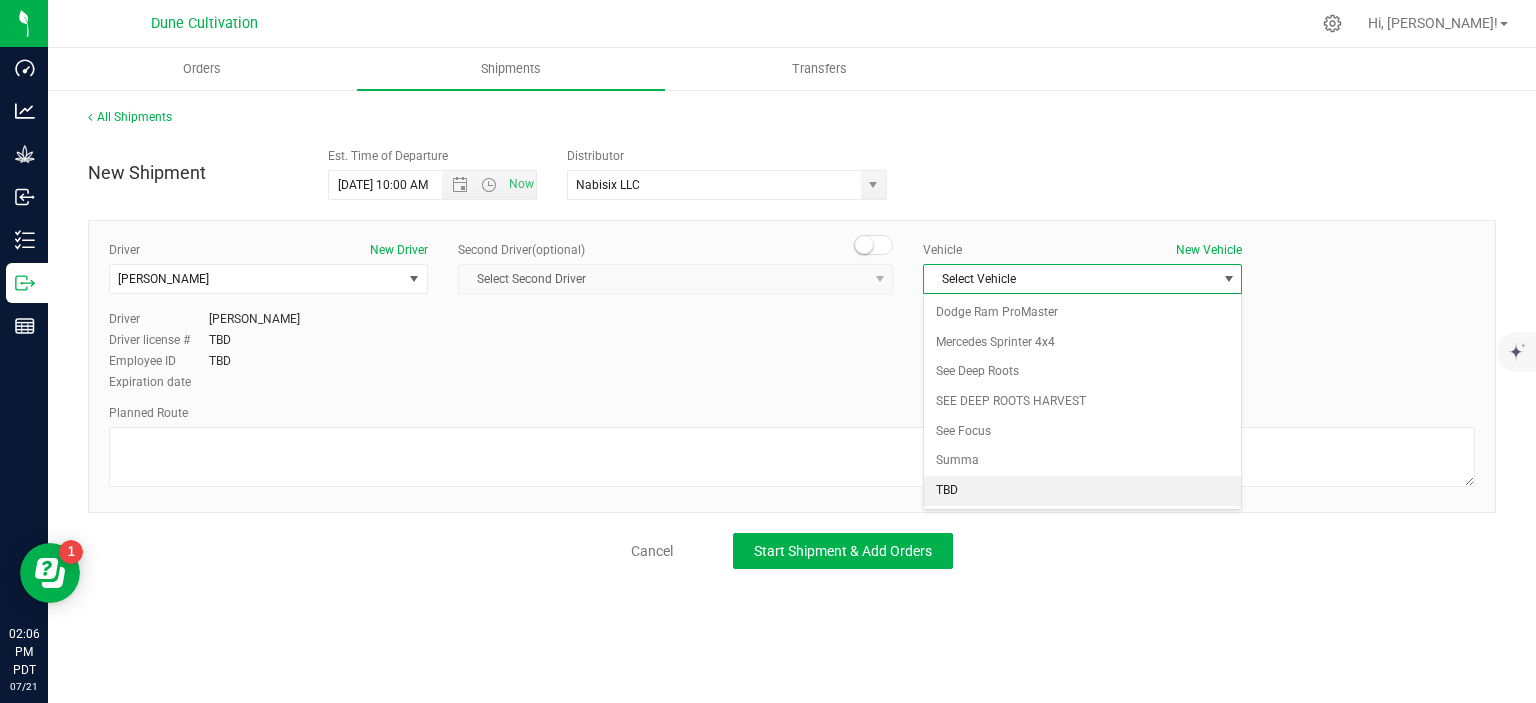 click on "TBD" at bounding box center (1082, 491) 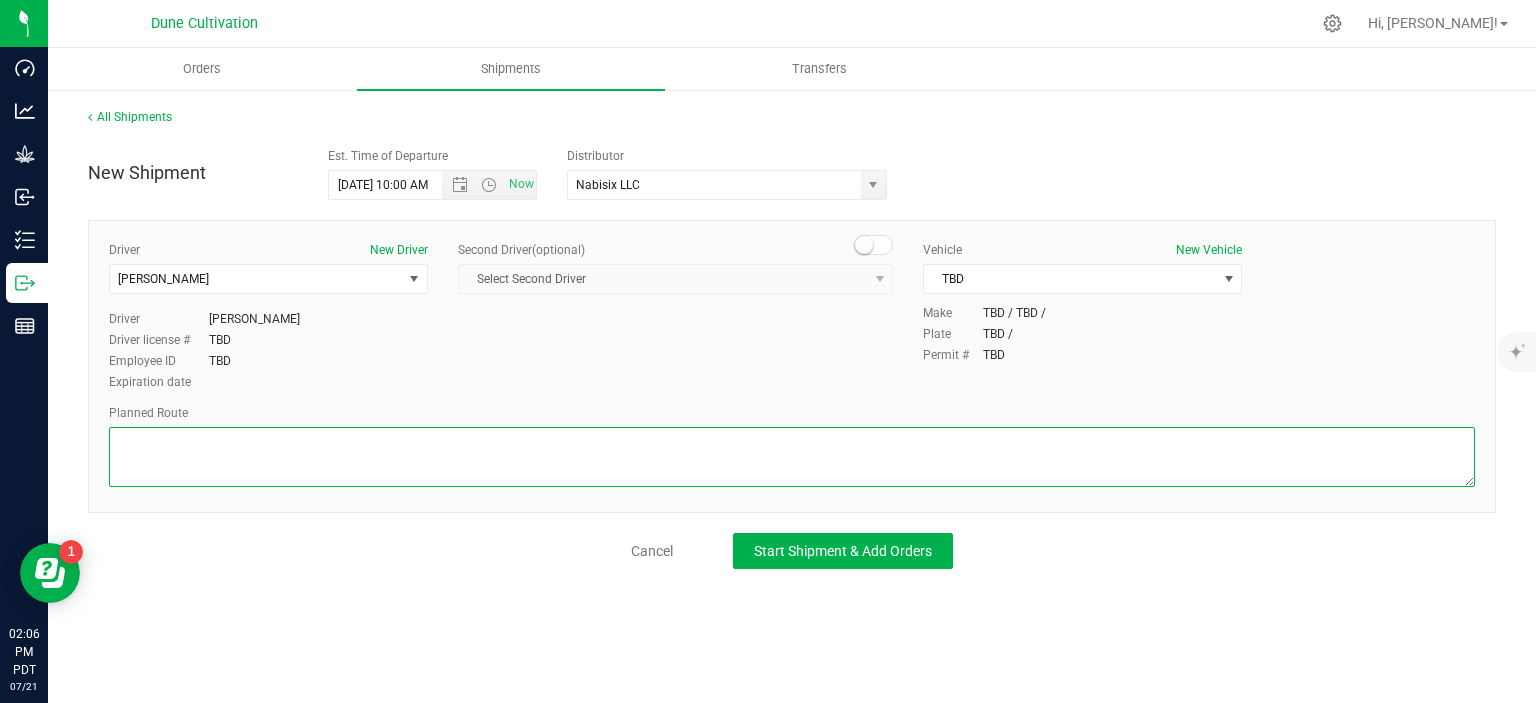 click at bounding box center [792, 457] 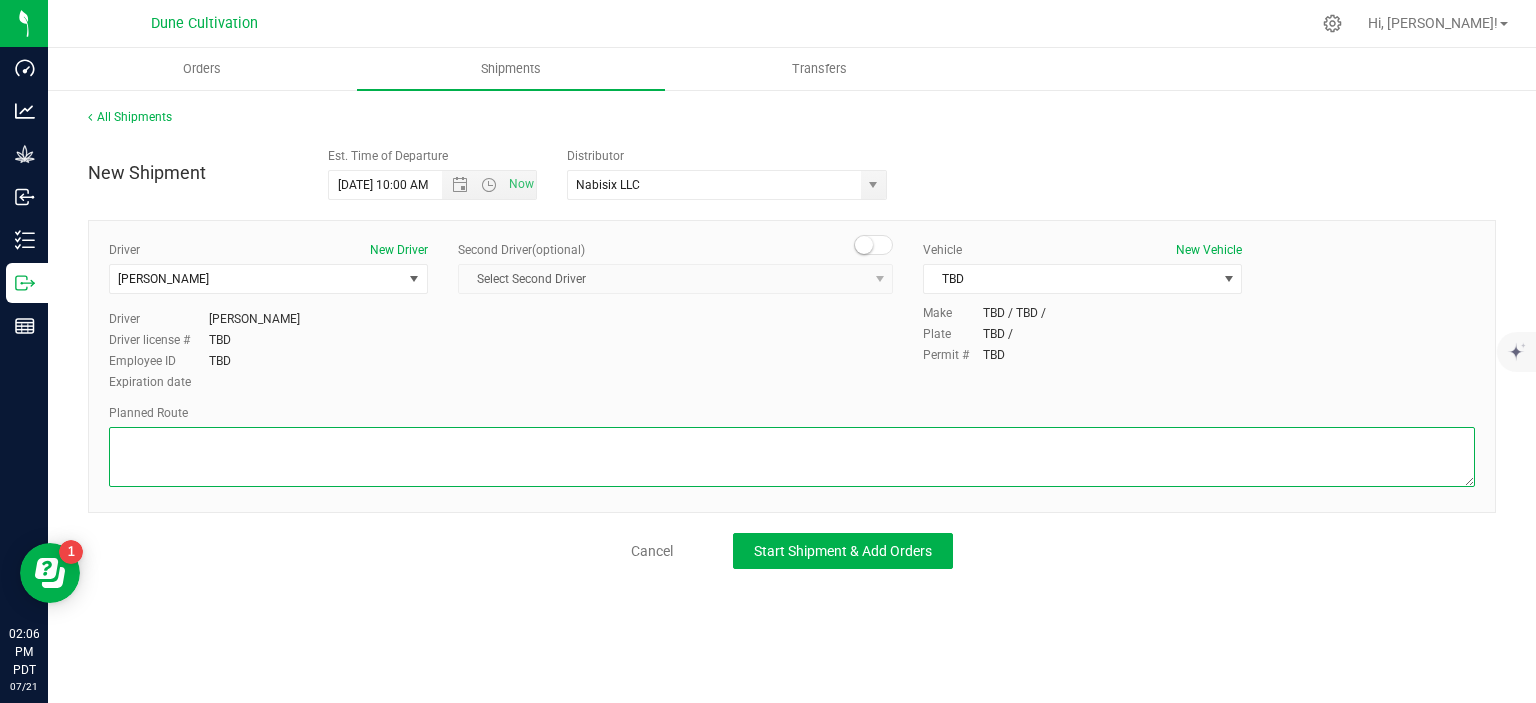 paste on "Follow Bucyrus Erie to E Alexander Rd
9 sec (164 ft)
Take N 5th St to Paiute Cir in Las Vegas
11 min (3.8 mi)
Continue on Paiute Cir to your destination
1 min (0.1 mi)" 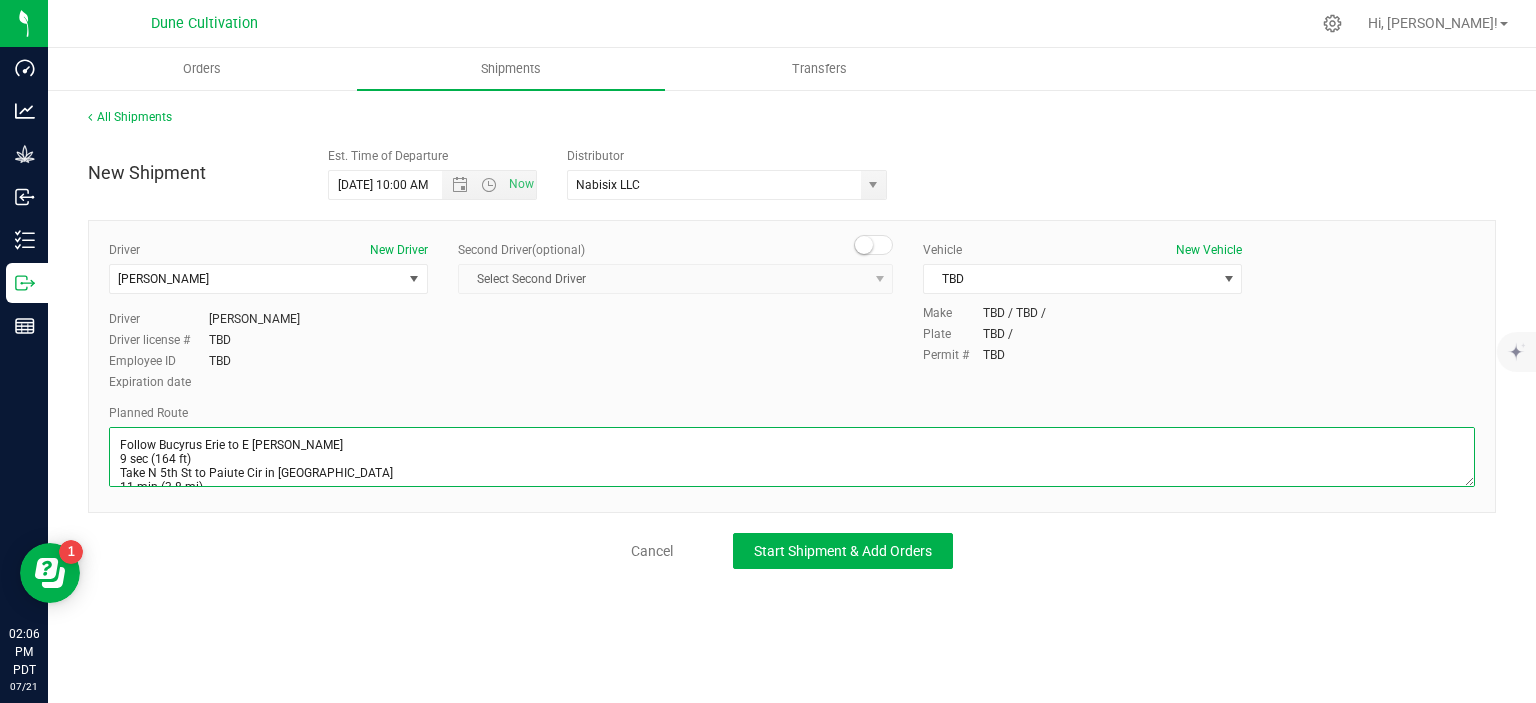 scroll, scrollTop: 38, scrollLeft: 0, axis: vertical 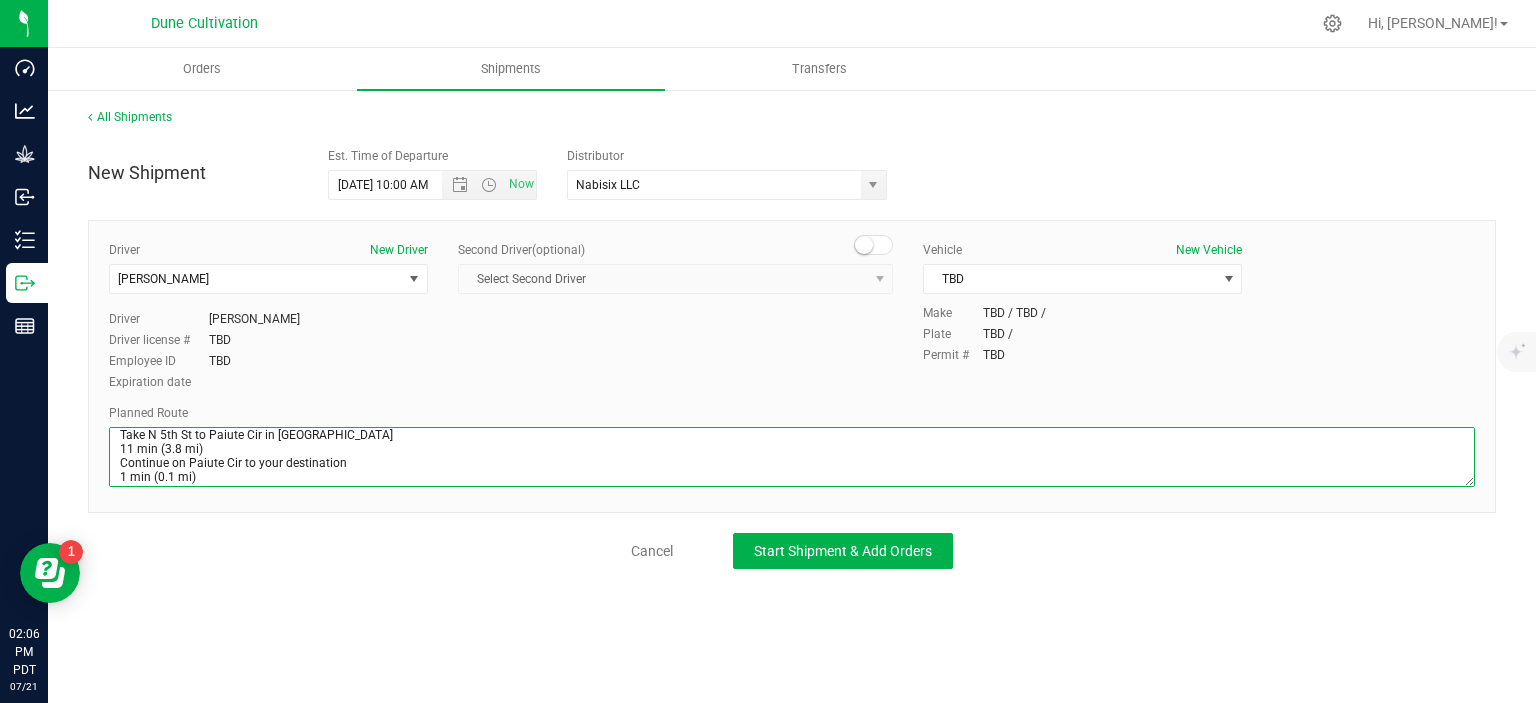 type on "Follow Bucyrus Erie to E Alexander Rd
9 sec (164 ft)
Take N 5th St to Paiute Cir in Las Vegas
11 min (3.8 mi)
Continue on Paiute Cir to your destination
1 min (0.1 mi)" 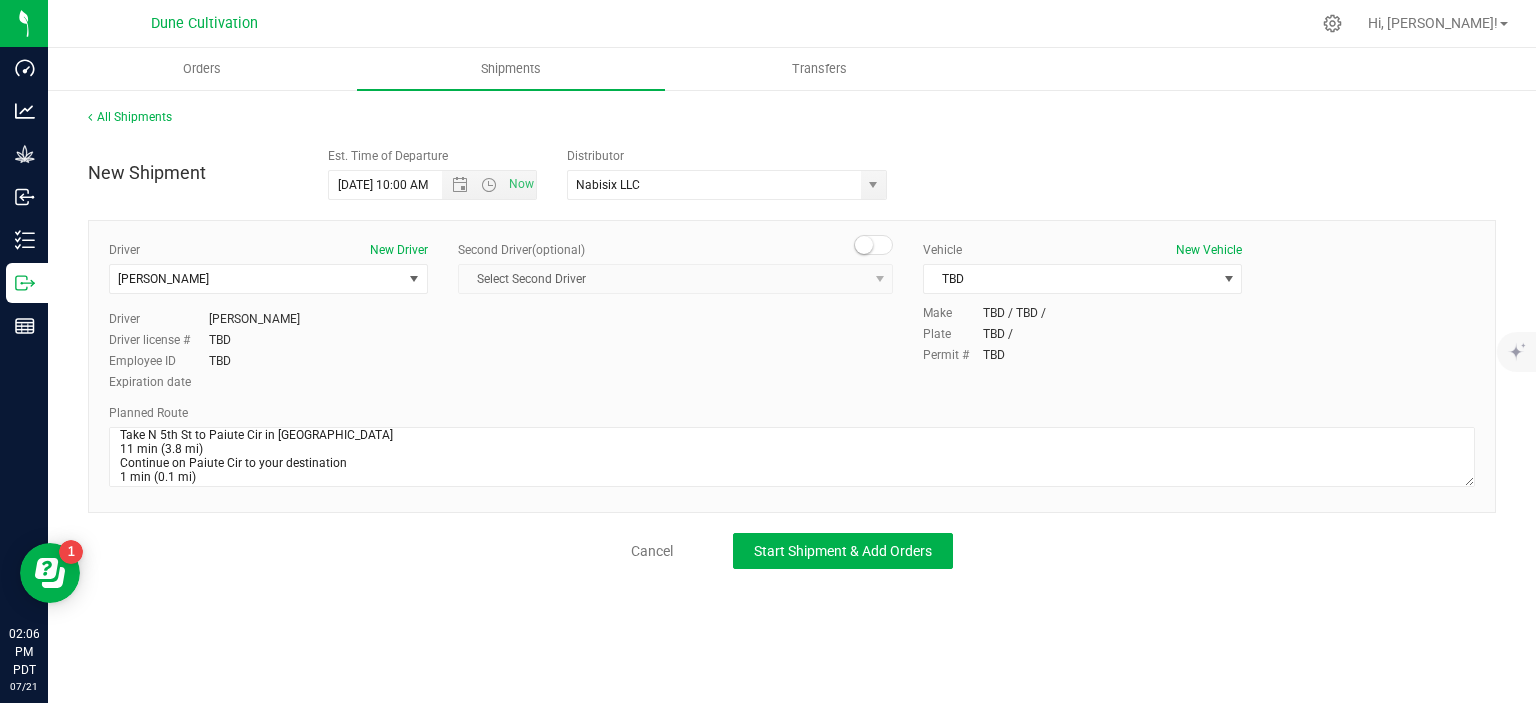 click on "New Shipment
Est. Time of Departure
7/22/2025 10:00 AM
Now
Distributor
Nabisix LLC Nabisix LLC
Driver
New Driver
TBD TBD Select Driver Mkrtich Badoyan SEE DEEP ROOTS HARVEST Alejandro Padilla See Deep Roots See Deep Roots See Focus See Focus Summa Summa Gevorg Taroyan TBD TBD" at bounding box center [792, 353] 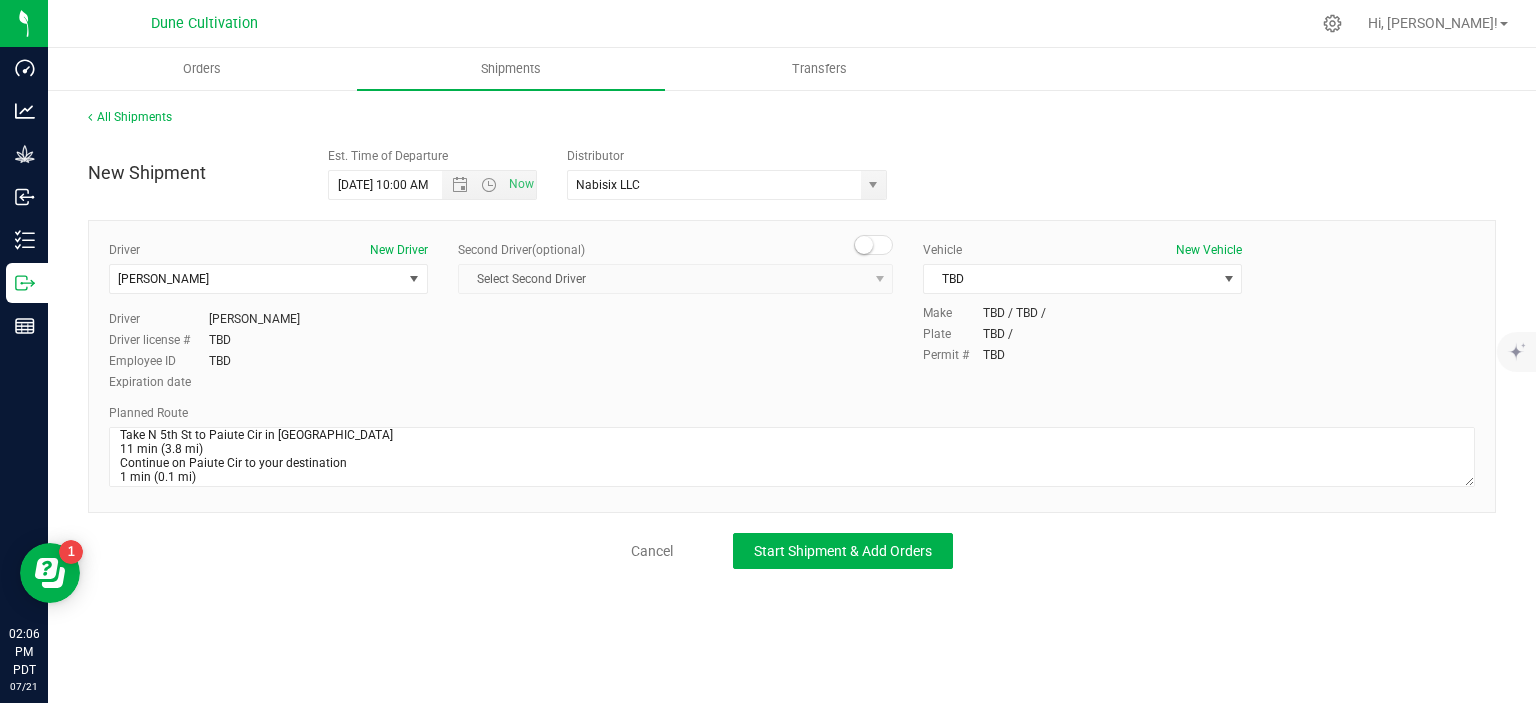 click on "New Shipment
Est. Time of Departure
7/22/2025 10:00 AM
Now
Distributor
Nabisix LLC Nabisix LLC
Driver
New Driver
TBD TBD Select Driver Mkrtich Badoyan SEE DEEP ROOTS HARVEST Alejandro Padilla See Deep Roots See Deep Roots See Focus See Focus Summa Summa Gevorg Taroyan TBD TBD" at bounding box center [792, 353] 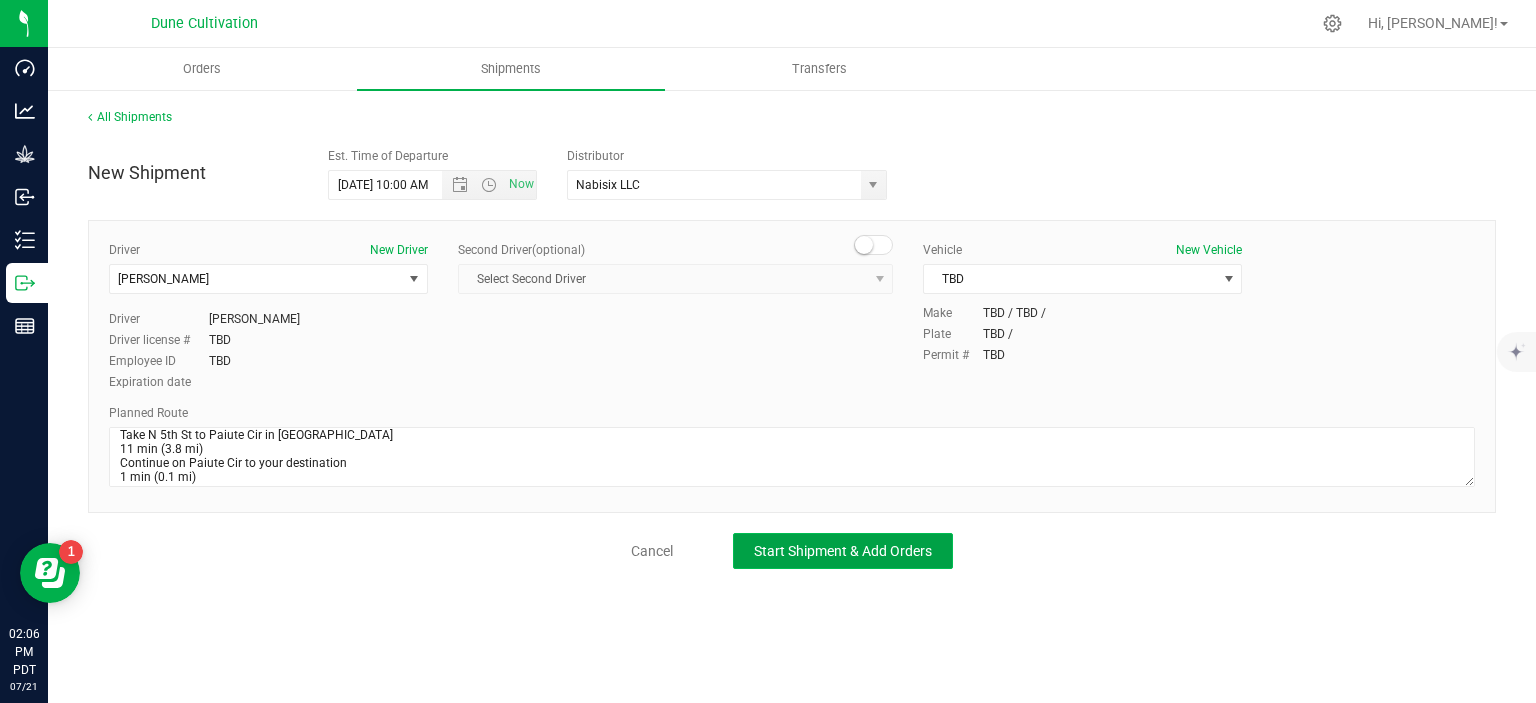 click on "Start Shipment & Add Orders" 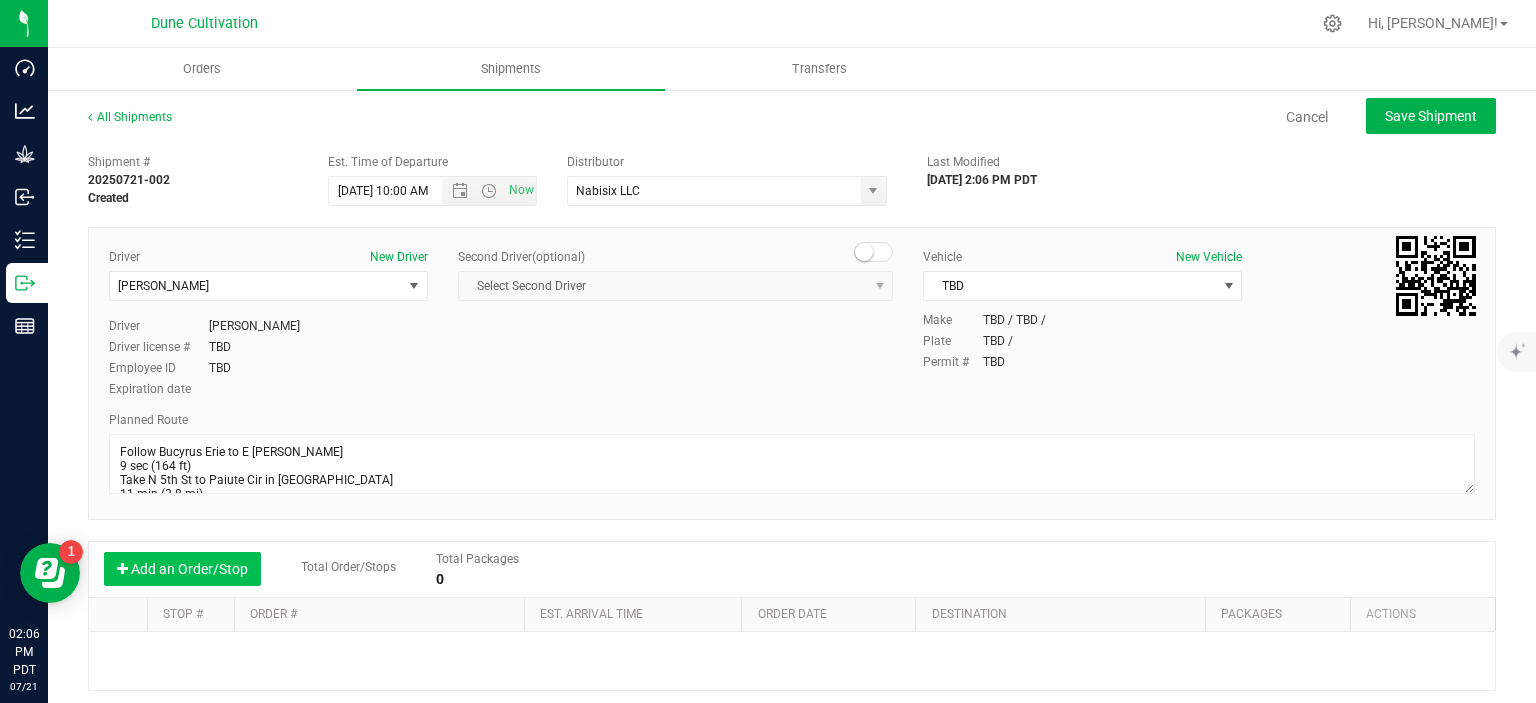 click on "Add an Order/Stop" at bounding box center [182, 569] 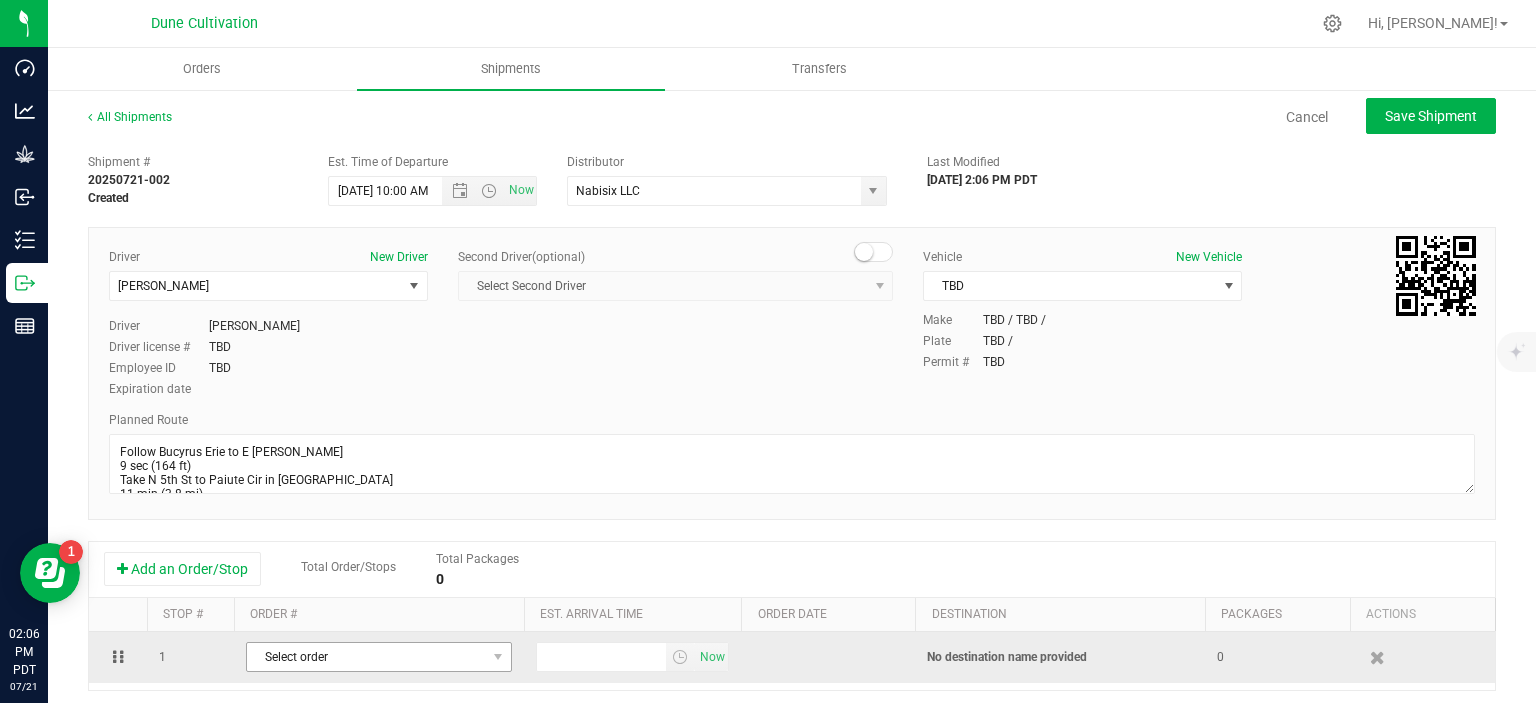 click on "Select order" at bounding box center (366, 657) 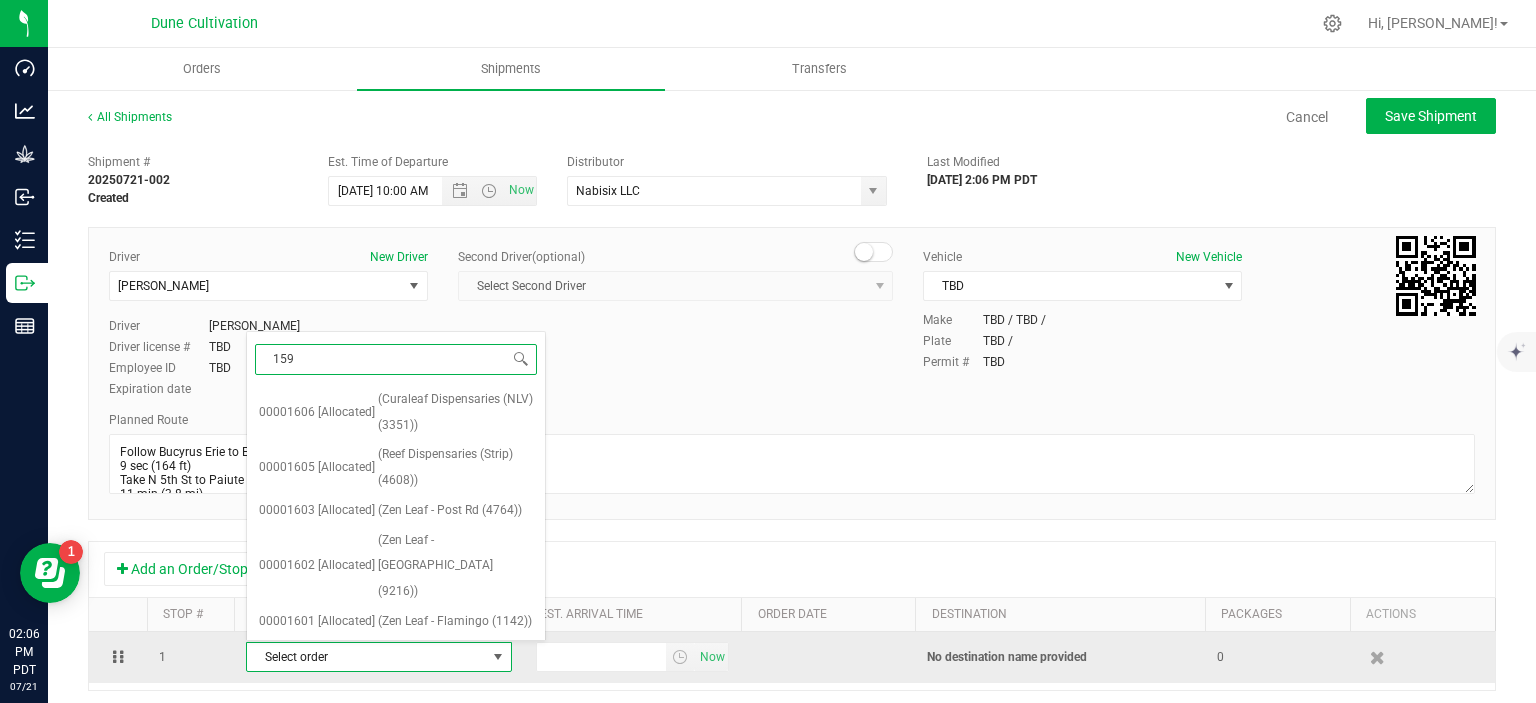 type on "1598" 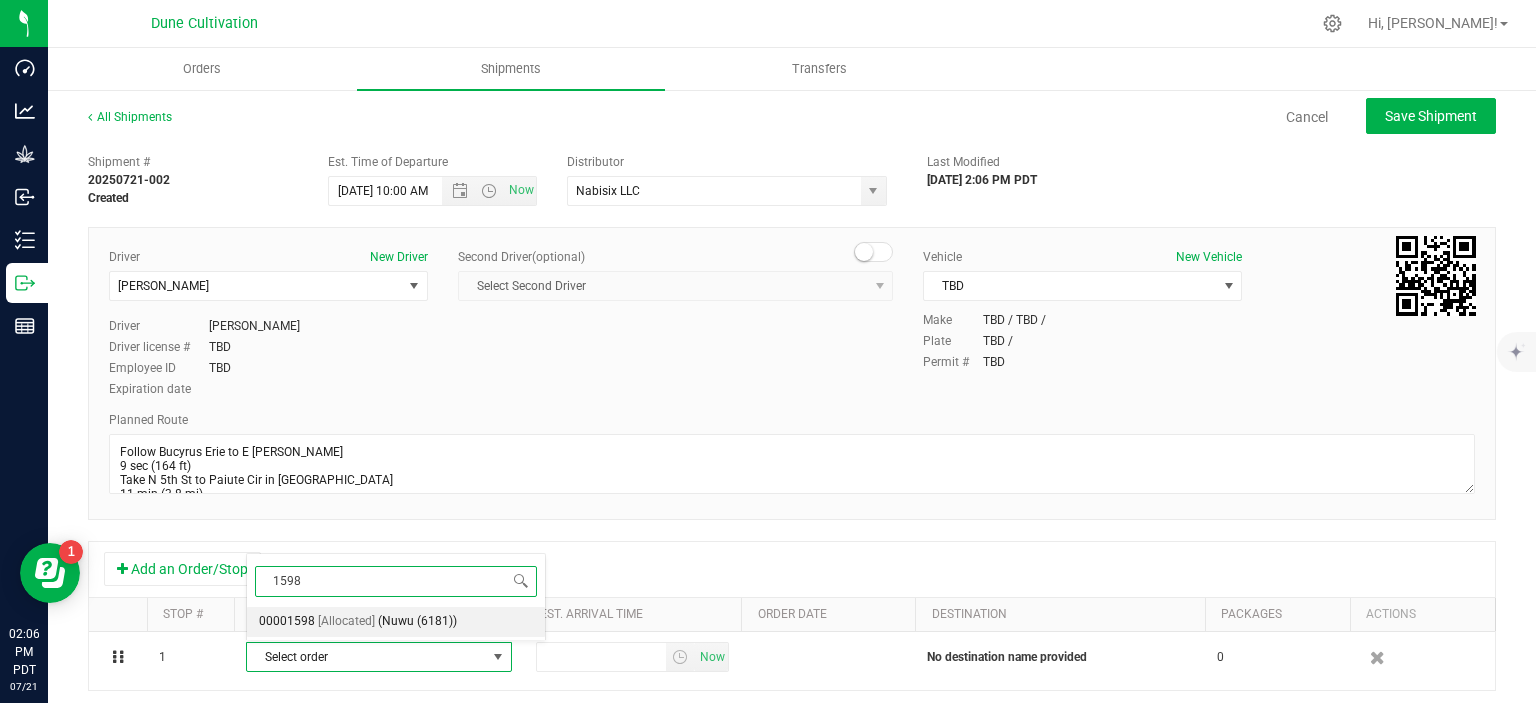 click on "(Nuwu (6181))" at bounding box center [417, 622] 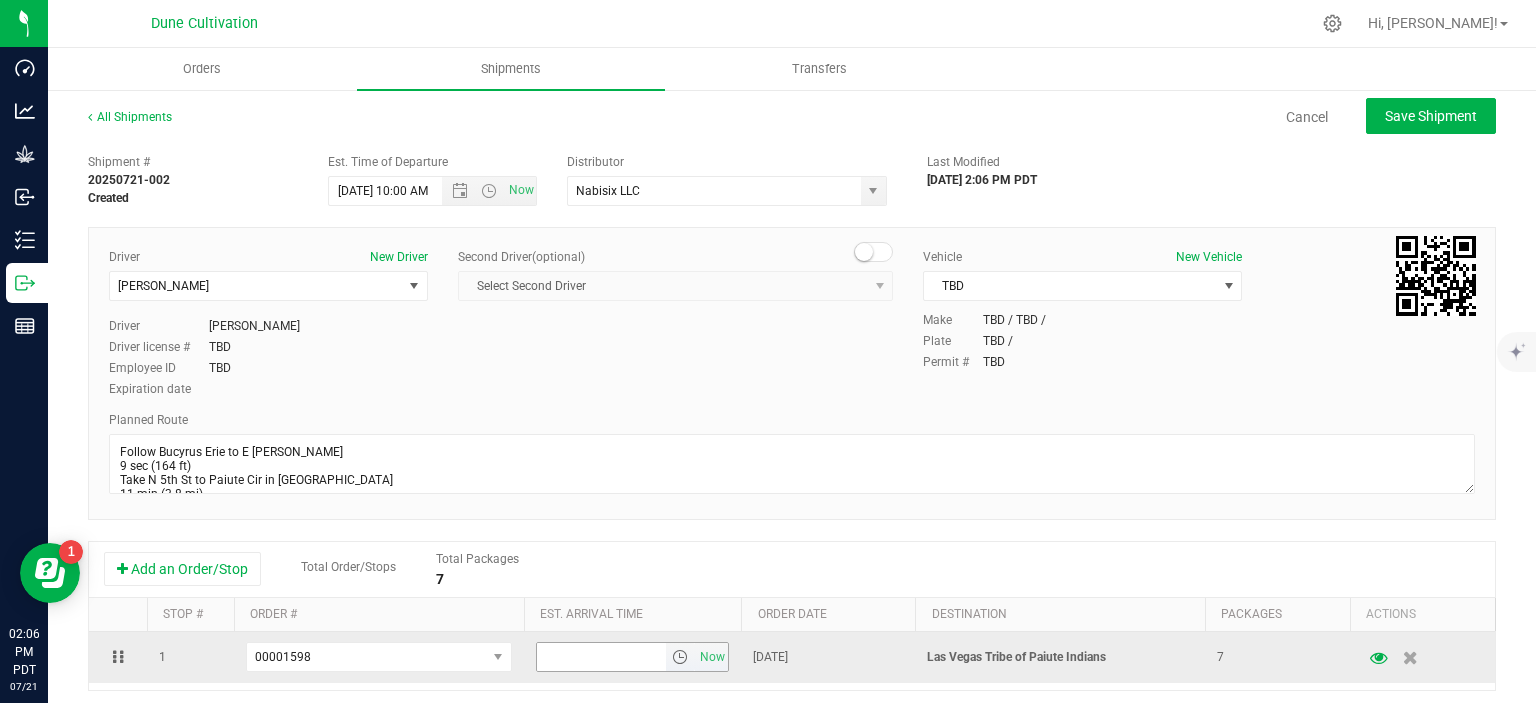 click at bounding box center [602, 657] 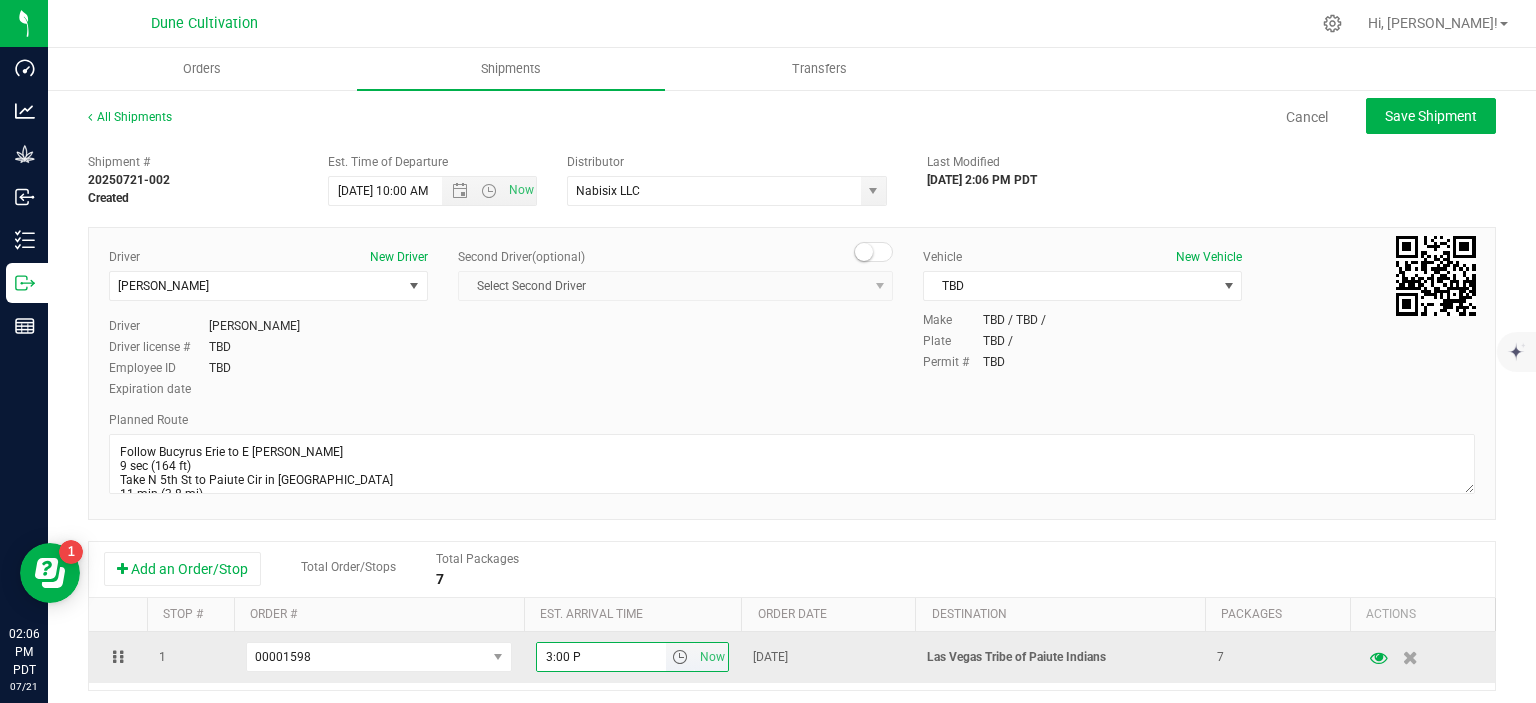 type on "3:00 PM" 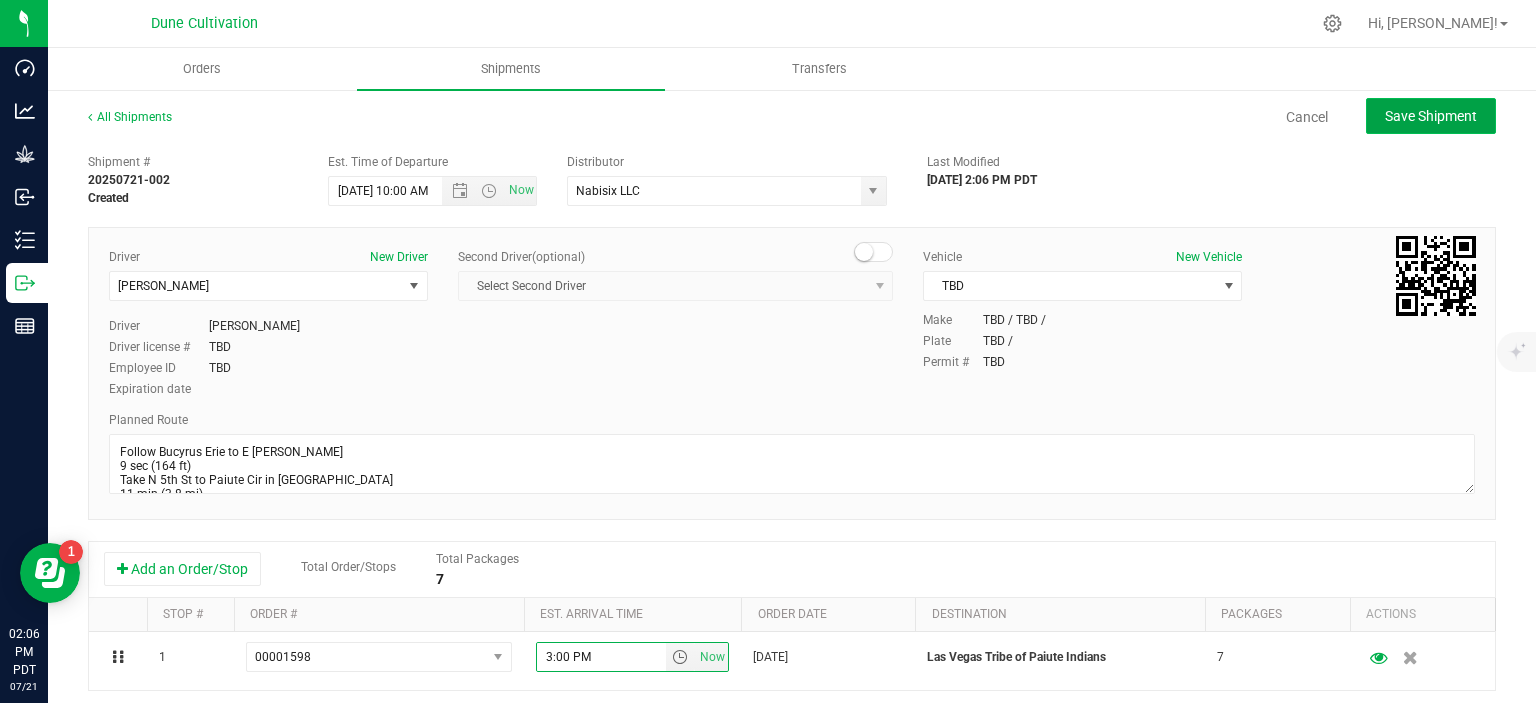 click on "Save Shipment" 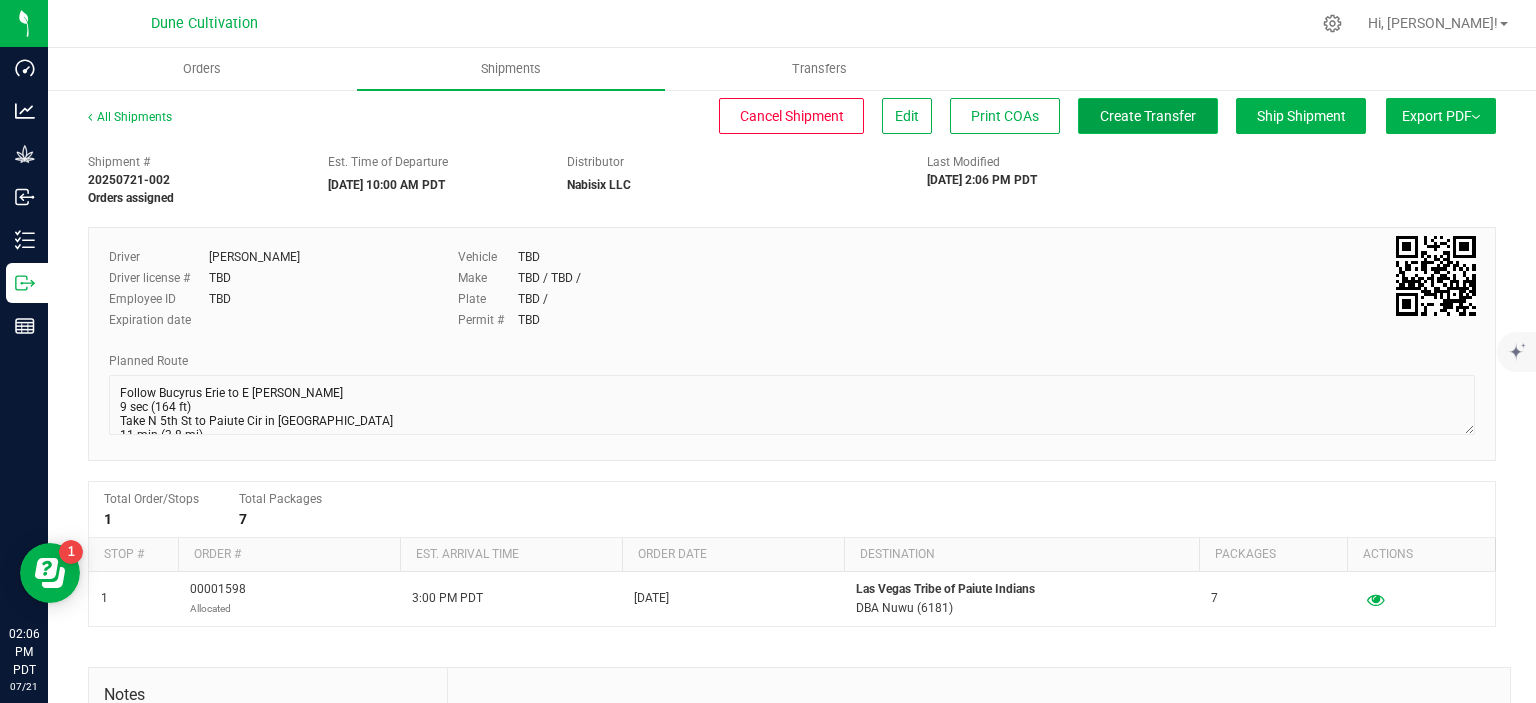 click on "Create Transfer" at bounding box center (1148, 116) 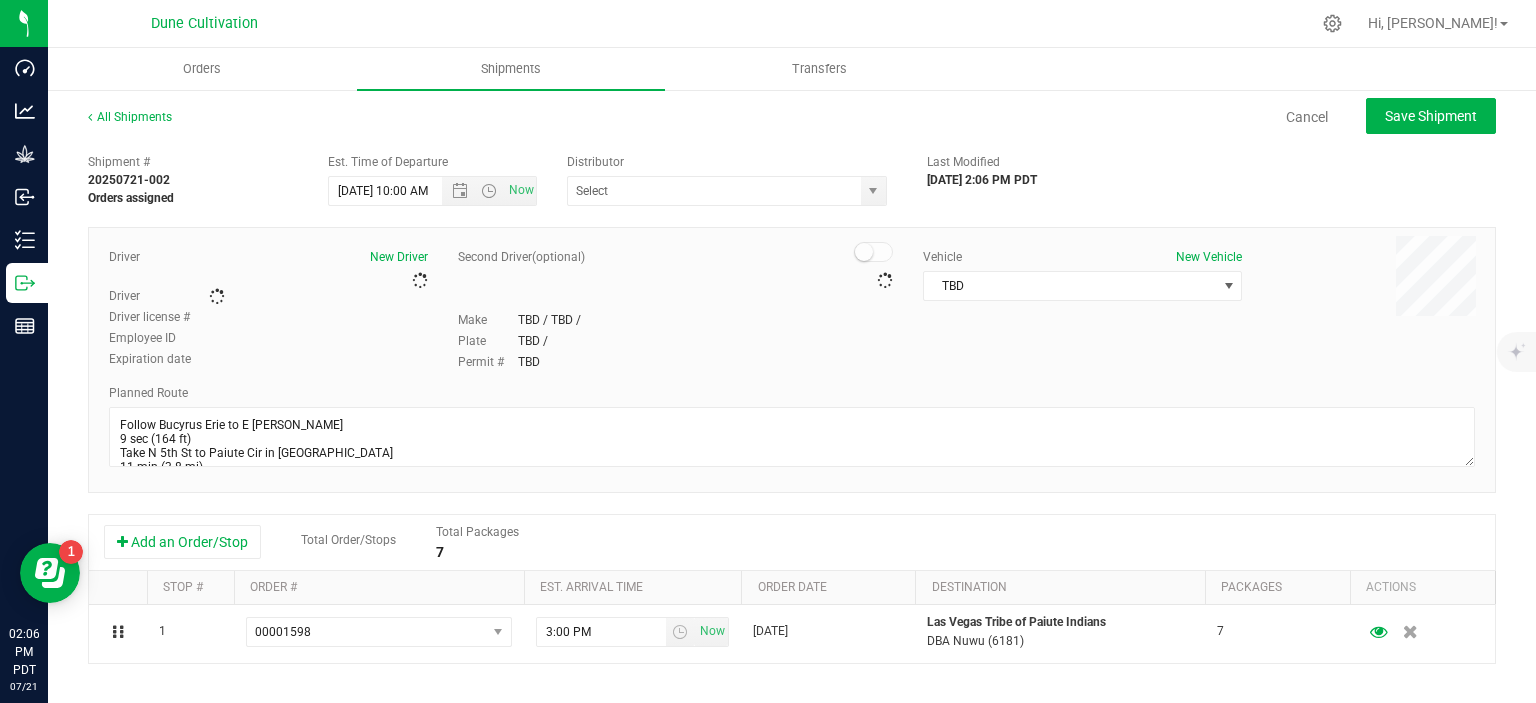 type on "Nabisix LLC" 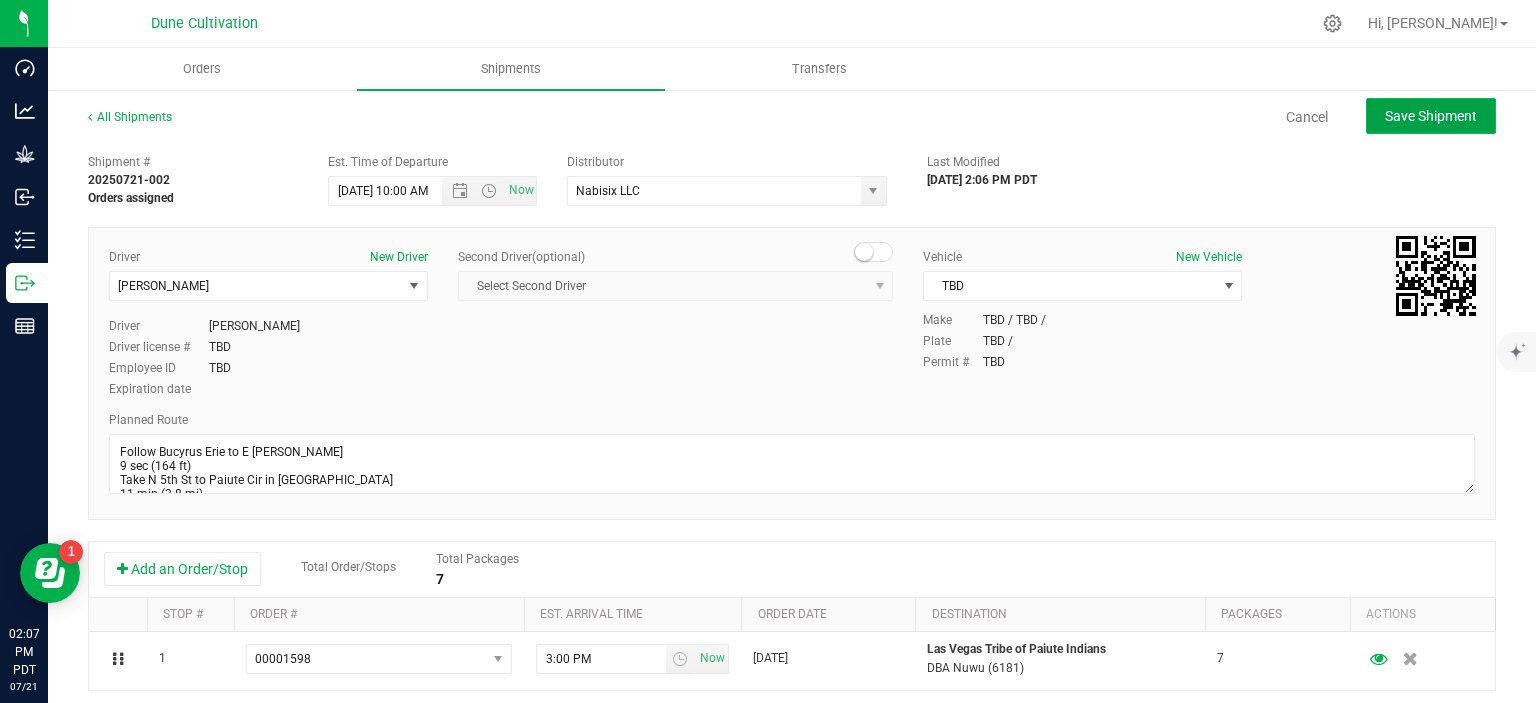 click on "Save Shipment" 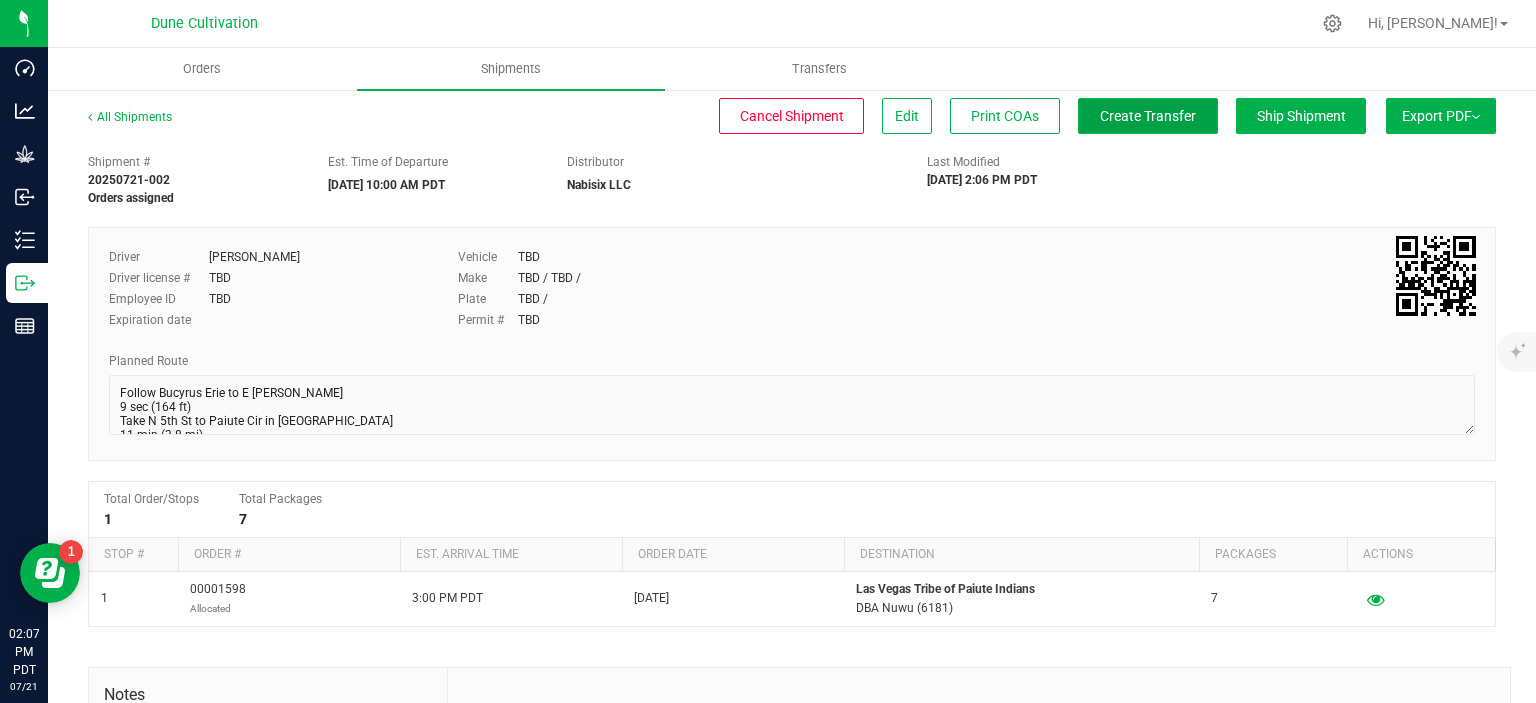 click on "Create Transfer" at bounding box center [1148, 116] 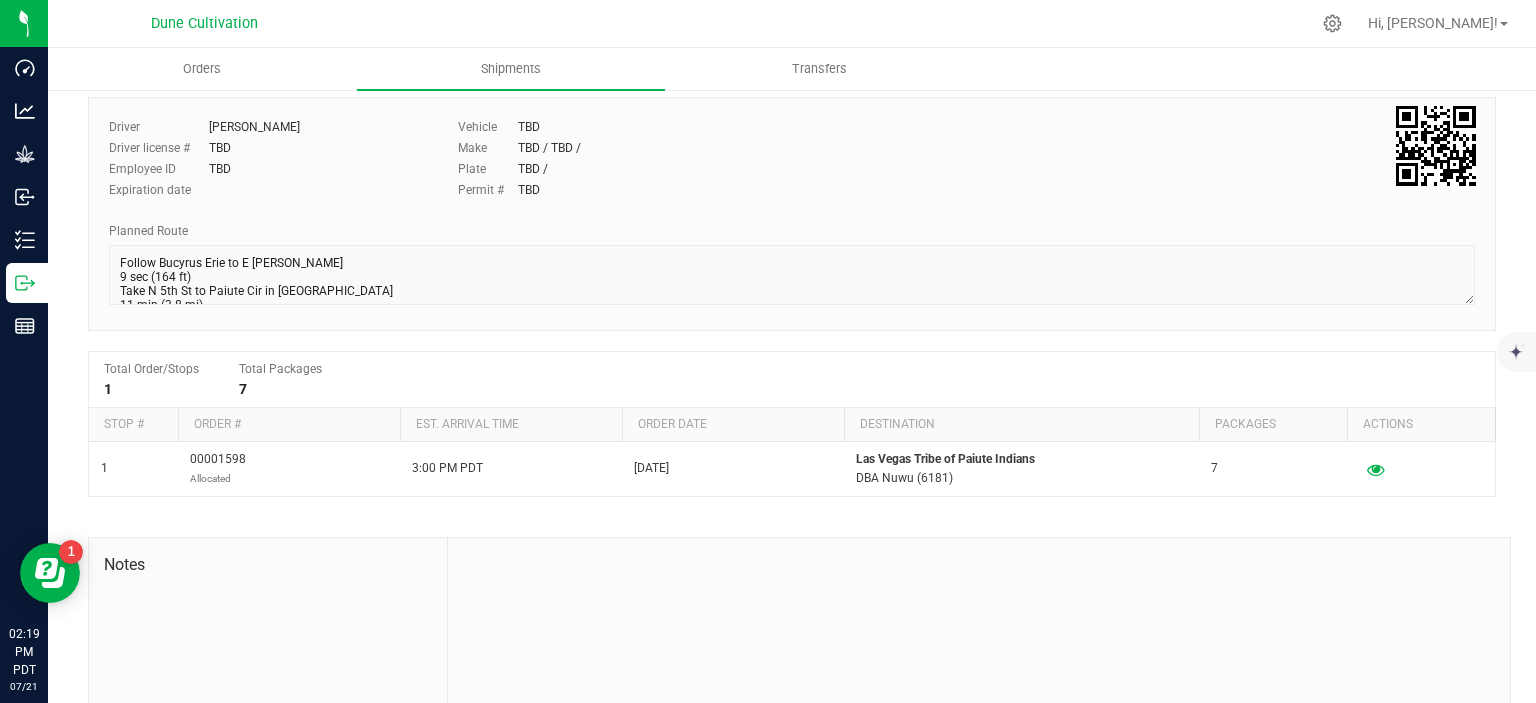 scroll, scrollTop: 0, scrollLeft: 0, axis: both 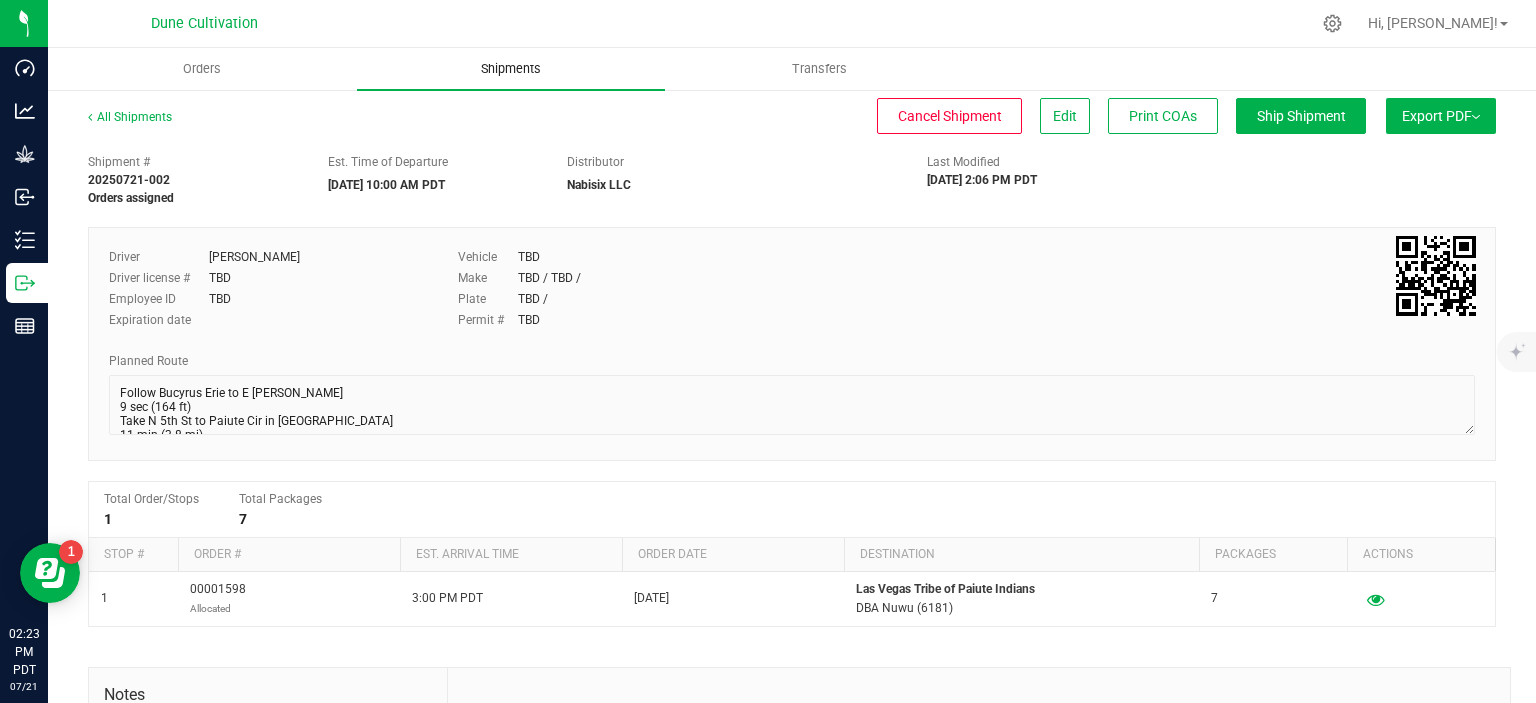 click on "Shipments" at bounding box center (511, 69) 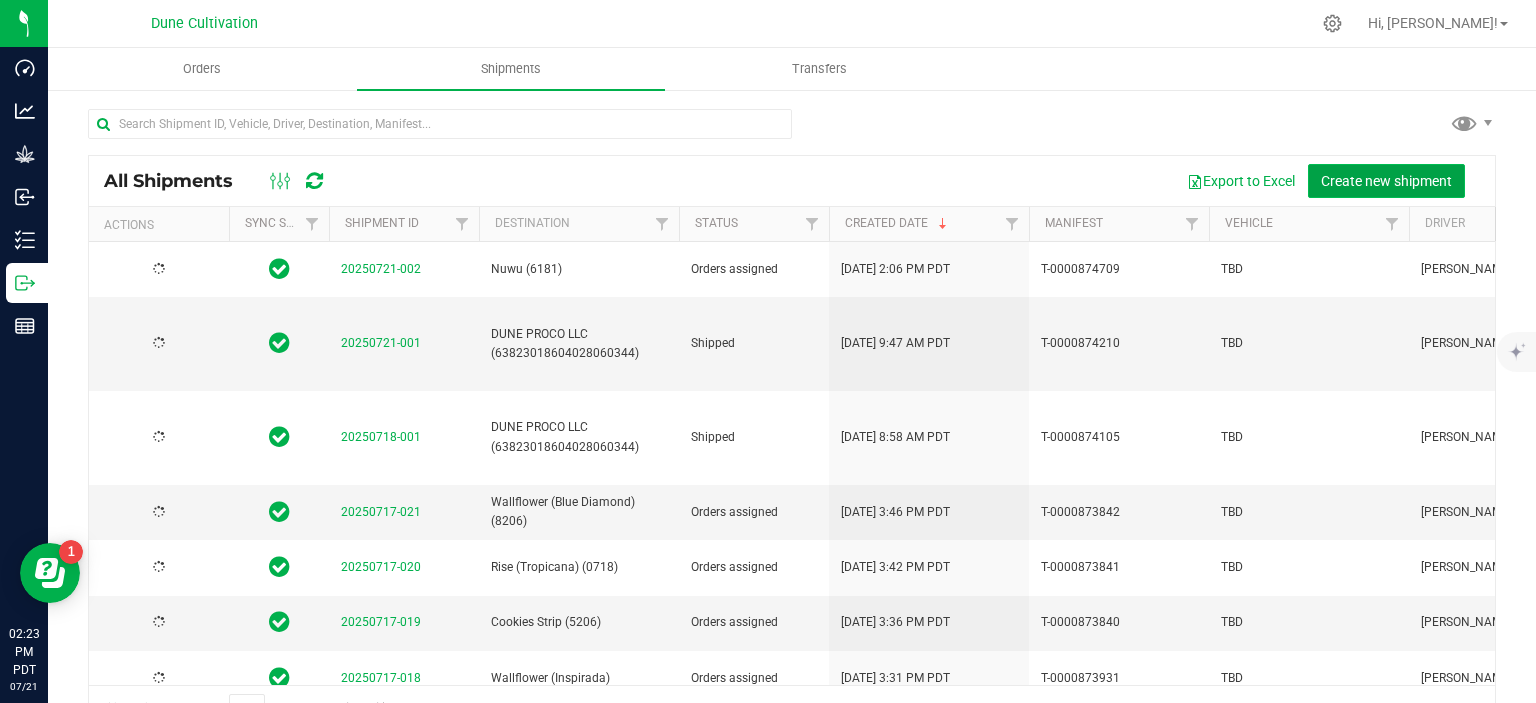click on "Create new shipment" at bounding box center (1386, 181) 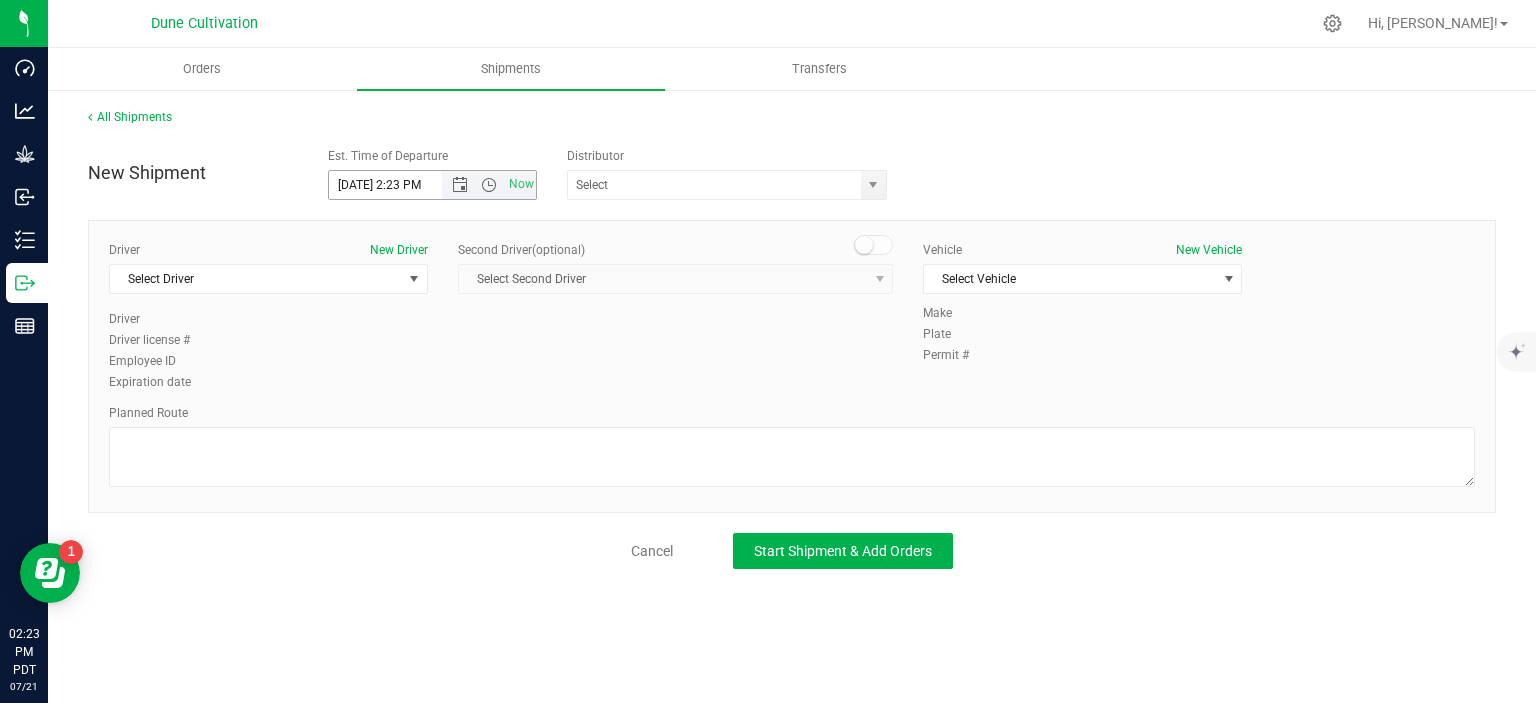 click on "7/21/2025 2:23 PM" at bounding box center [403, 185] 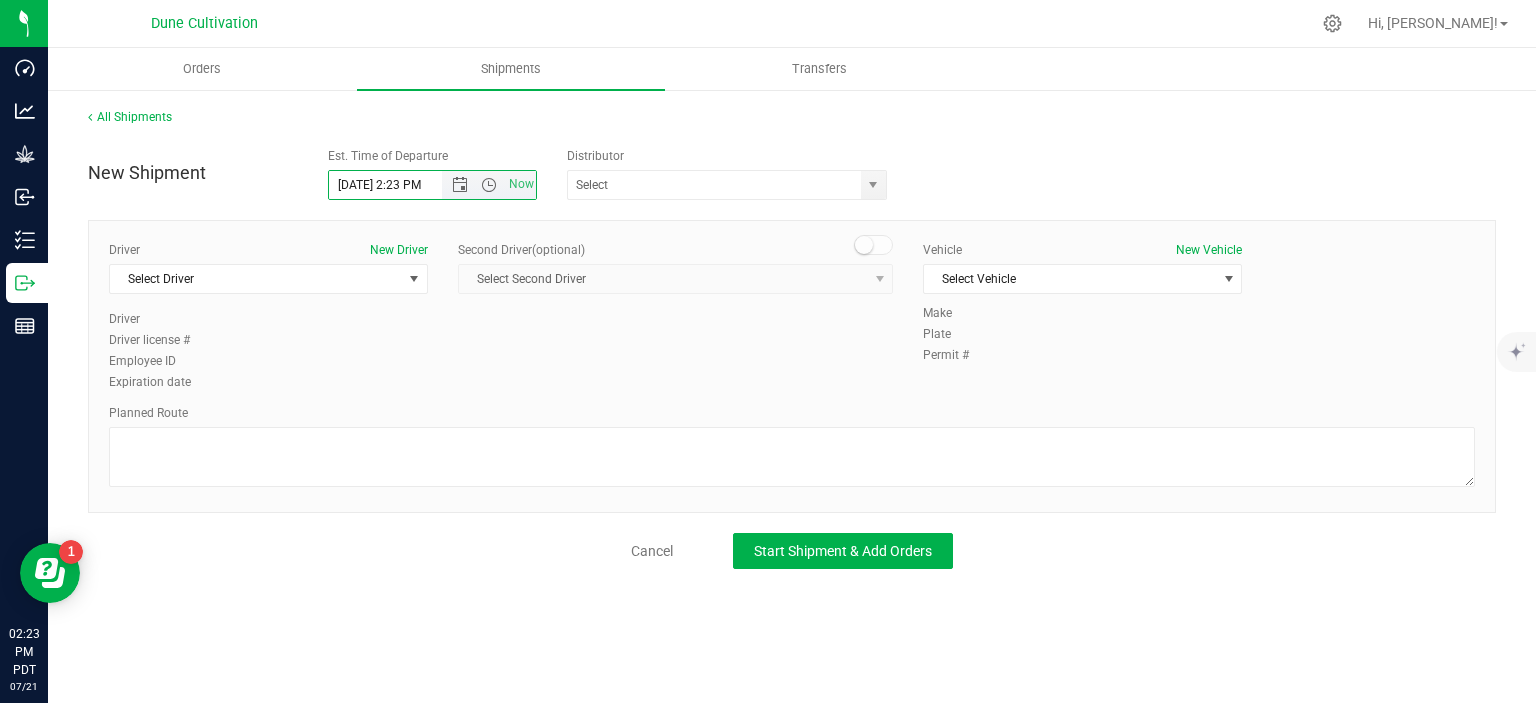 click on "7/22/2025 2:23 PM" at bounding box center [403, 185] 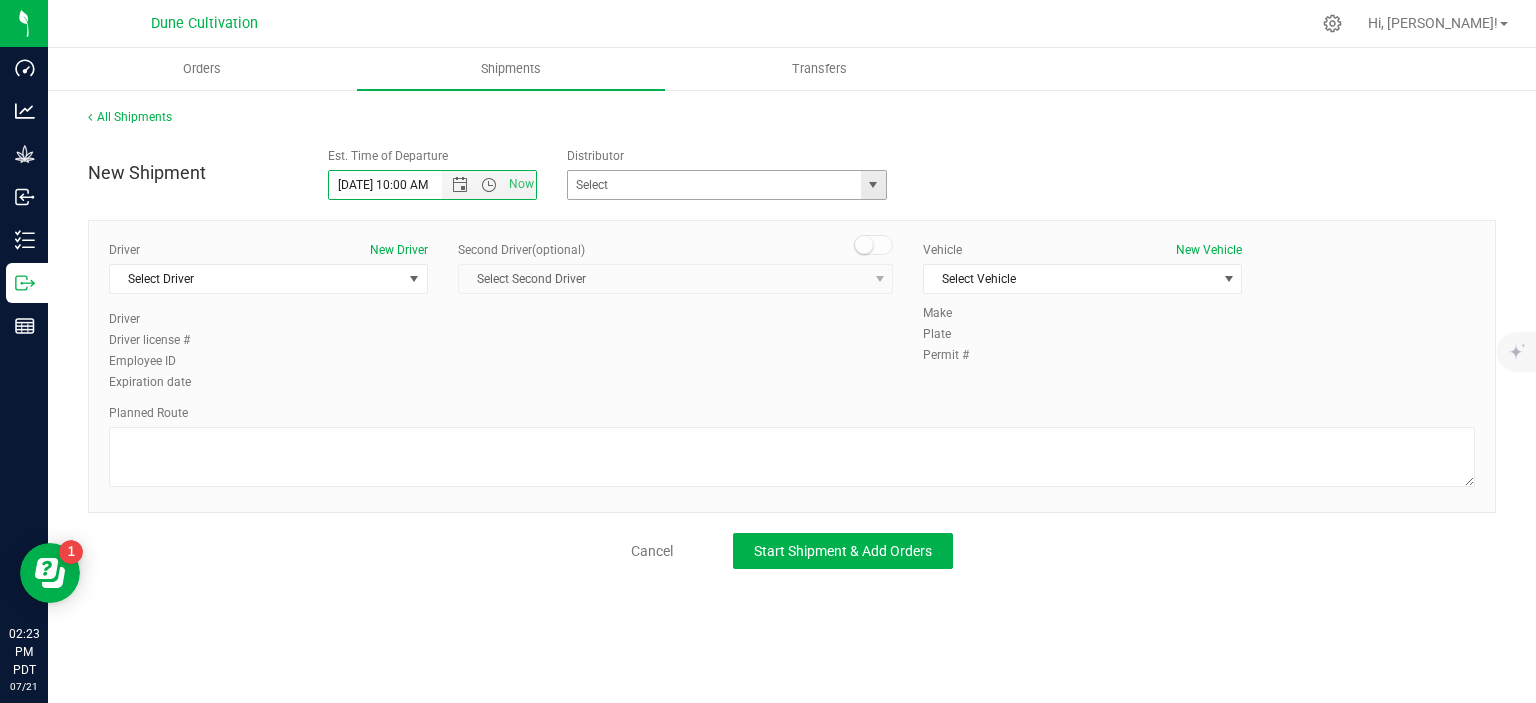 click at bounding box center [873, 185] 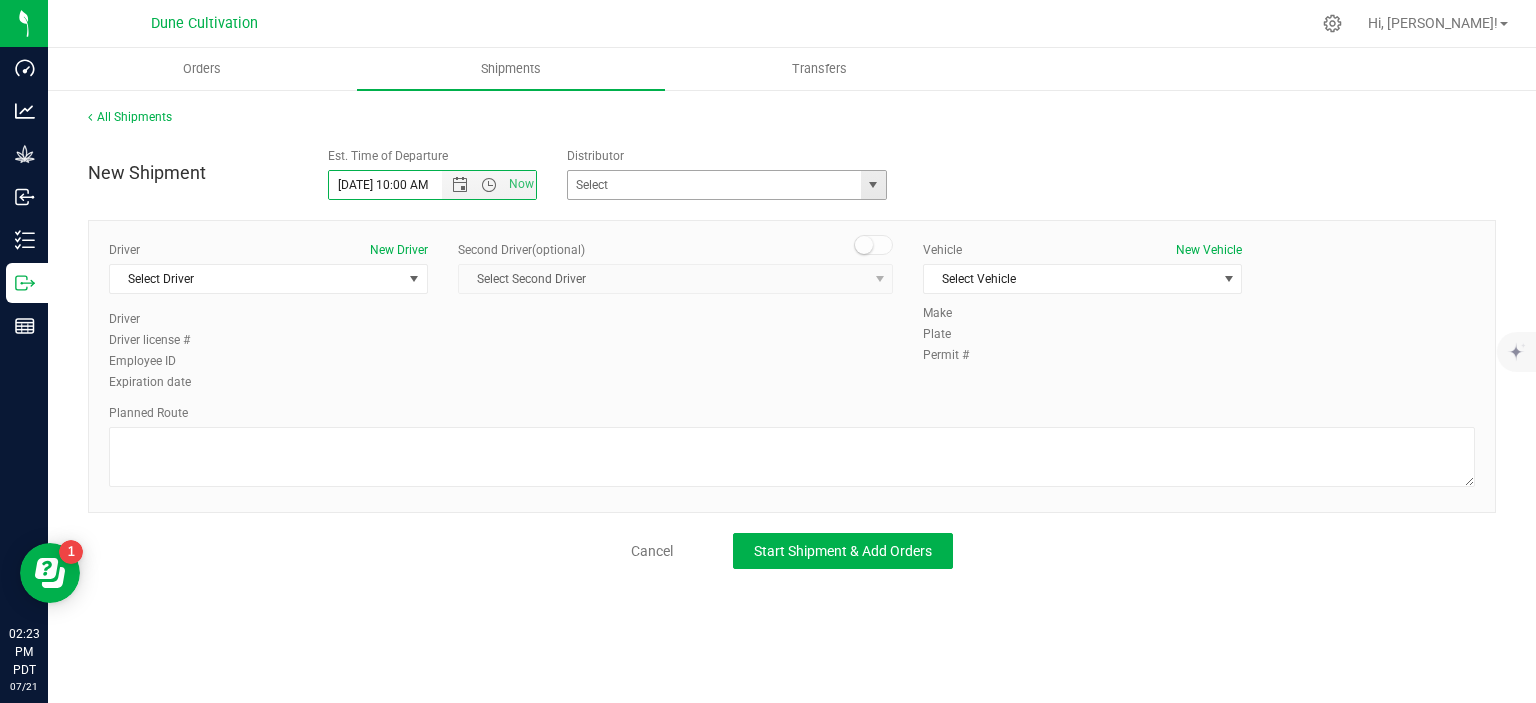 type on "7/22/2025 10:00 AM" 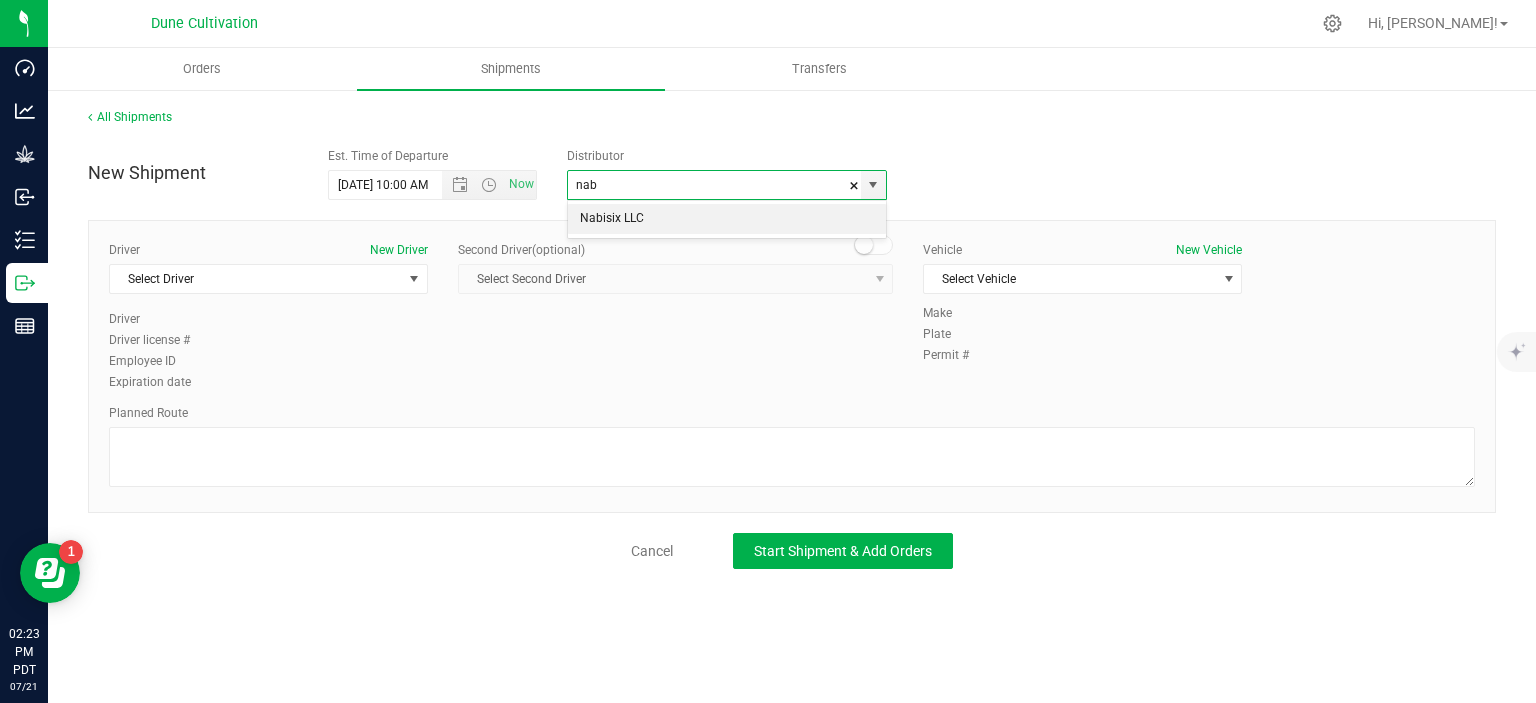 click on "Nabisix LLC" at bounding box center [727, 219] 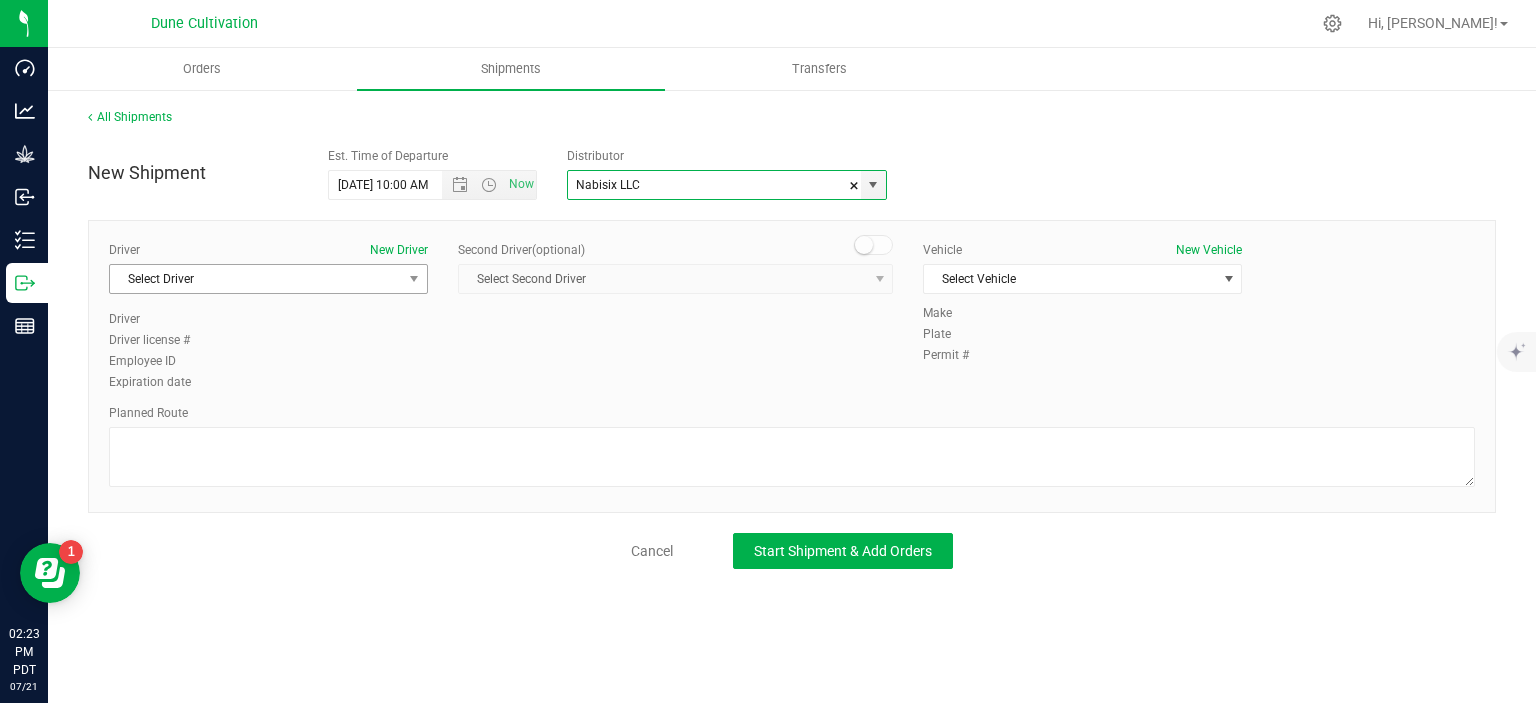 type on "Nabisix LLC" 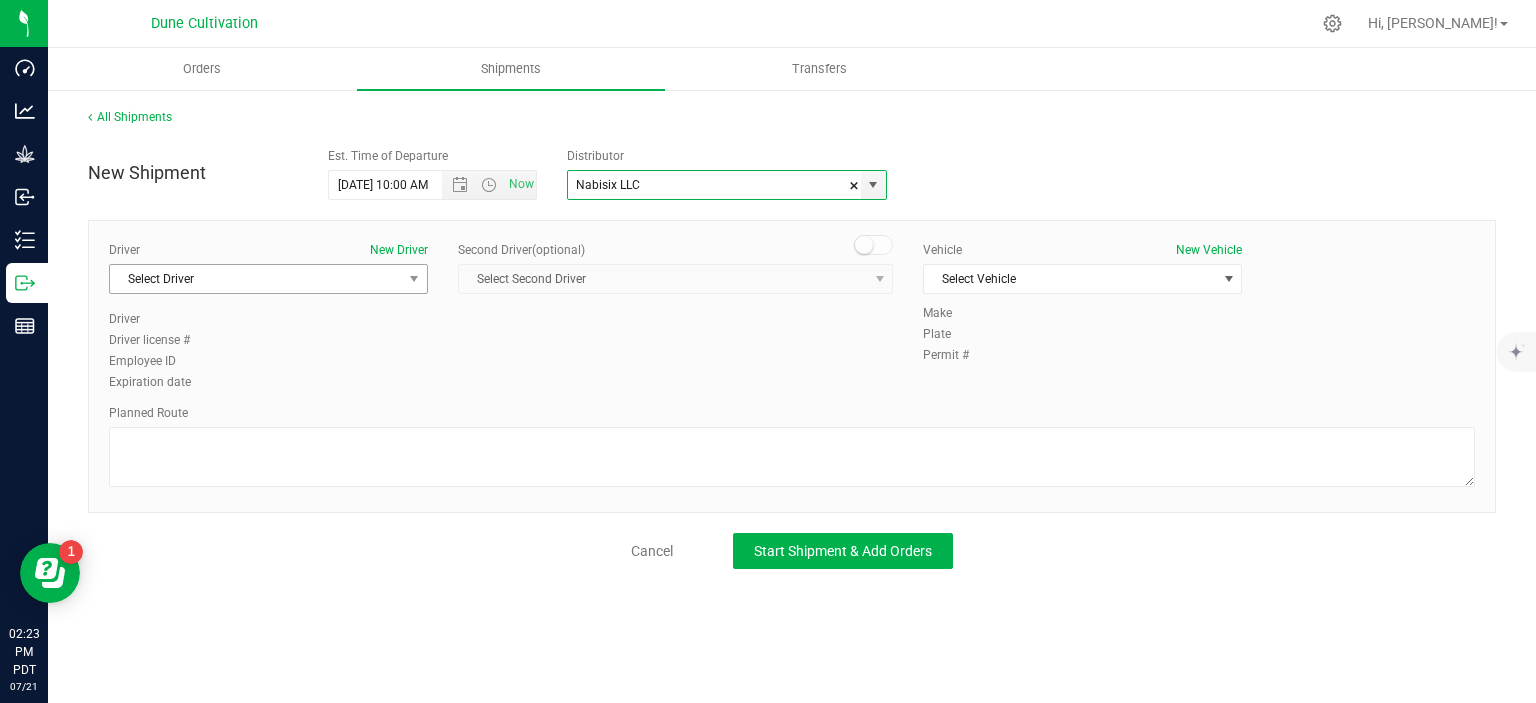 click at bounding box center (414, 279) 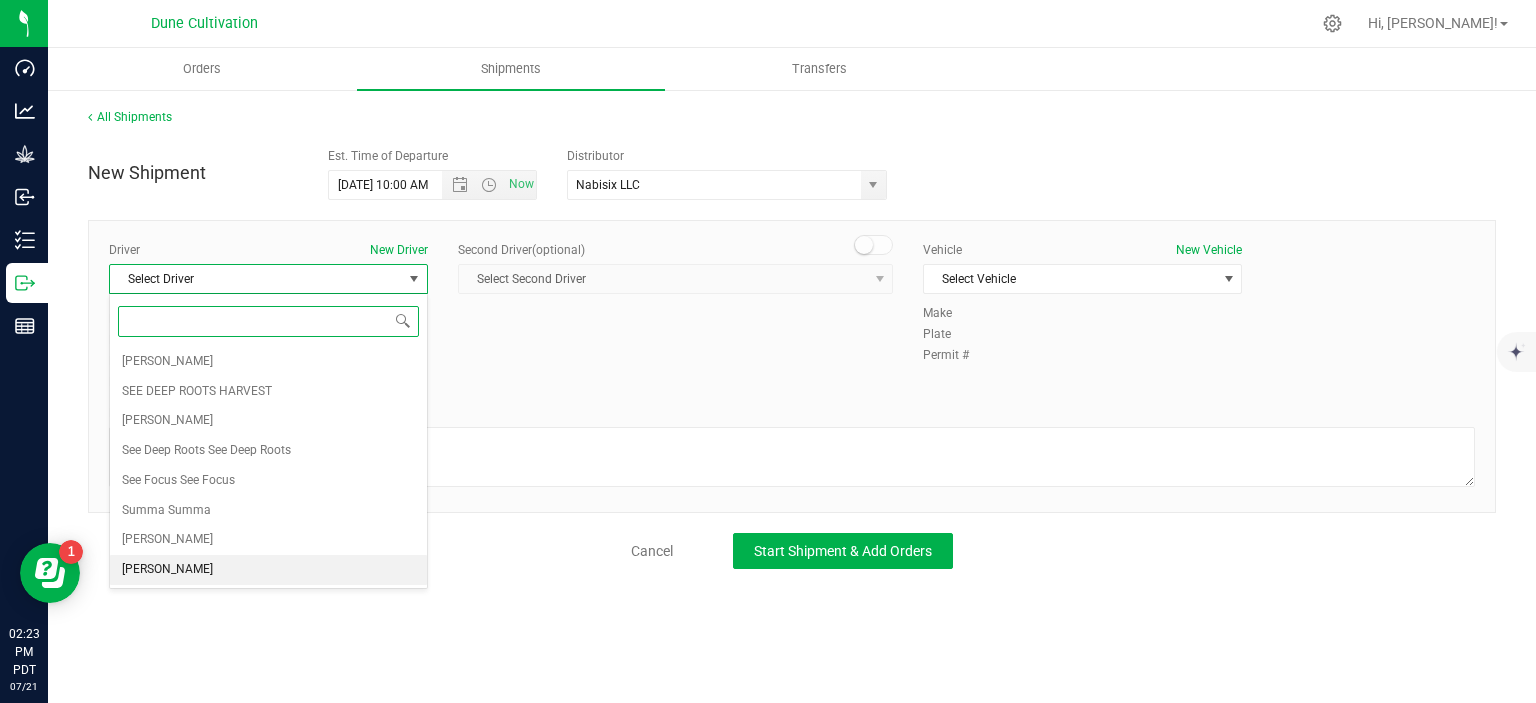 click on "TBD TBD" at bounding box center (268, 570) 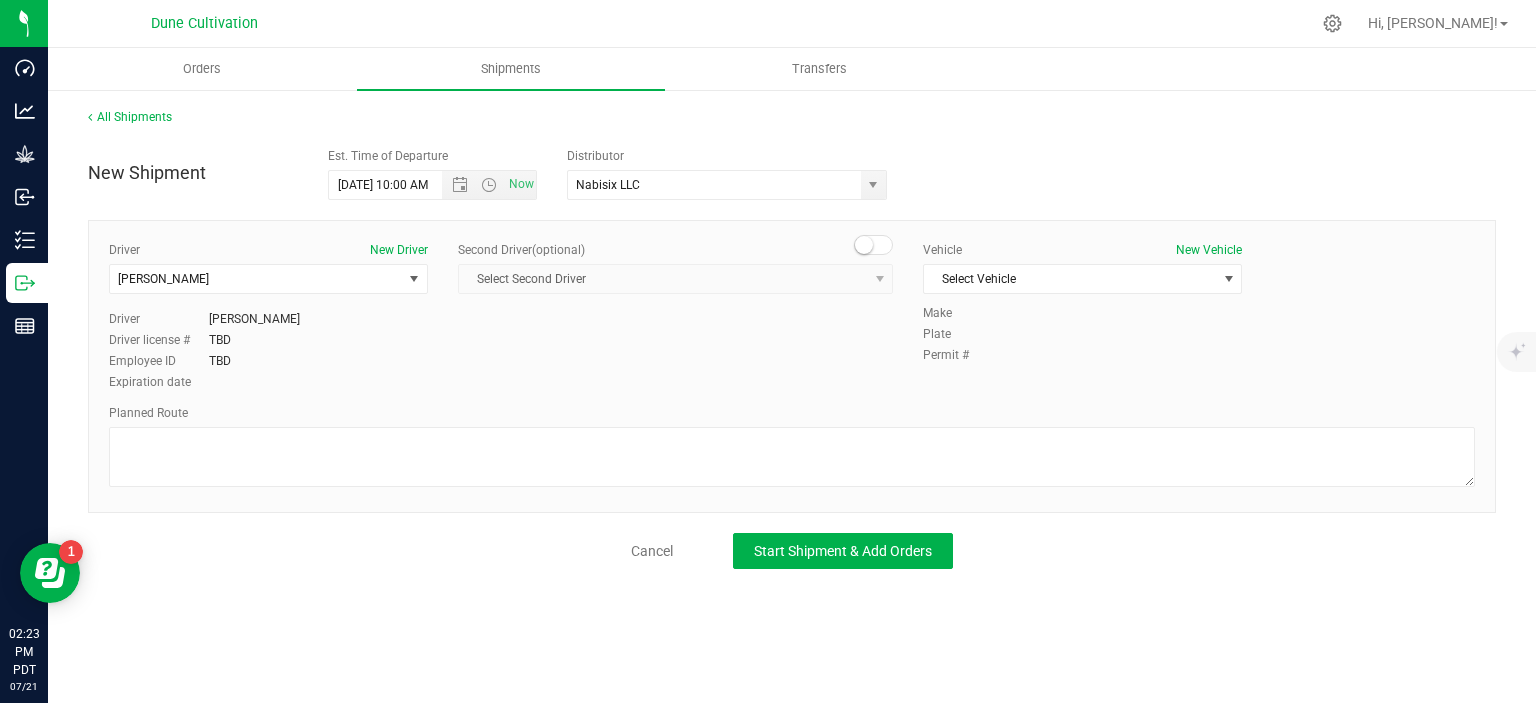 click on "Vehicle
New Vehicle
Select Vehicle Select Vehicle Dodge Ram ProMaster Mercedes Sprinter 4x4 See Deep Roots SEE DEEP ROOTS HARVEST See Focus Summa TBD" at bounding box center (1082, 272) 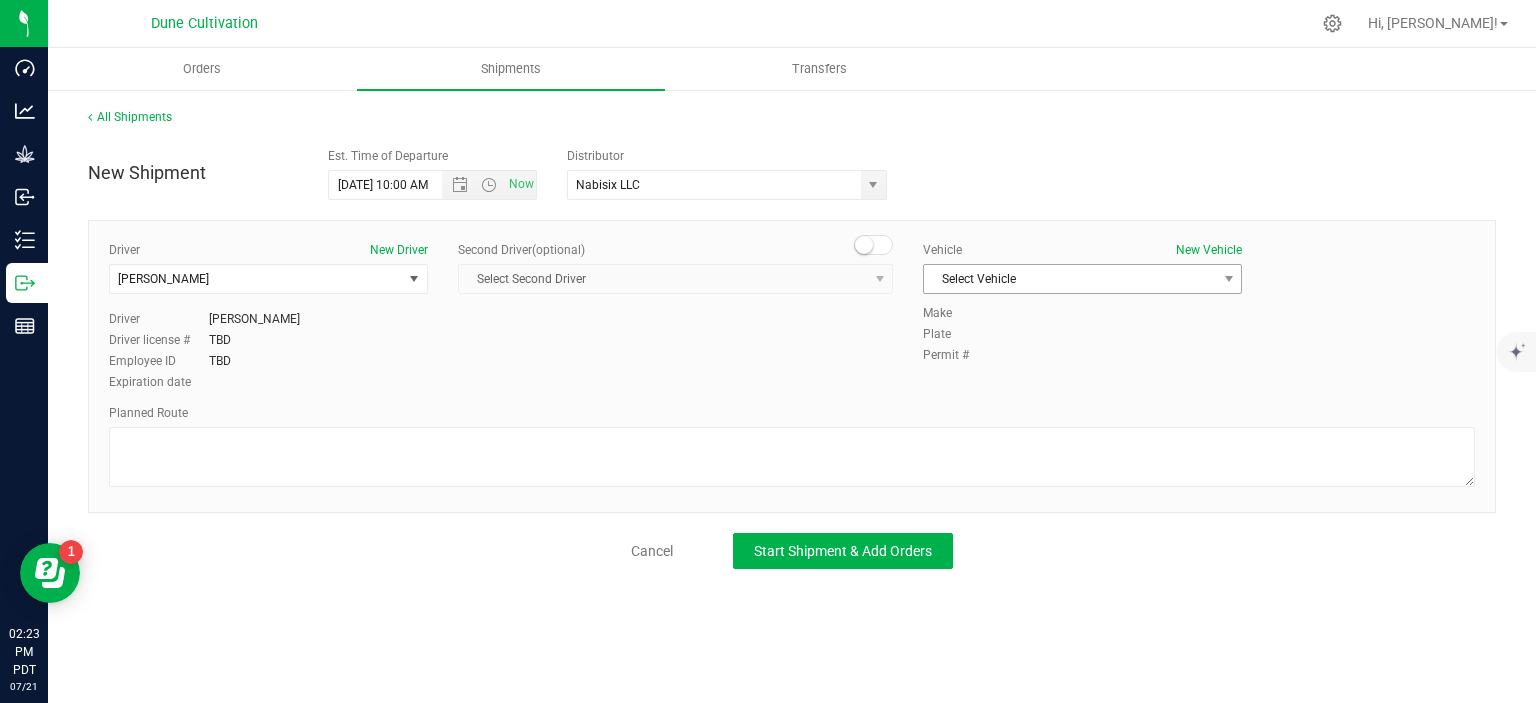 click on "Select Vehicle" at bounding box center [1070, 279] 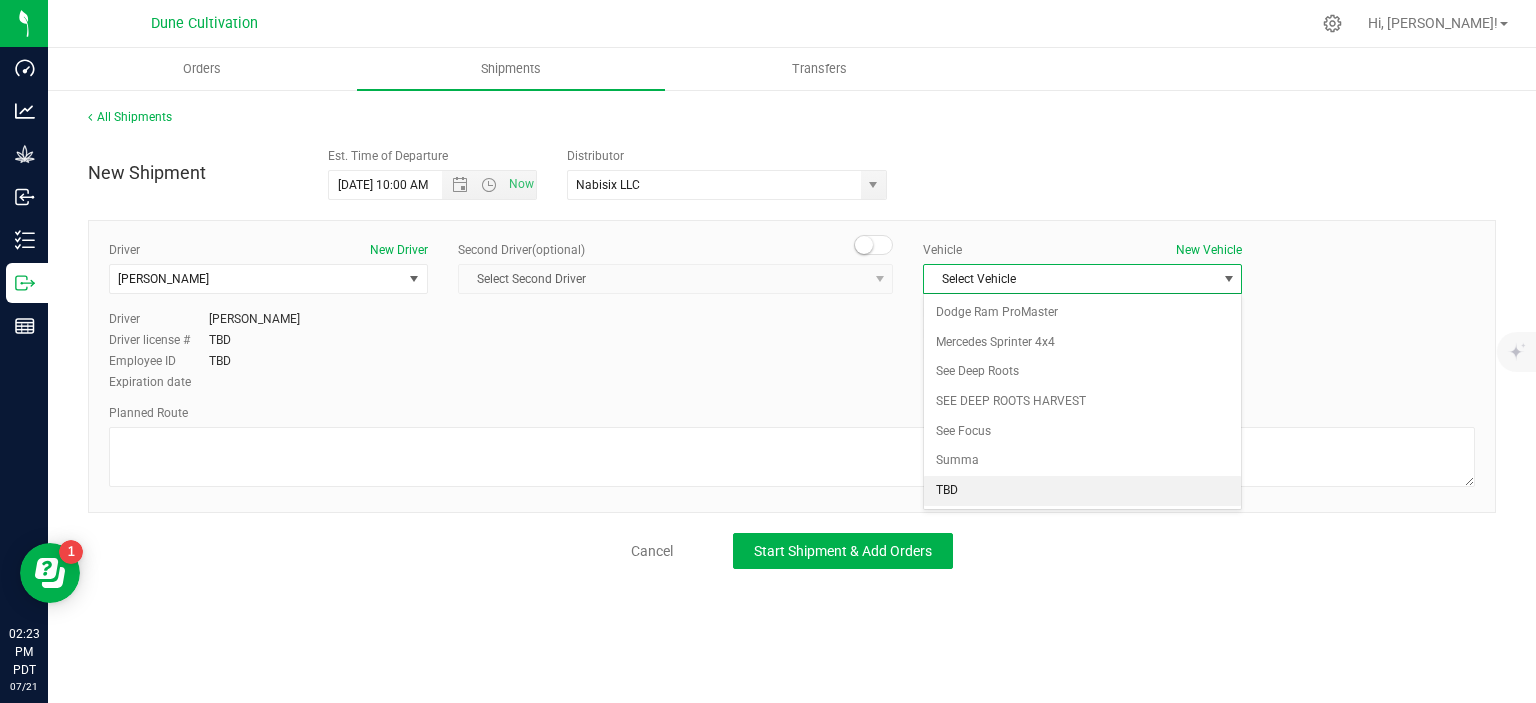 click on "TBD" at bounding box center [1082, 491] 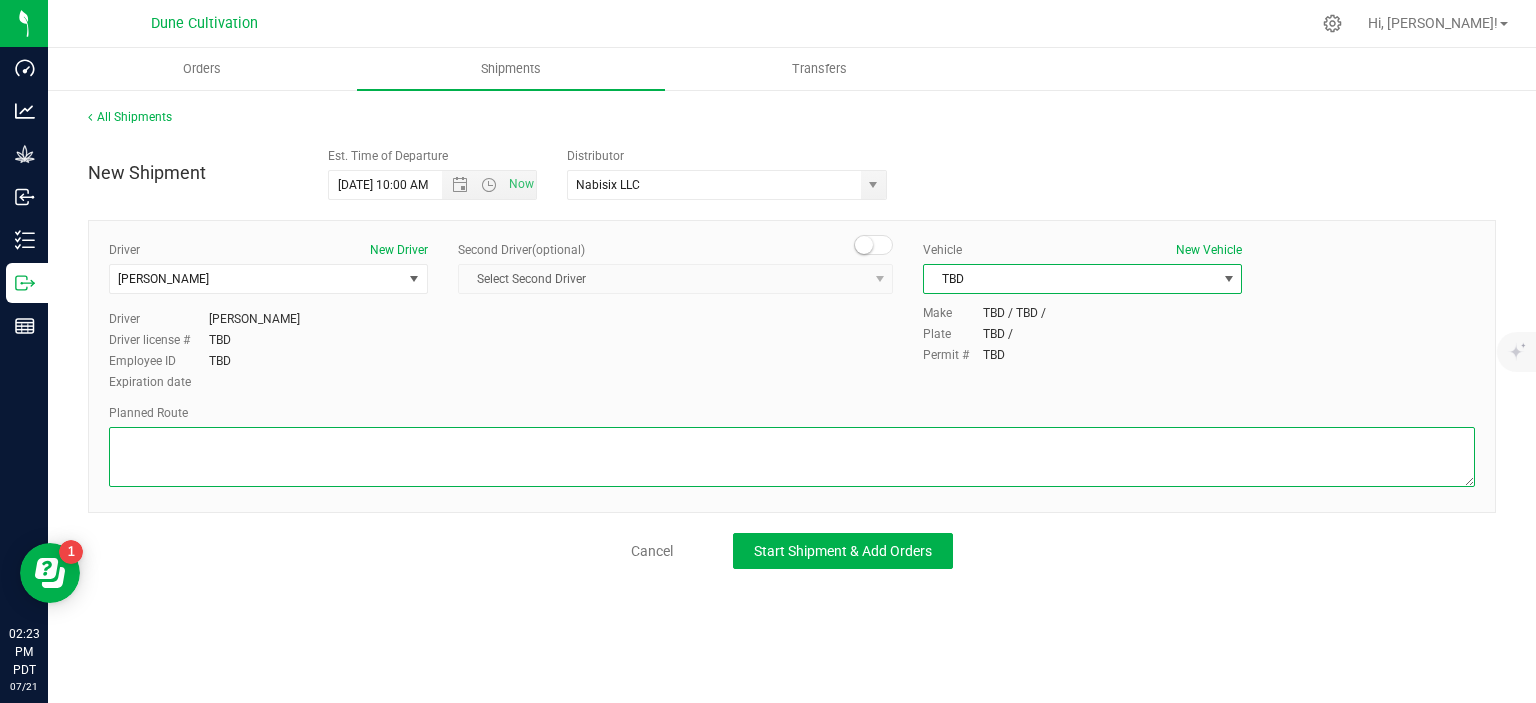 click at bounding box center [792, 457] 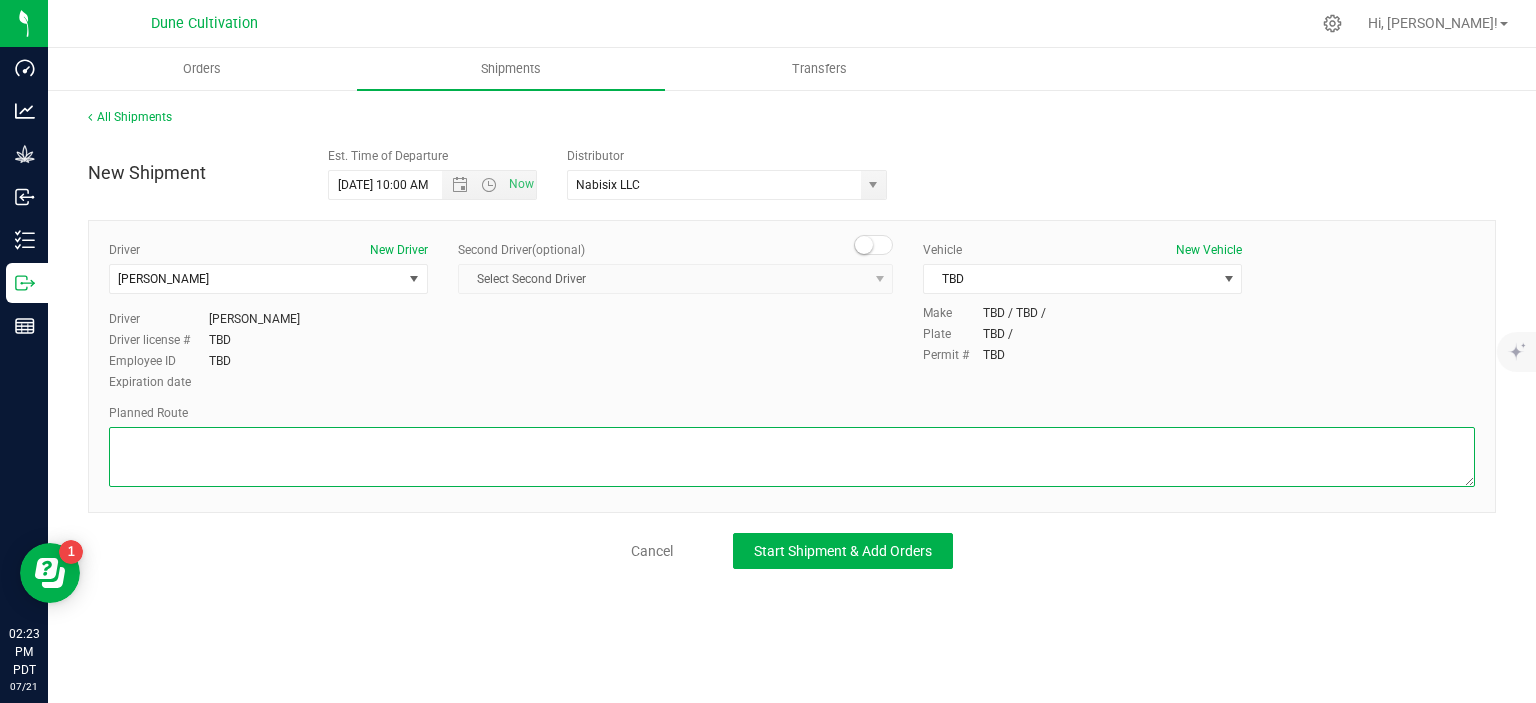 paste on "Get on I-15 S/US-93 S from N 5th St and E Cheyenne Ave
7 min (2.3 mi)
Continue on I-15 S/US-93 S. Take I-11/US-95 N to N Jones Blvd in Las Vegas. Take exit 80 from I-11/US-95 N
7 min (7.0 mi)
Follow N Jones Blvd to your destination
4 min (0.9 mi)" 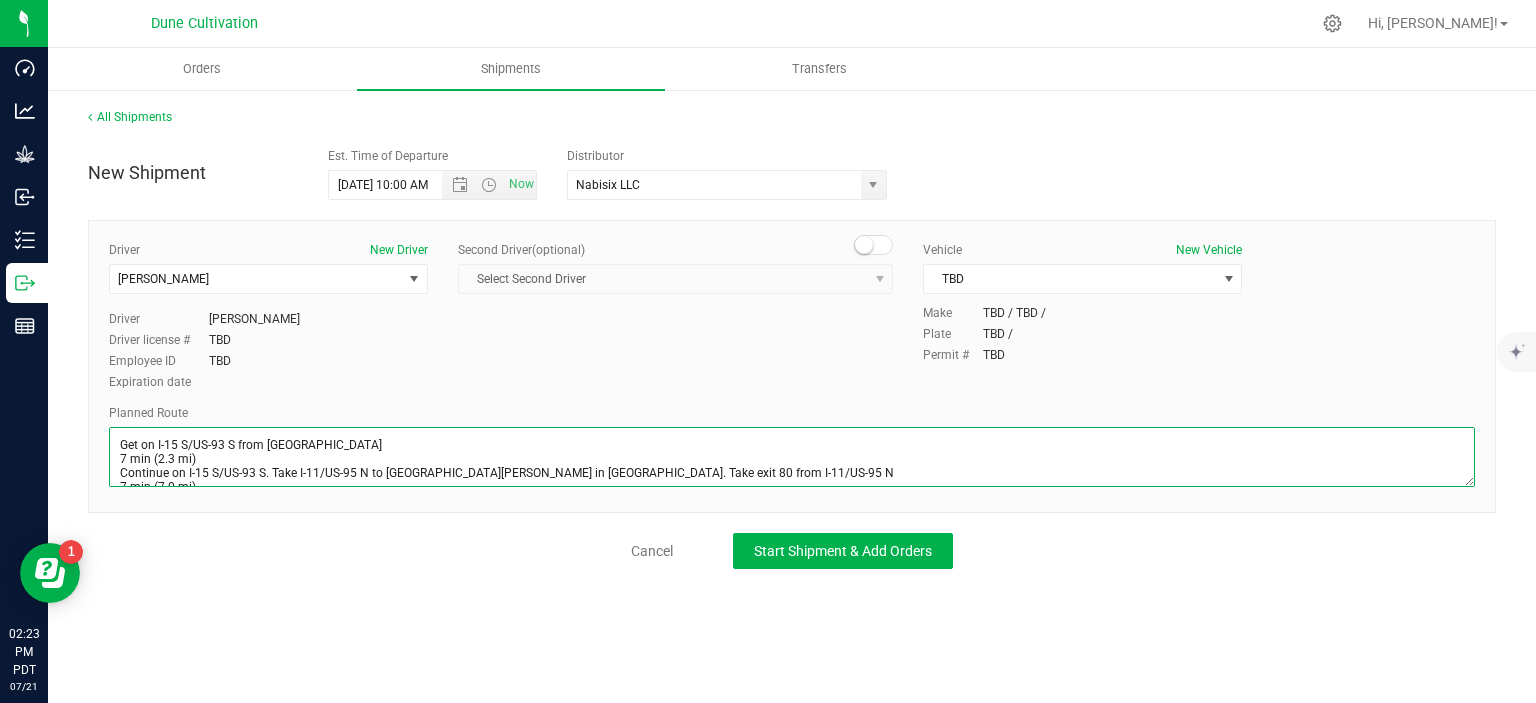 scroll, scrollTop: 38, scrollLeft: 0, axis: vertical 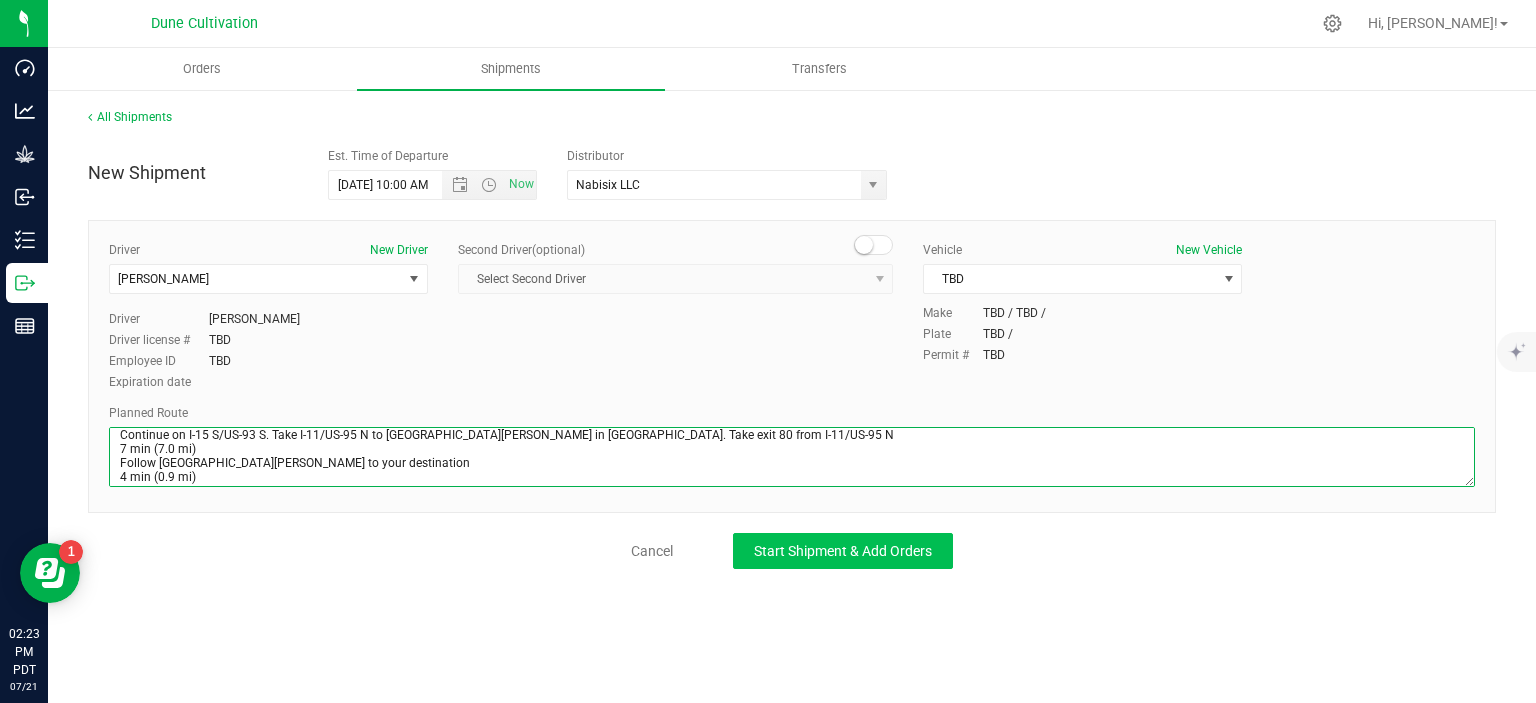 type on "Get on I-15 S/US-93 S from N 5th St and E Cheyenne Ave
7 min (2.3 mi)
Continue on I-15 S/US-93 S. Take I-11/US-95 N to N Jones Blvd in Las Vegas. Take exit 80 from I-11/US-95 N
7 min (7.0 mi)
Follow N Jones Blvd to your destination
4 min (0.9 mi)" 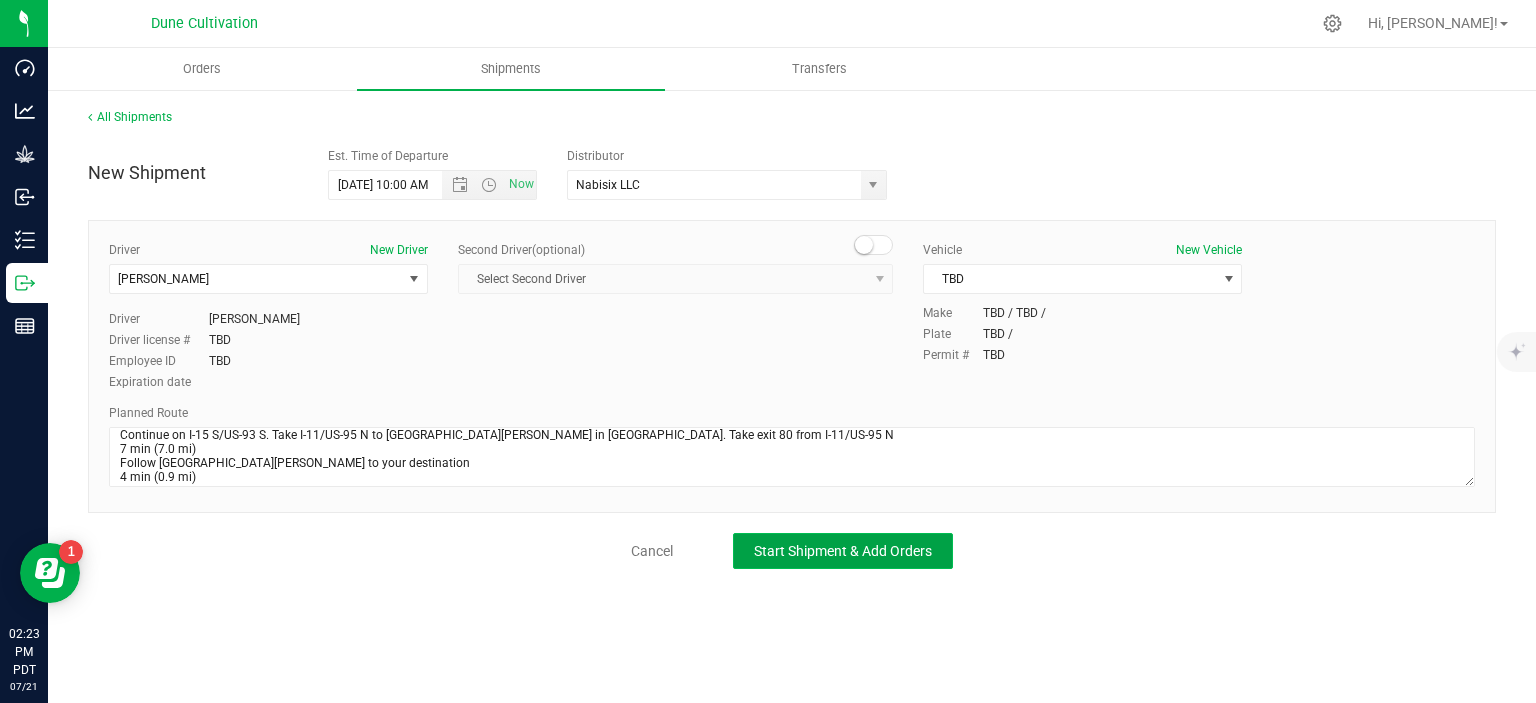 click on "Start Shipment & Add Orders" 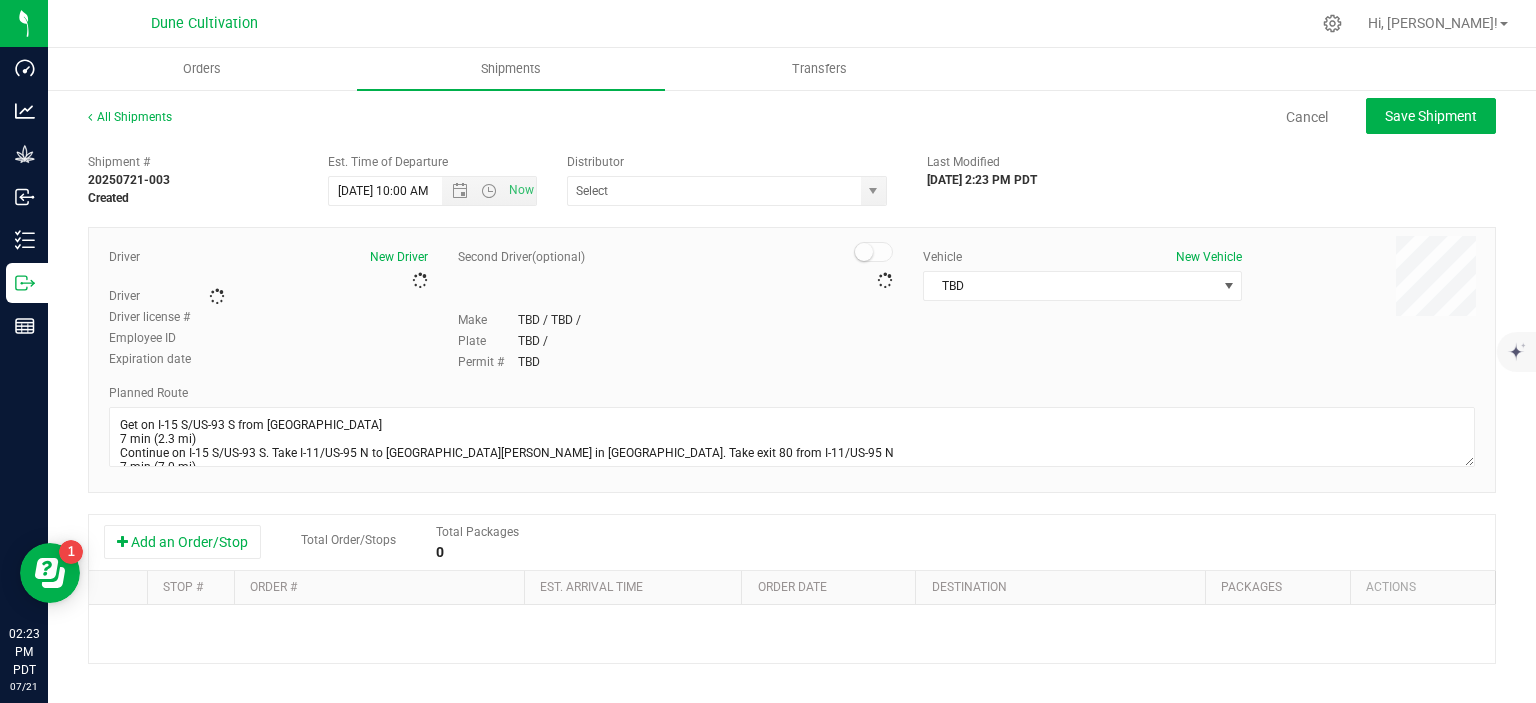 type on "Nabisix LLC" 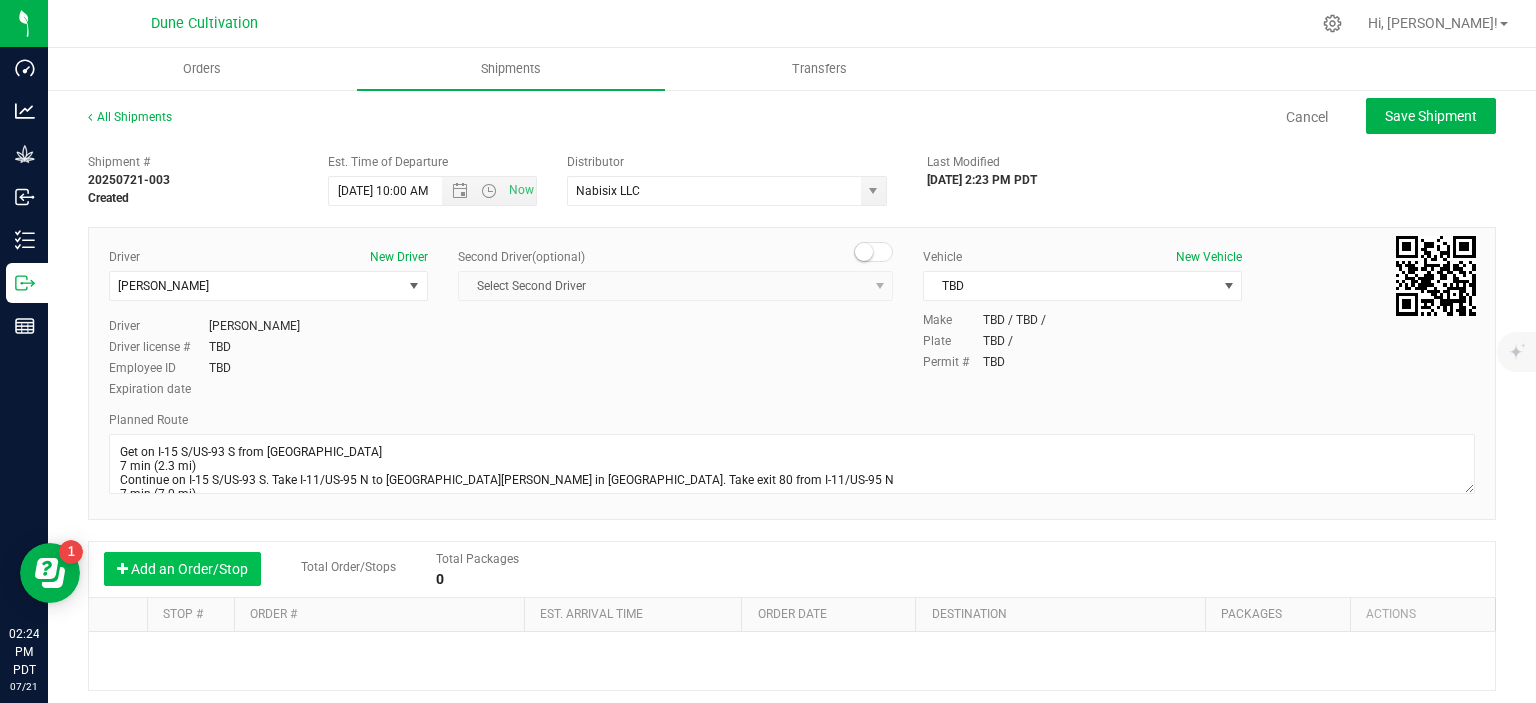 click on "Add an Order/Stop" at bounding box center [182, 569] 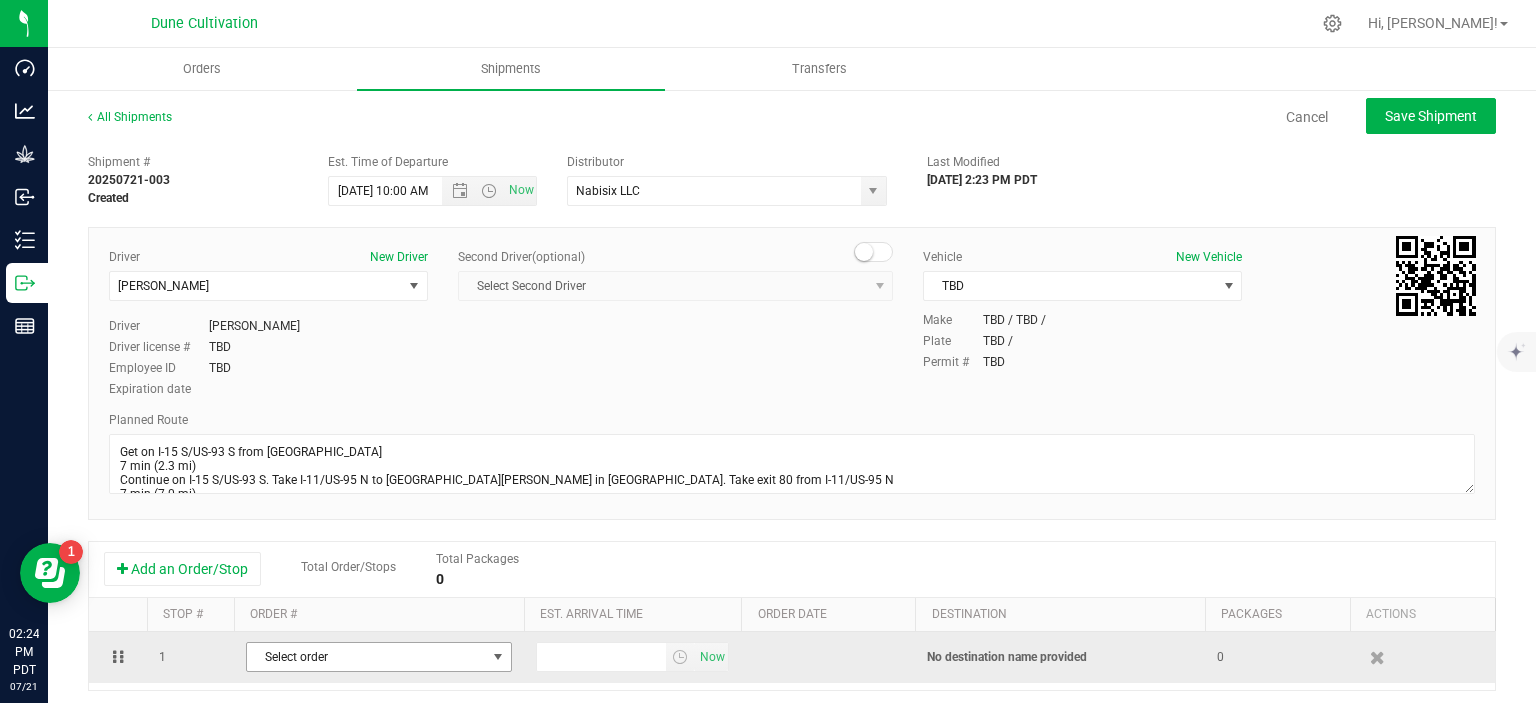 click on "Select order" at bounding box center (366, 657) 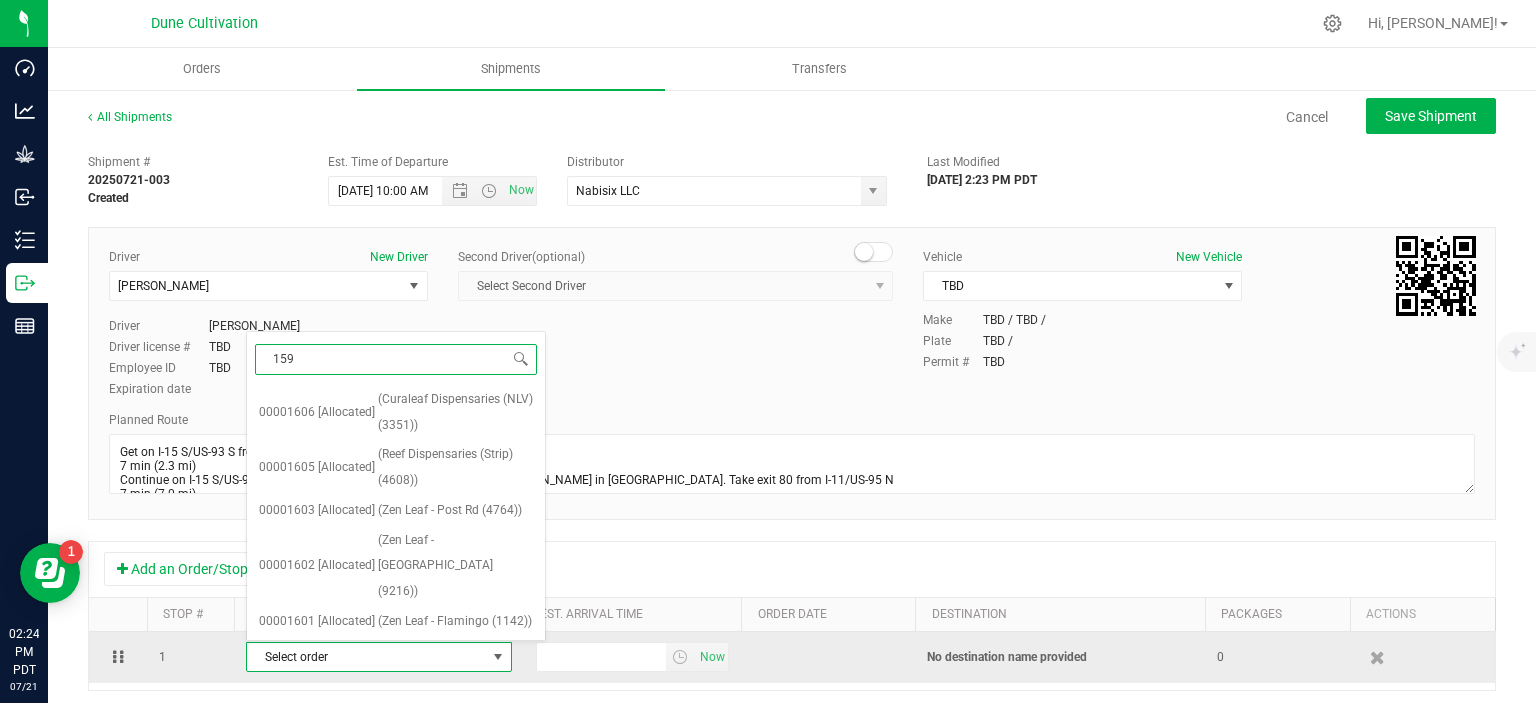 type on "1592" 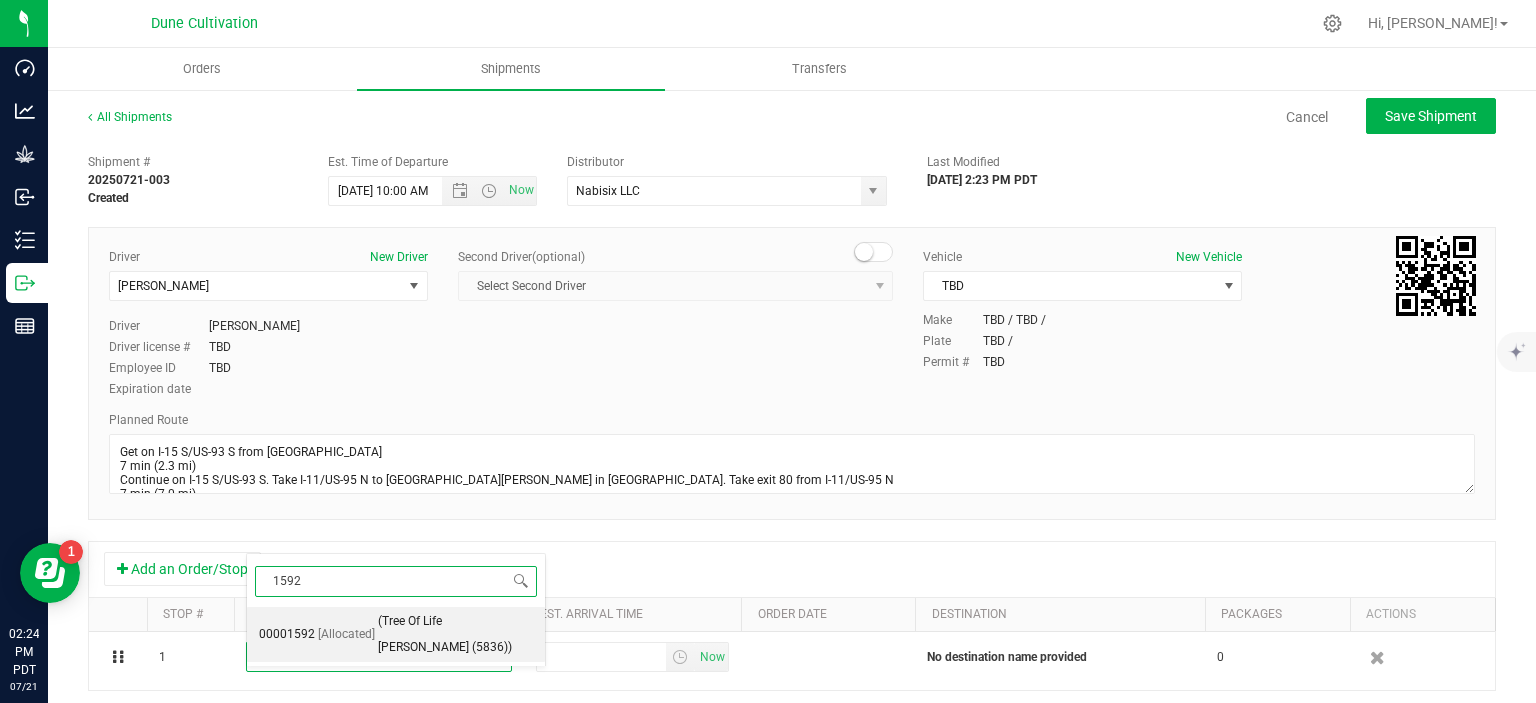 click on "1592" at bounding box center [396, 581] 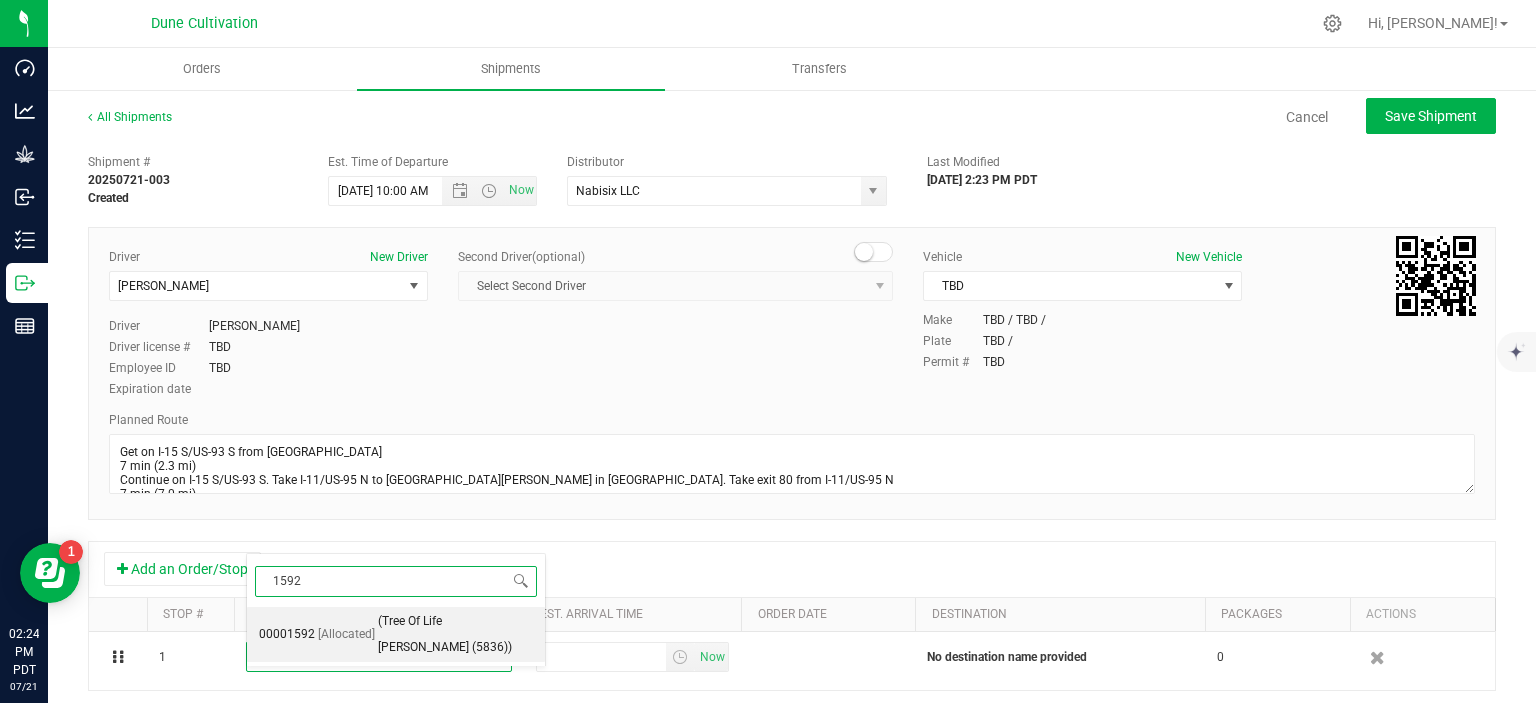 click on "(Tree Of Life Jones (5836))" at bounding box center [455, 634] 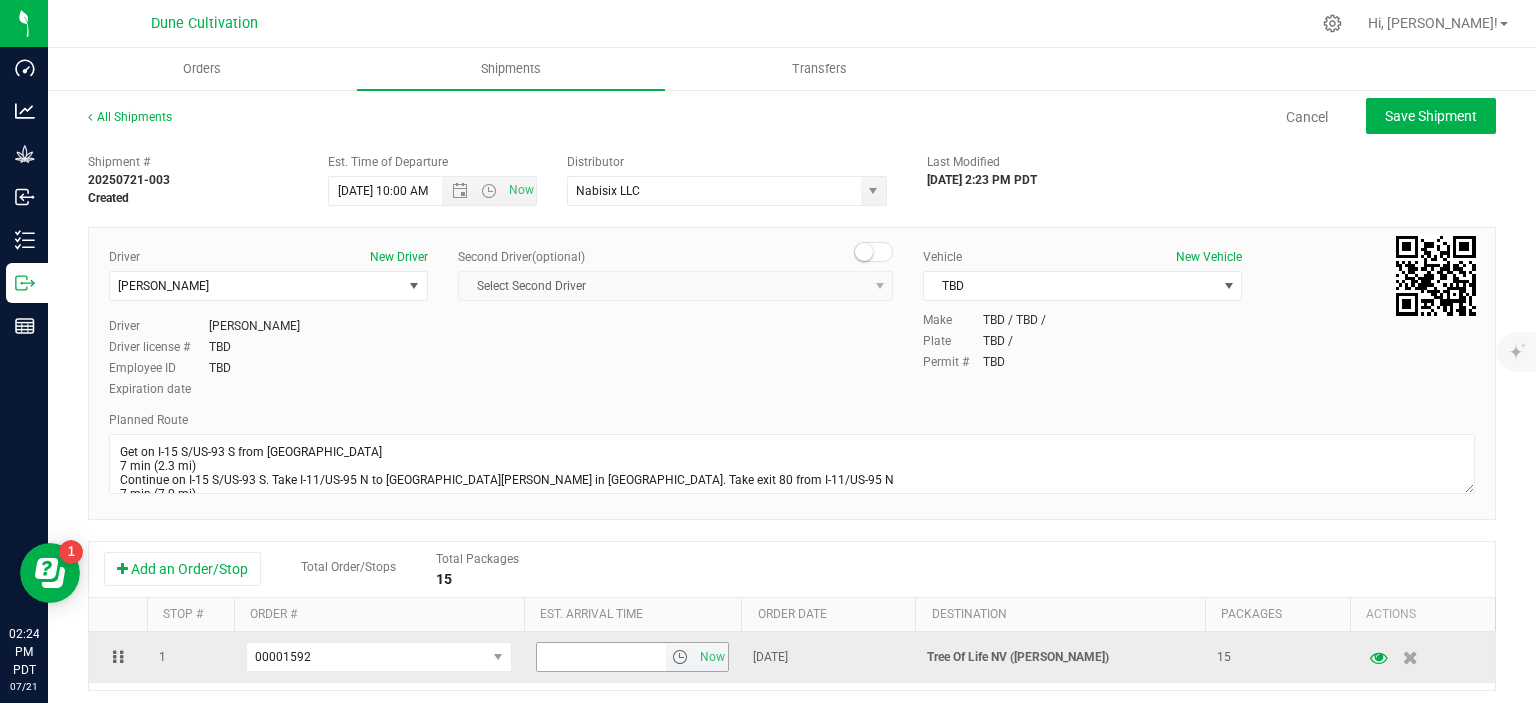 click at bounding box center [602, 657] 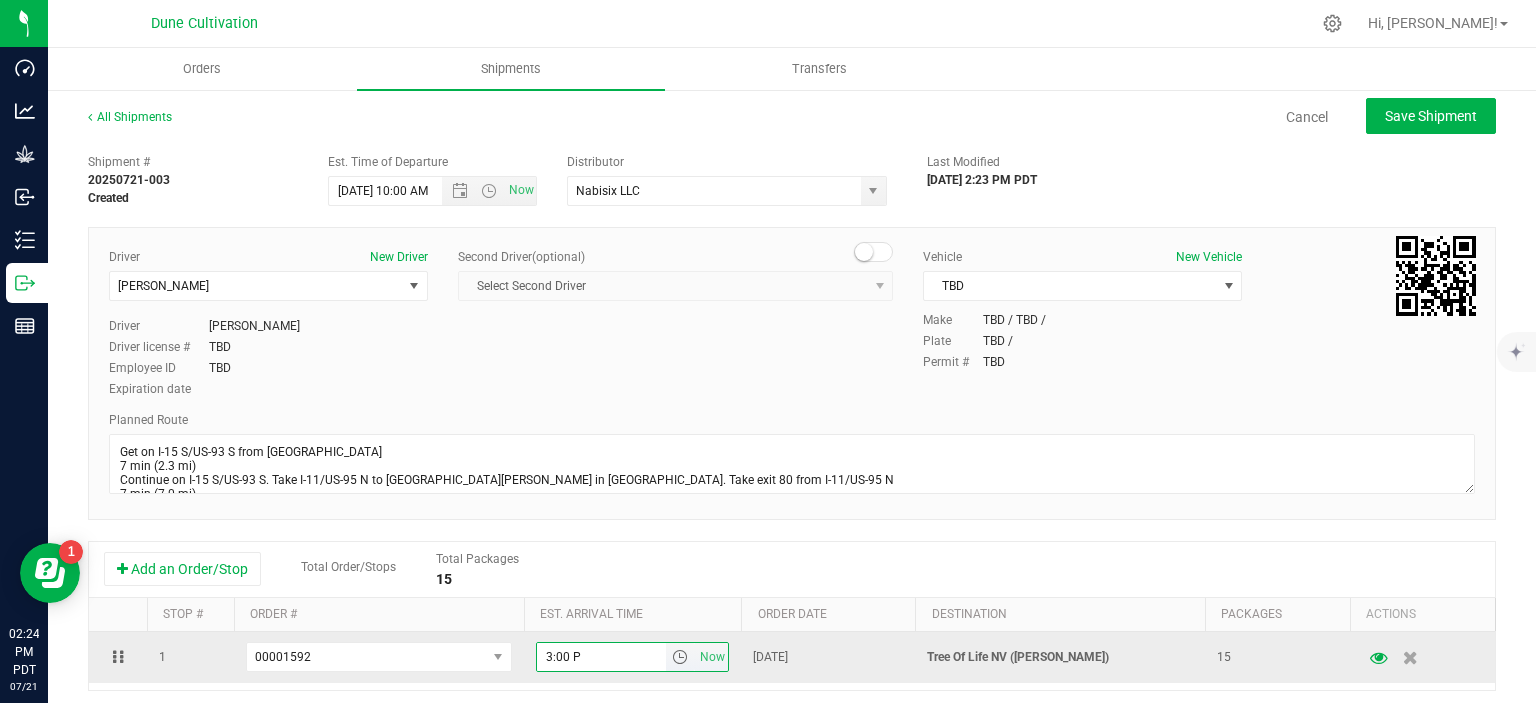 type on "3:00 PM" 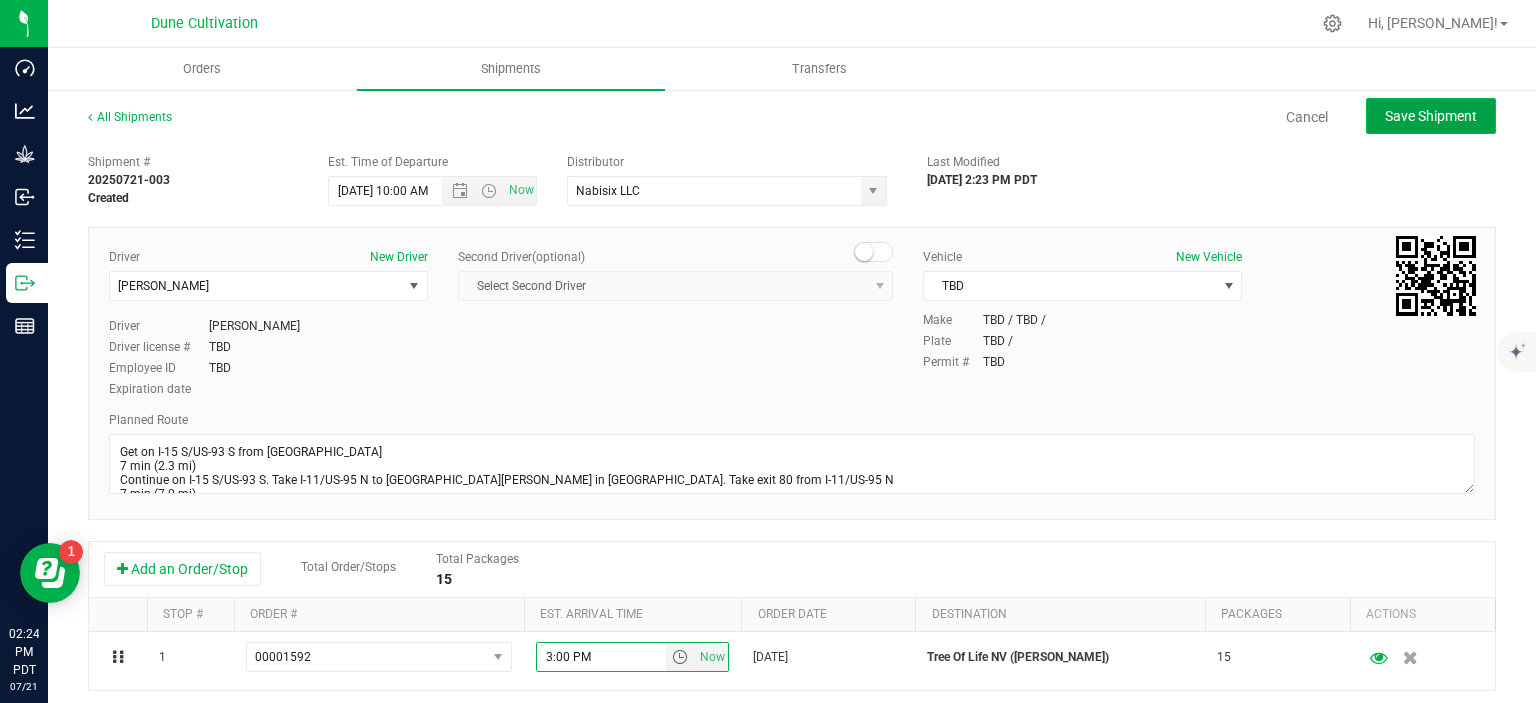 click on "Save Shipment" 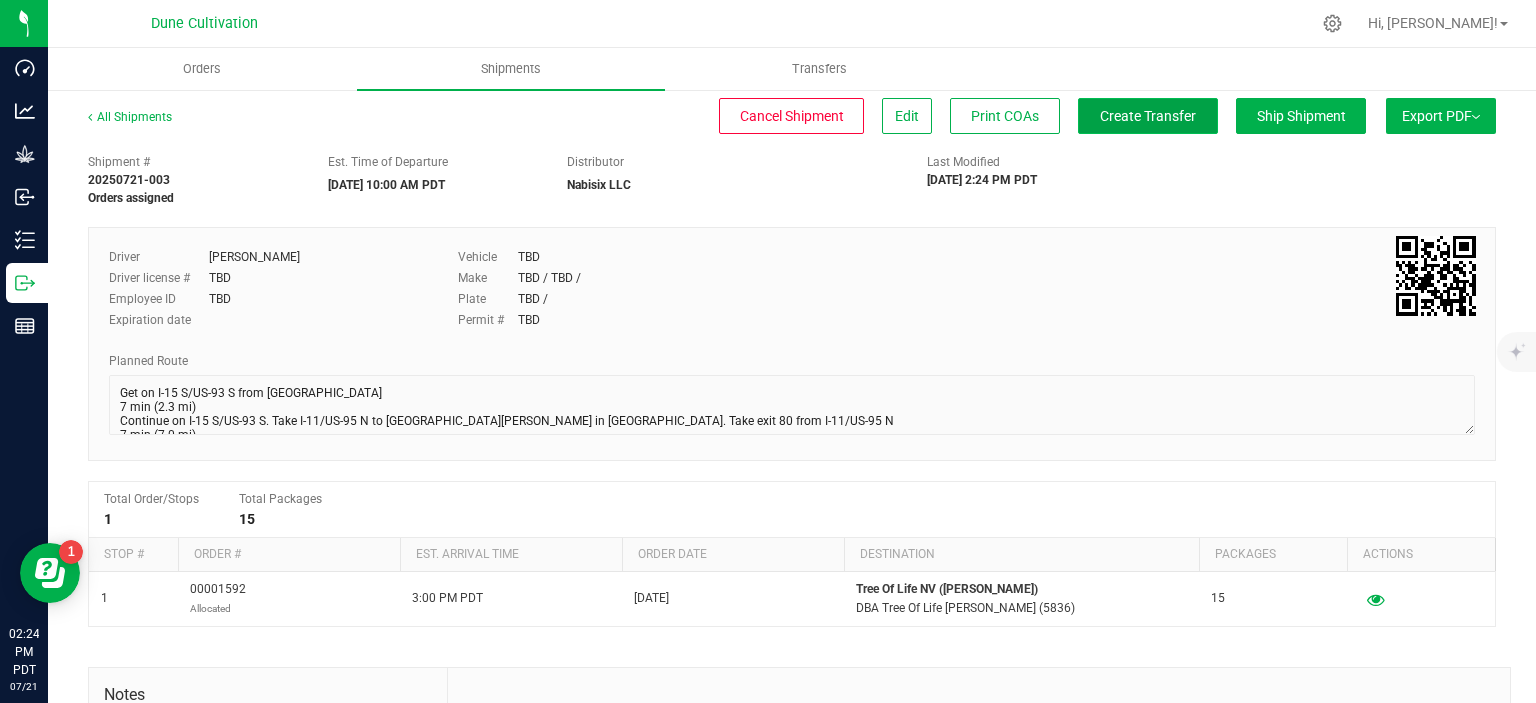 click on "Create Transfer" at bounding box center [1148, 116] 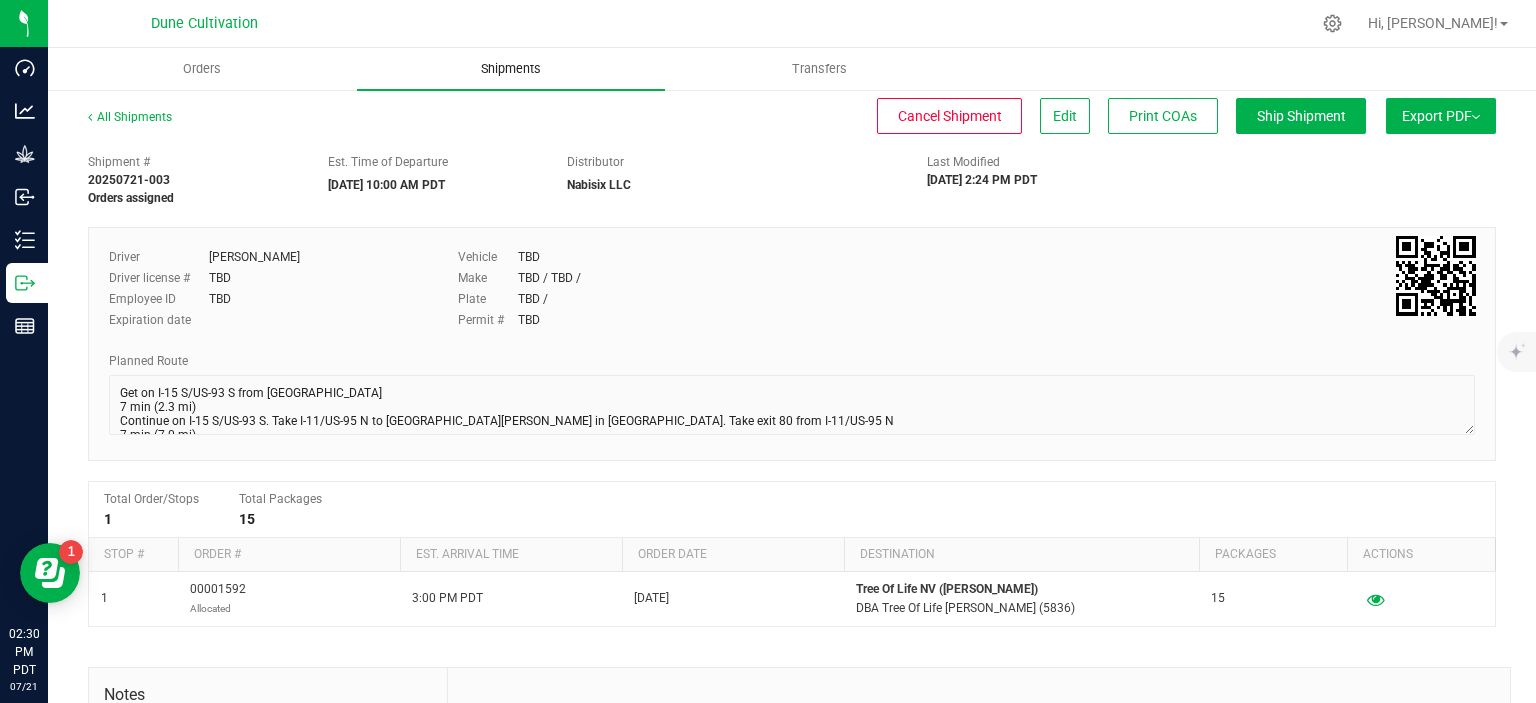 click on "Shipments" at bounding box center (511, 69) 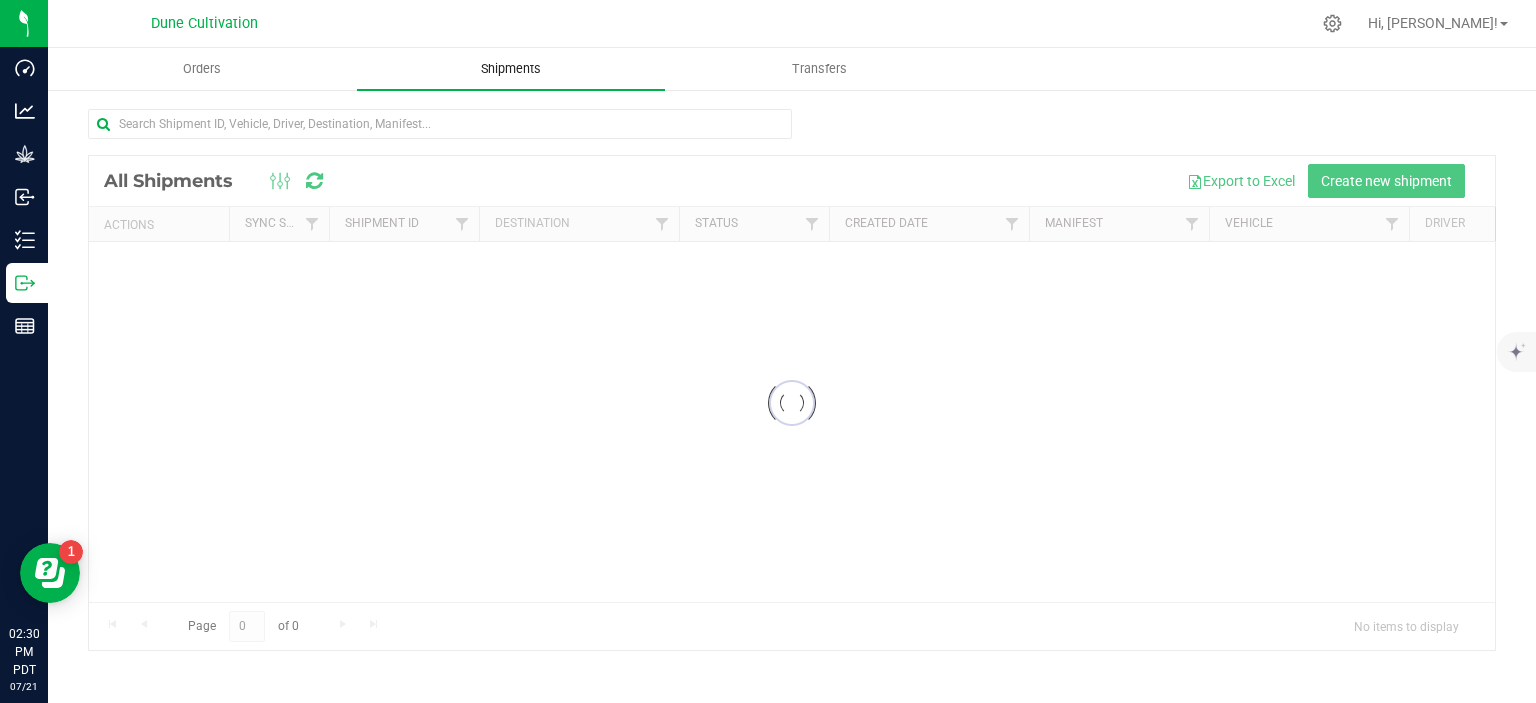 click on "Shipments" at bounding box center (511, 69) 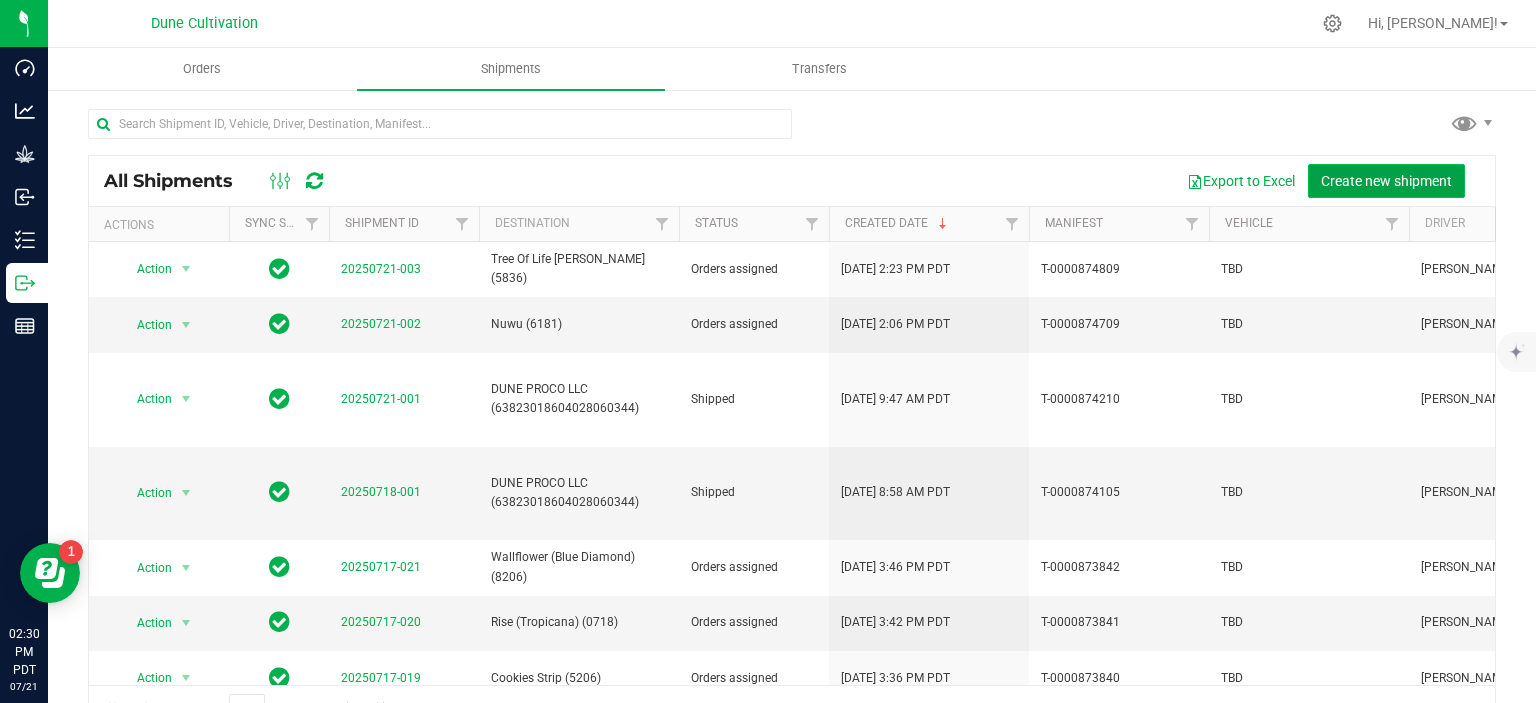 click on "Create new shipment" at bounding box center (1386, 181) 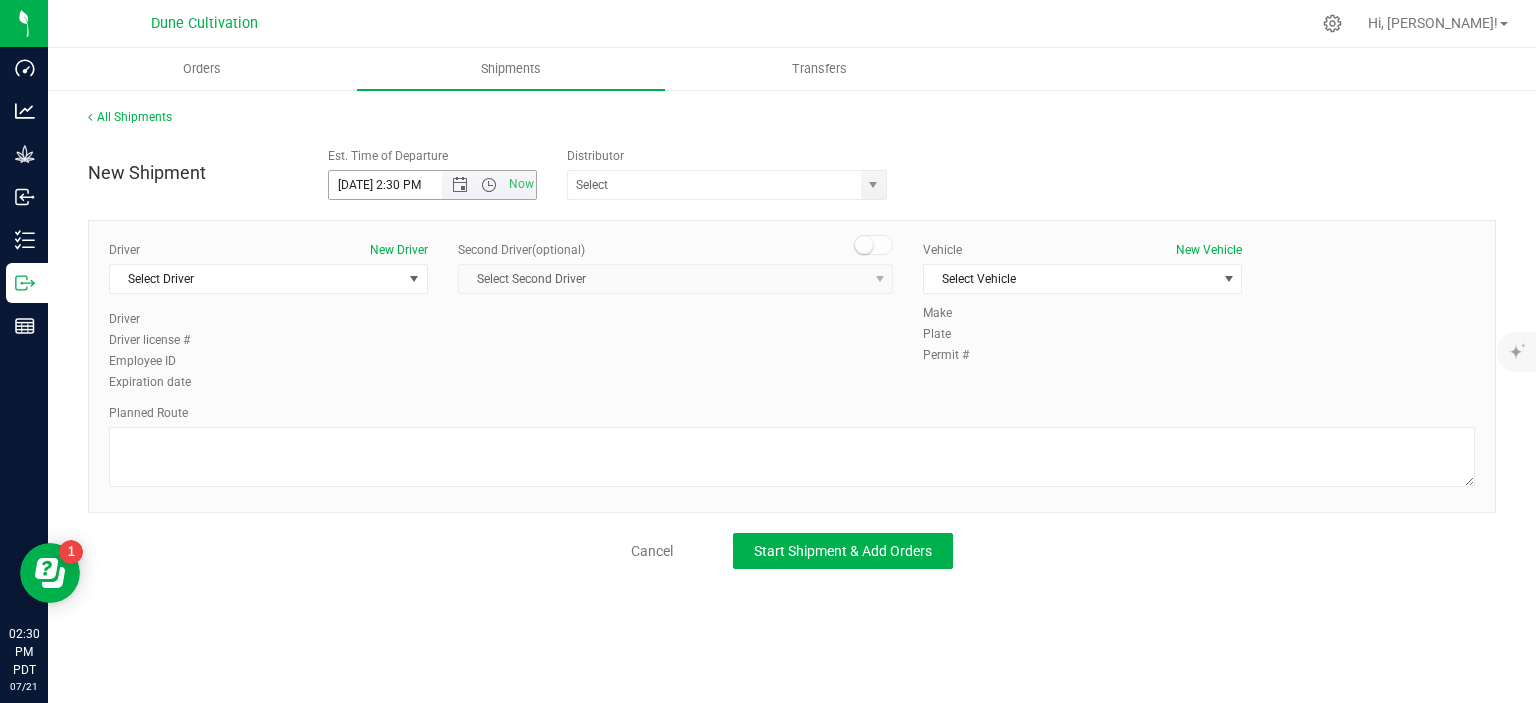 click on "7/21/2025 2:30 PM" at bounding box center [403, 185] 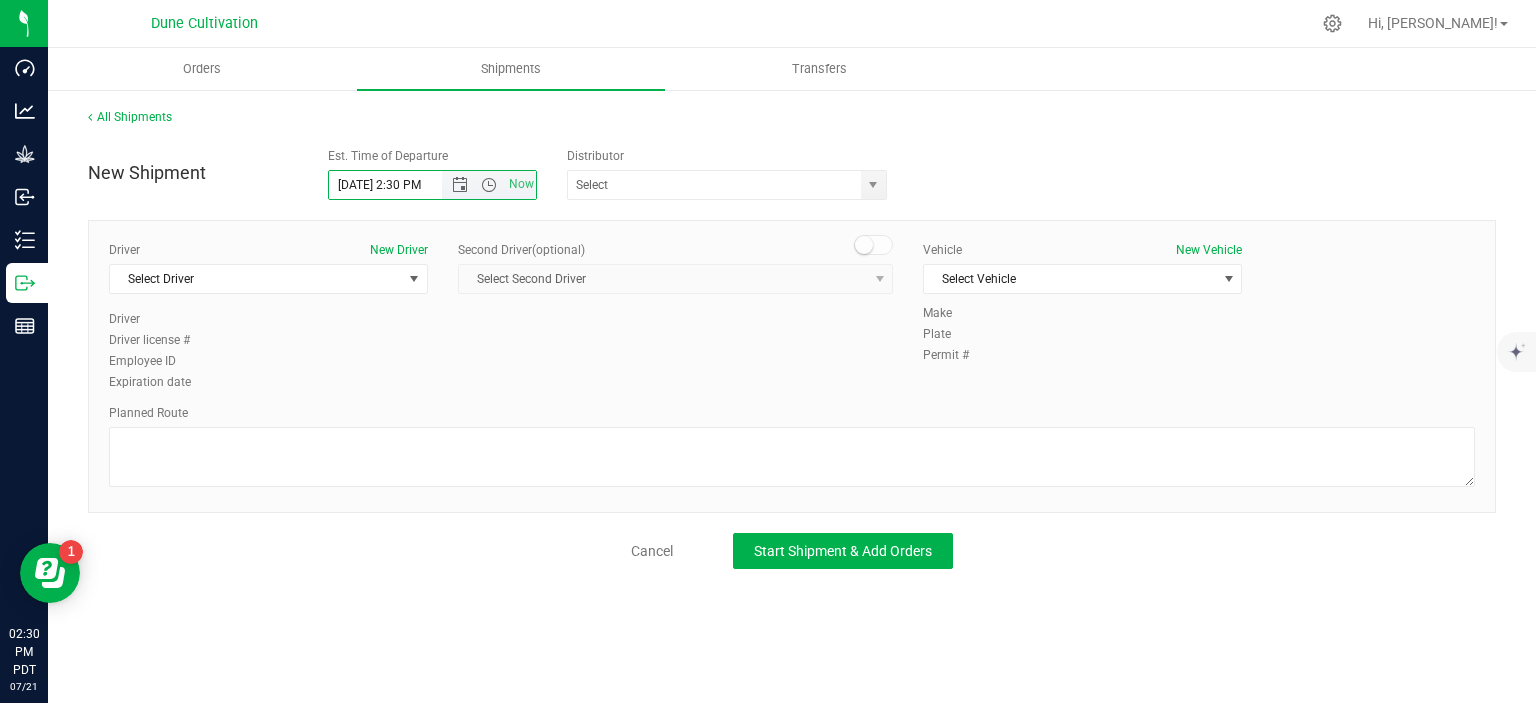 click on "7/22/2025 2:30 PM" at bounding box center [403, 185] 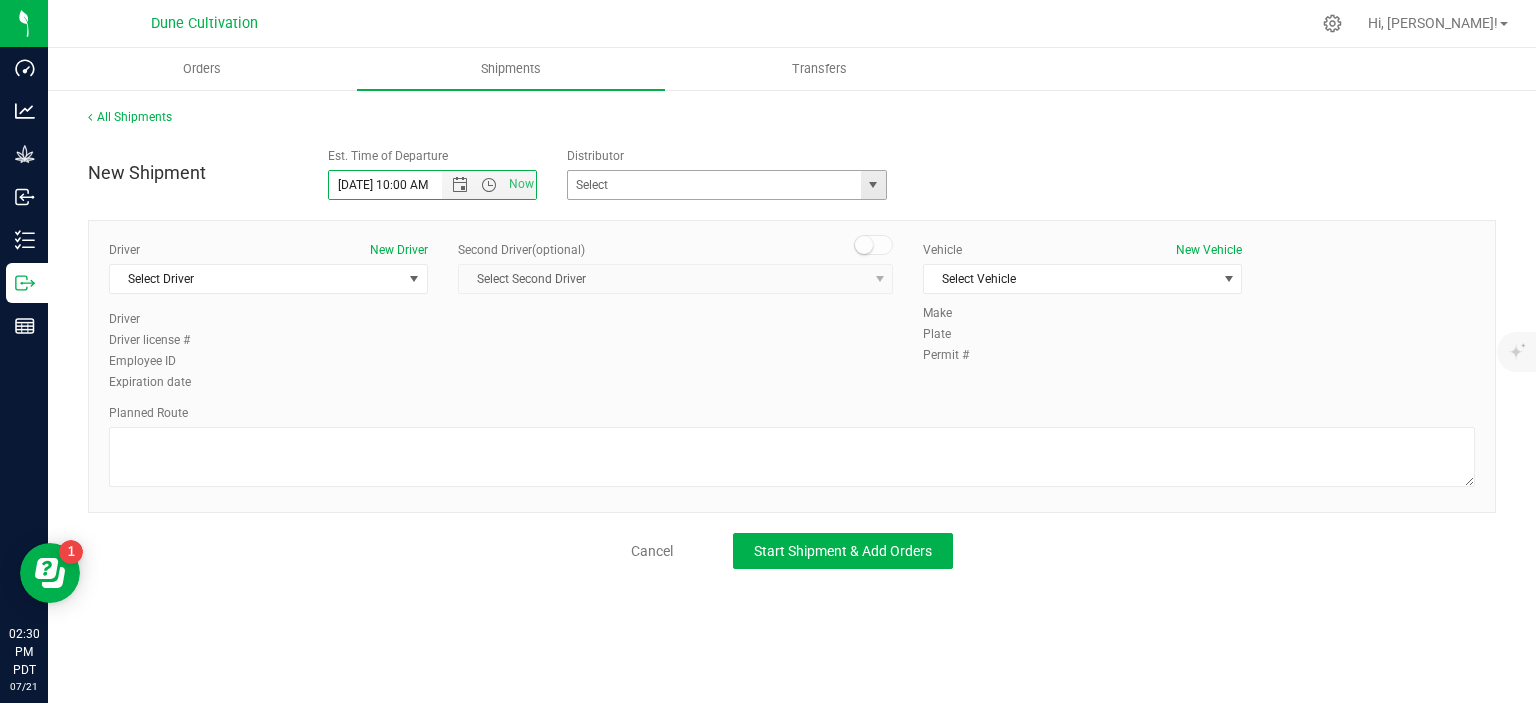 click at bounding box center [873, 185] 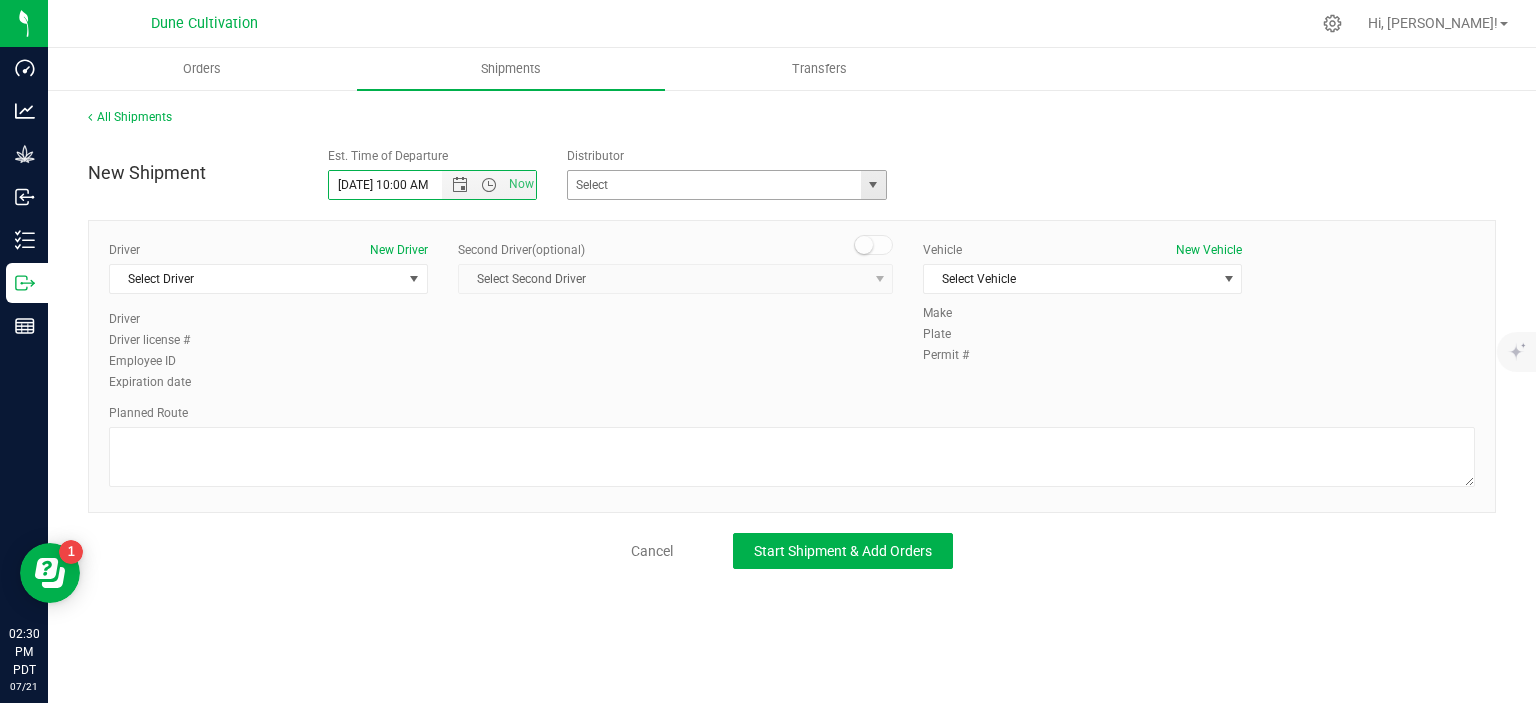 type on "7/22/2025 10:00 AM" 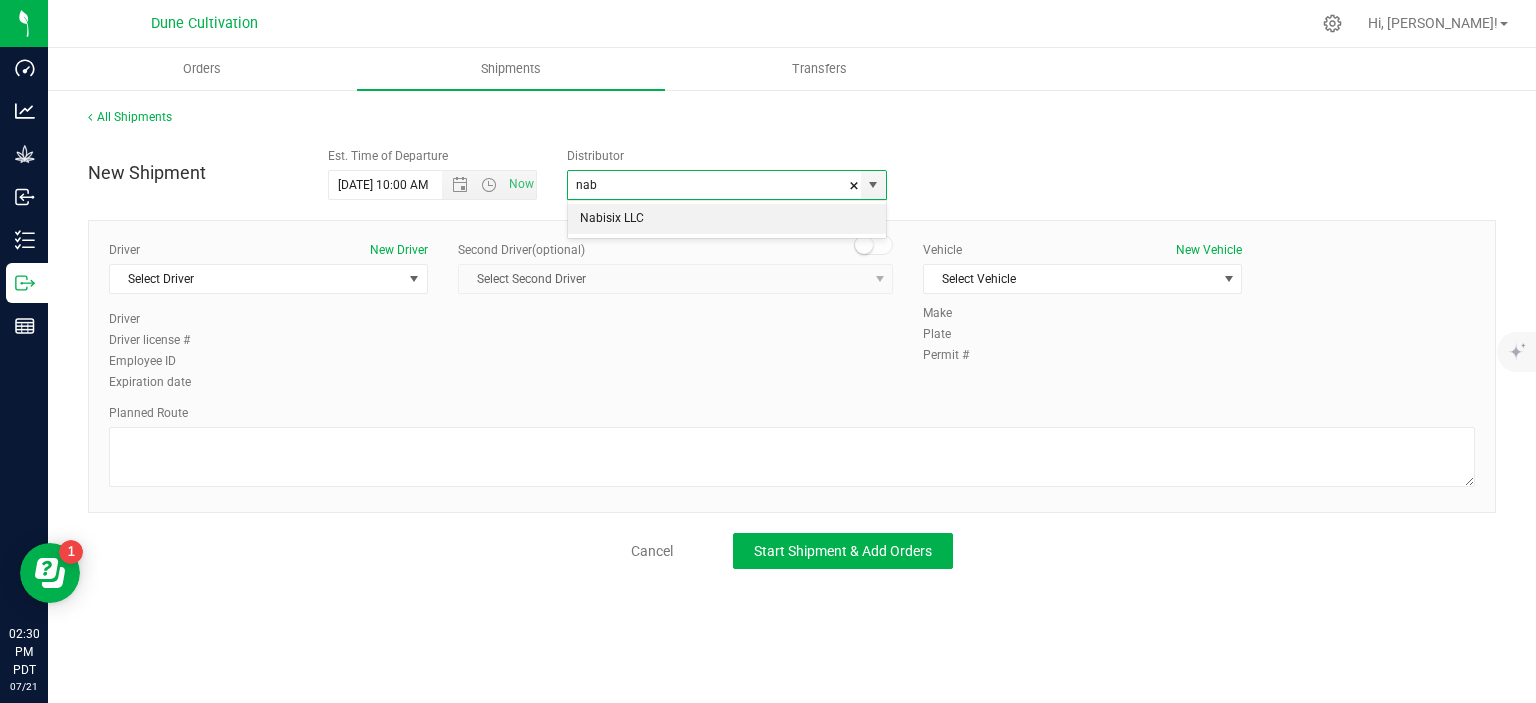 click on "Nabisix LLC" at bounding box center (727, 219) 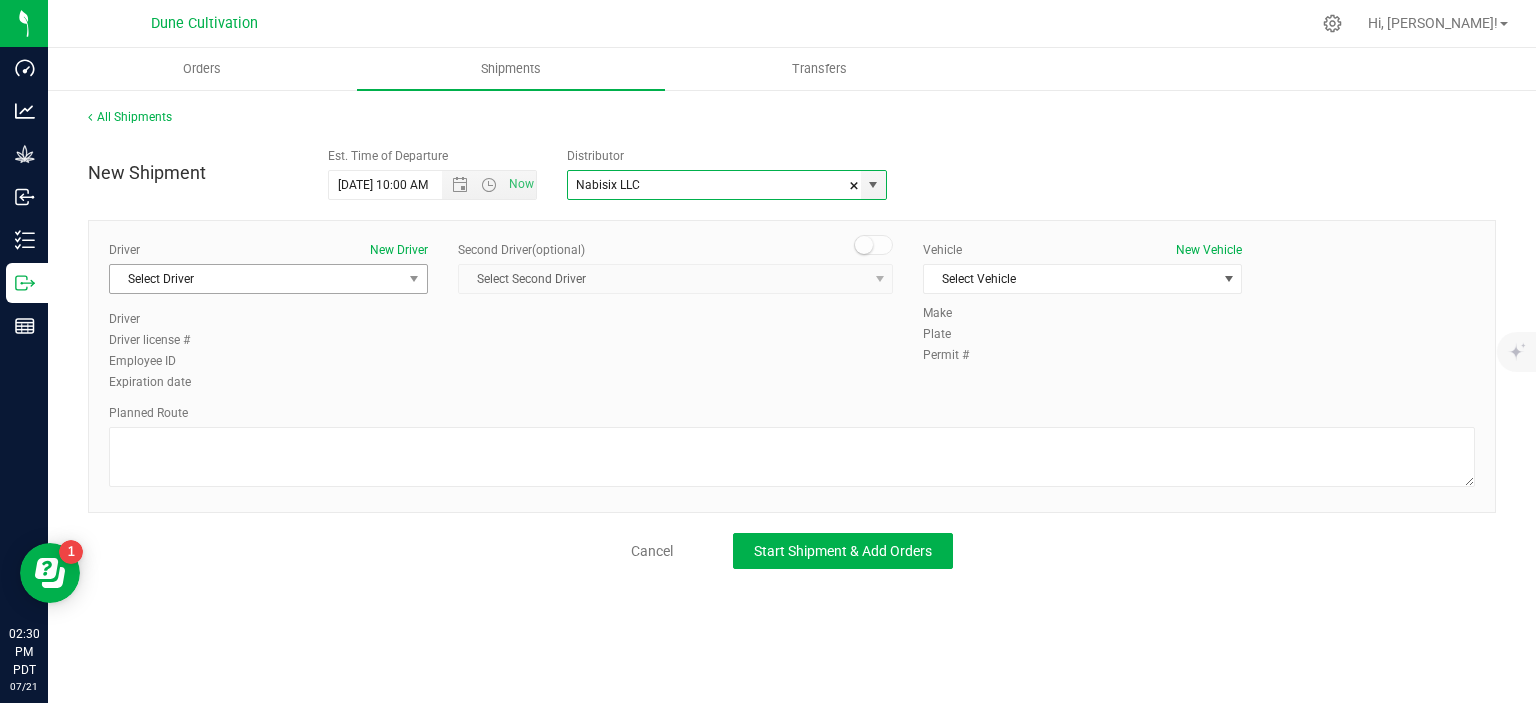 type on "Nabisix LLC" 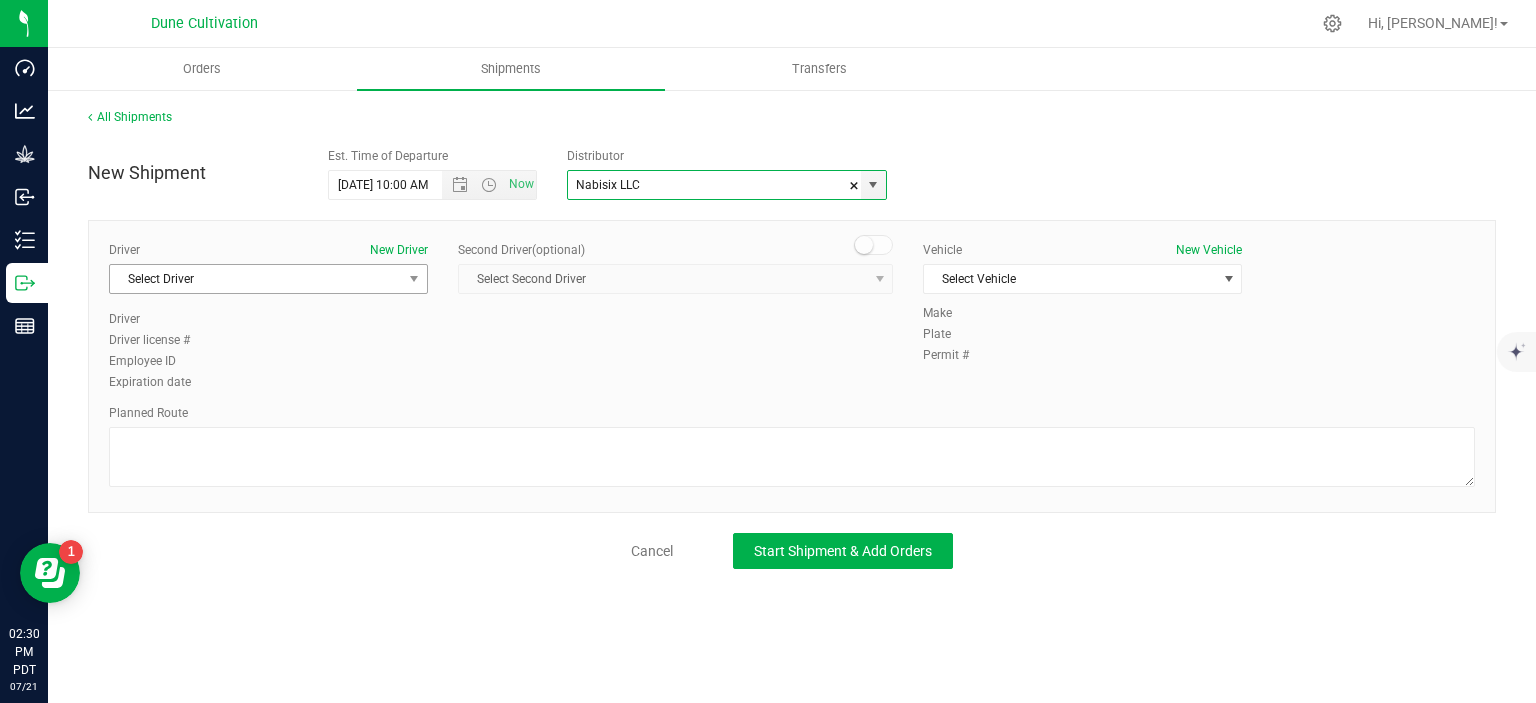 click at bounding box center (414, 279) 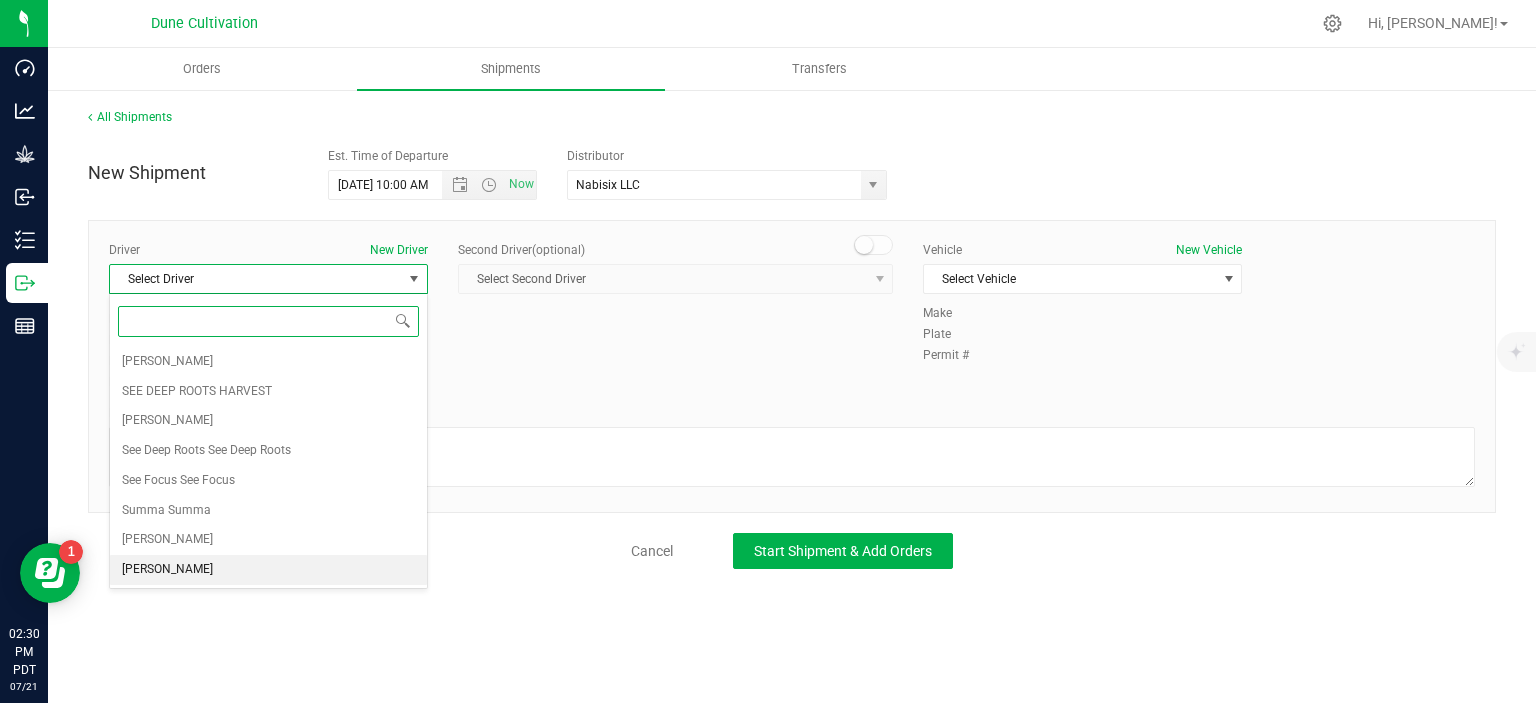 click on "TBD TBD" at bounding box center (268, 570) 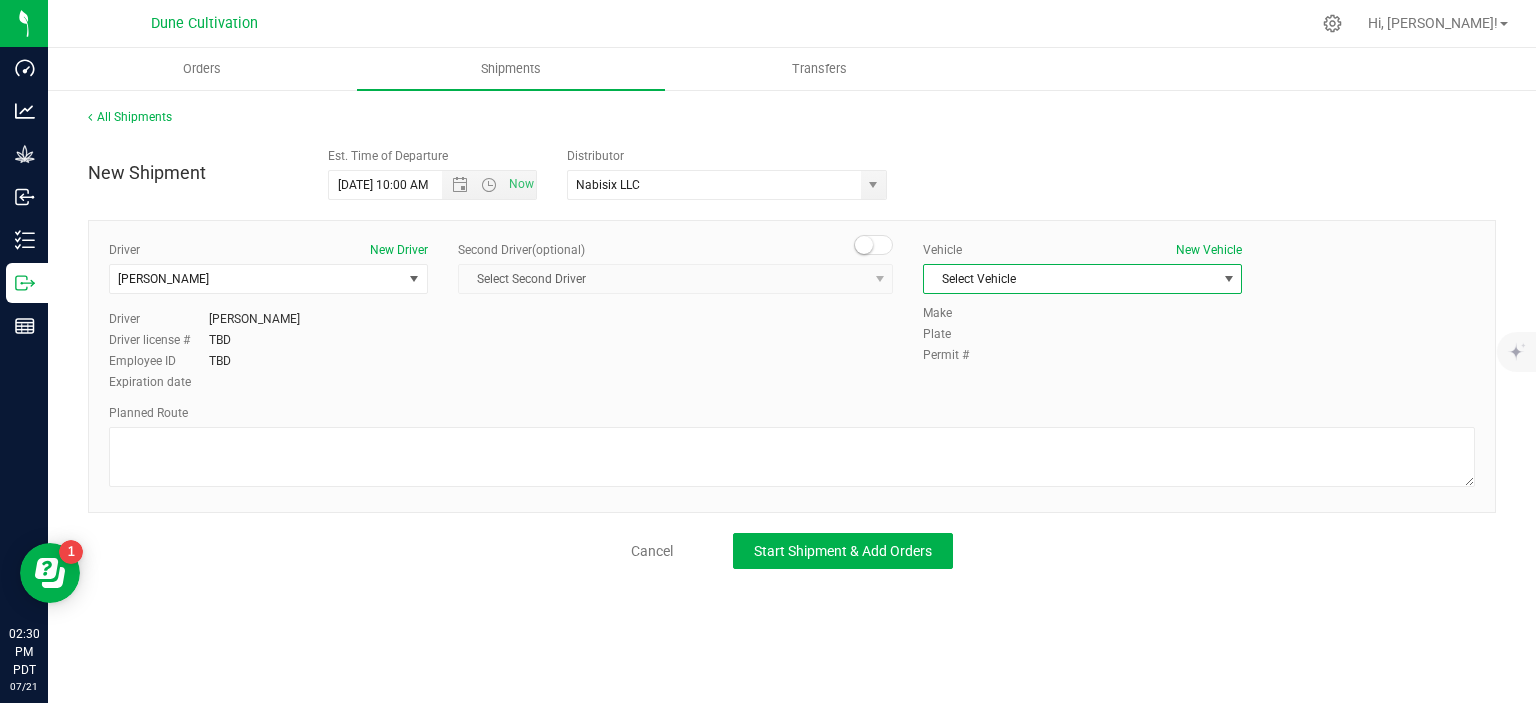 click on "Select Vehicle" at bounding box center (1070, 279) 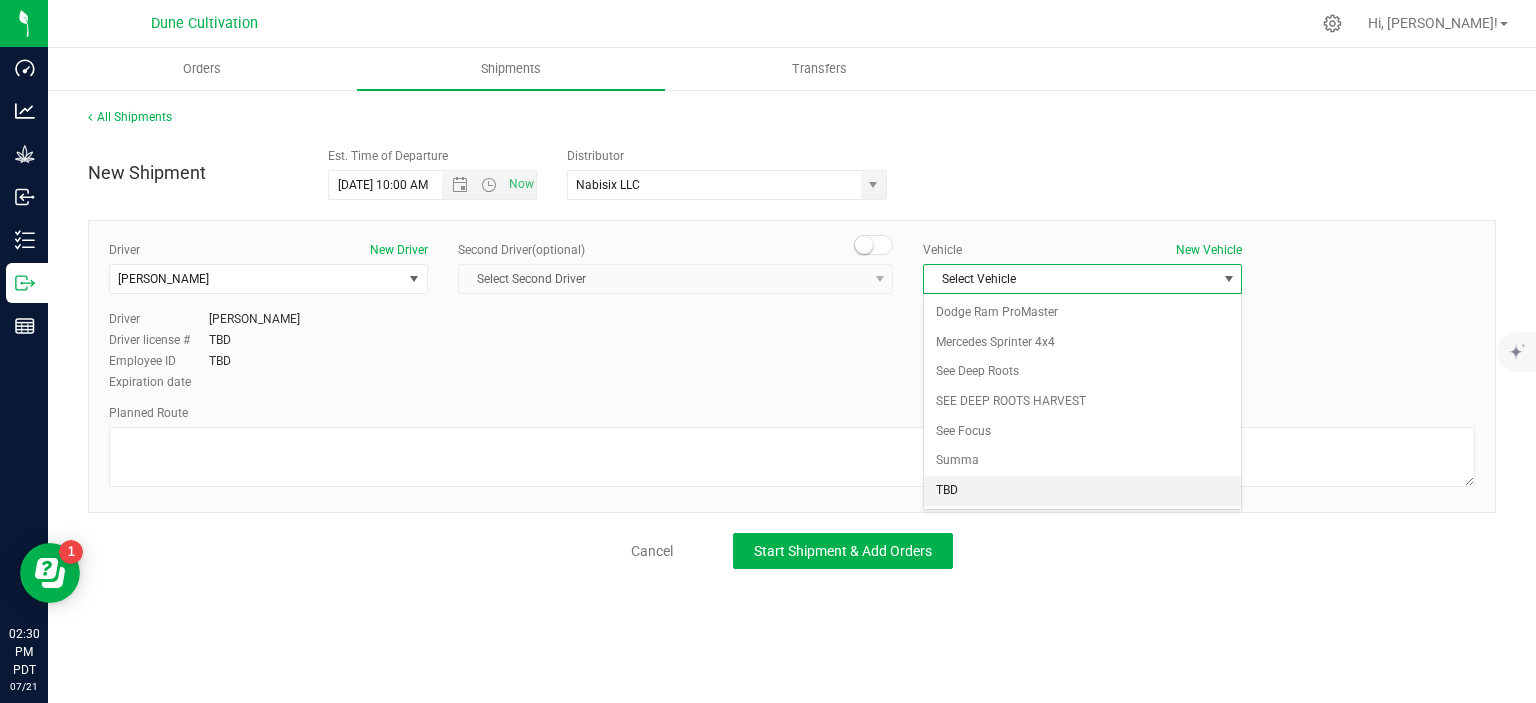 click on "TBD" at bounding box center (1082, 491) 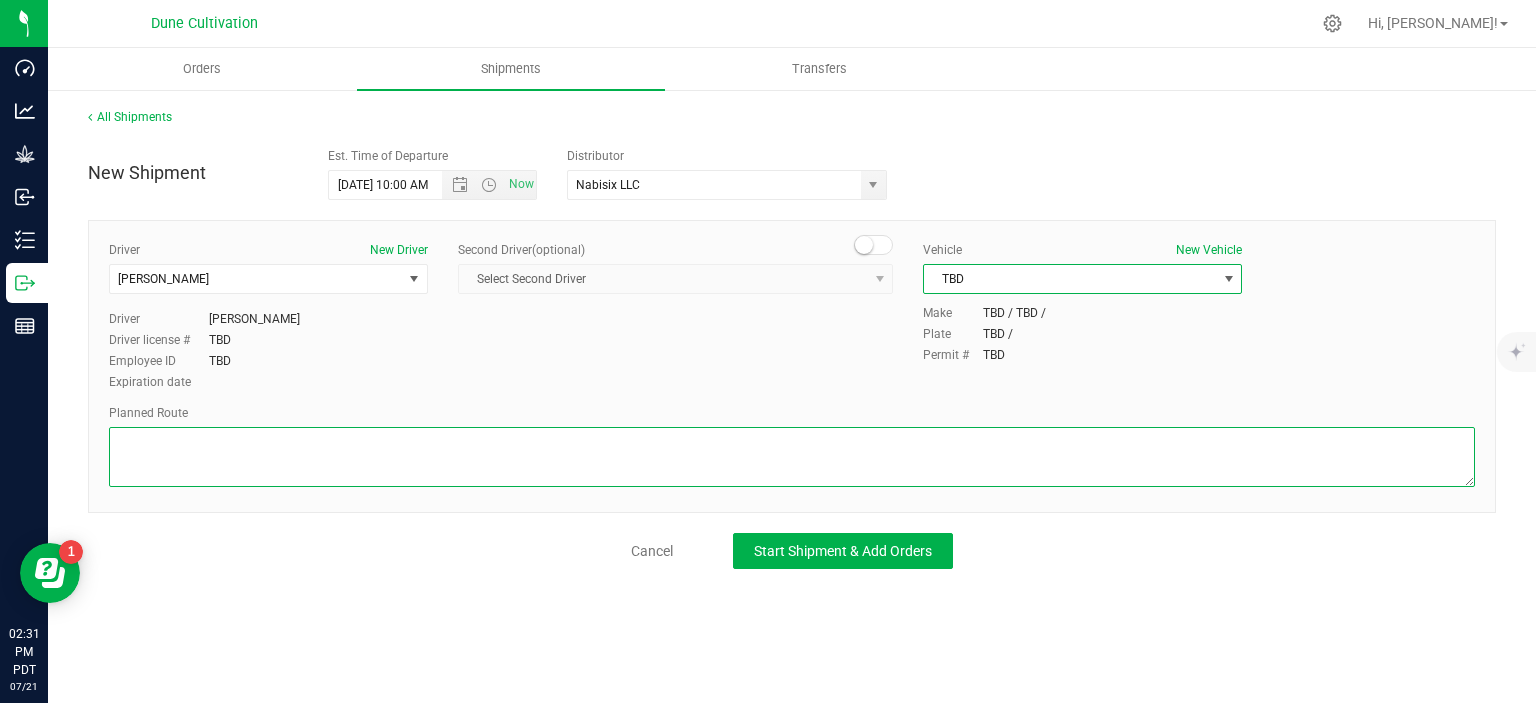 click at bounding box center [792, 457] 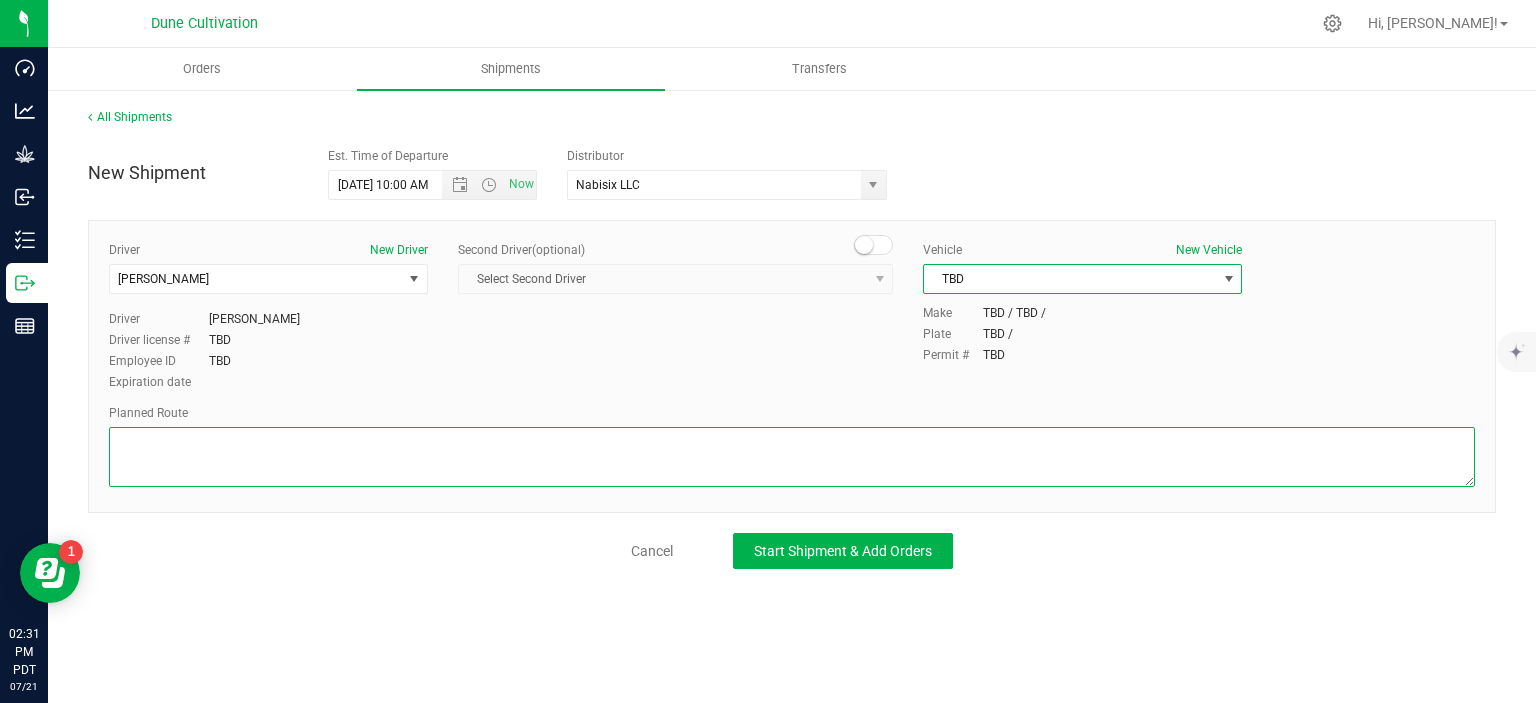 paste on "Head west on Bucyrus Erie

82 ft
Turn right to stay on Bucyrus Erie

82 ft
Turn left at the 1st cross street onto E Alexander Rd

0.3 mi
Turn right onto N 5th St

3.0 mi
Use the 2nd from the left lane to turn left onto E Centennial Pkwy

0.2 mi
Turn right

72 ft
Turn left
 Destination will be on the right

13 ft" 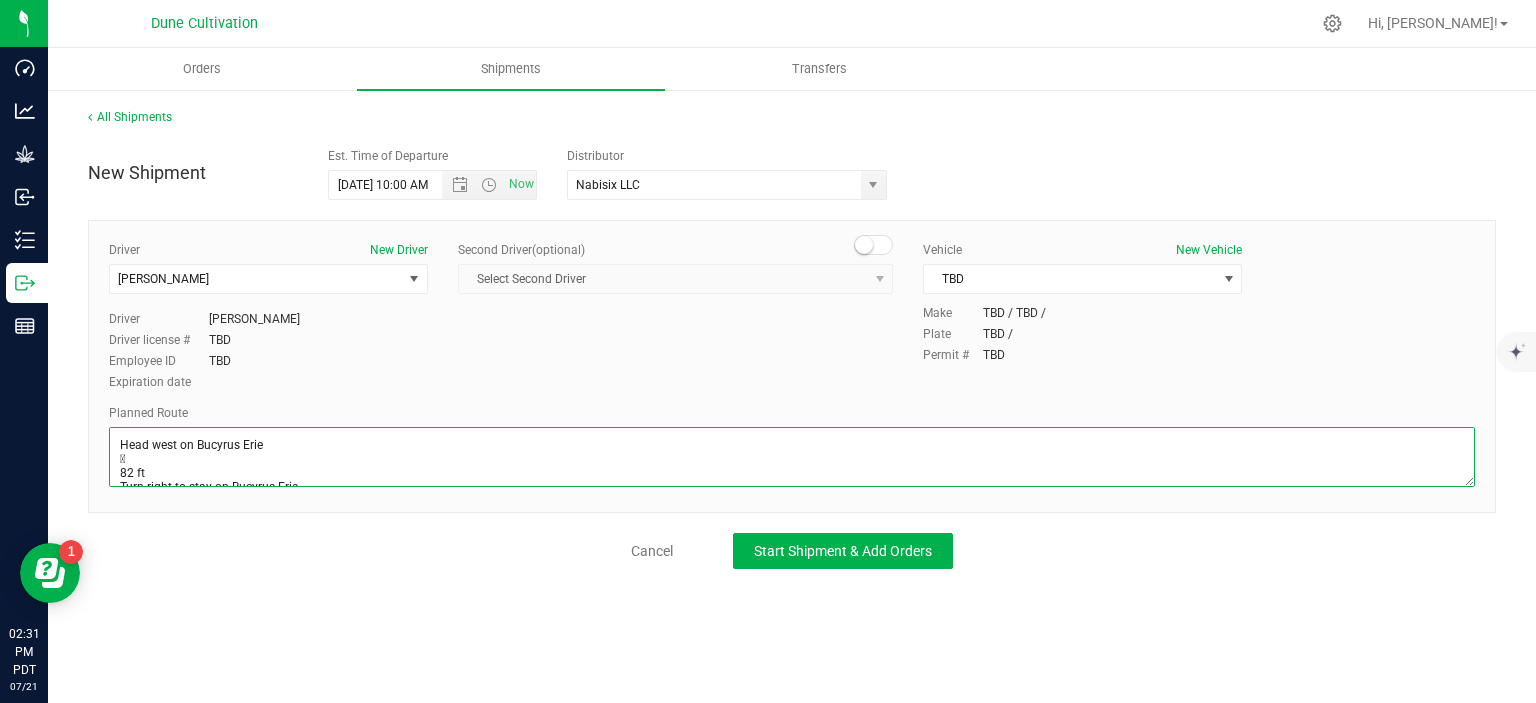 scroll, scrollTop: 269, scrollLeft: 0, axis: vertical 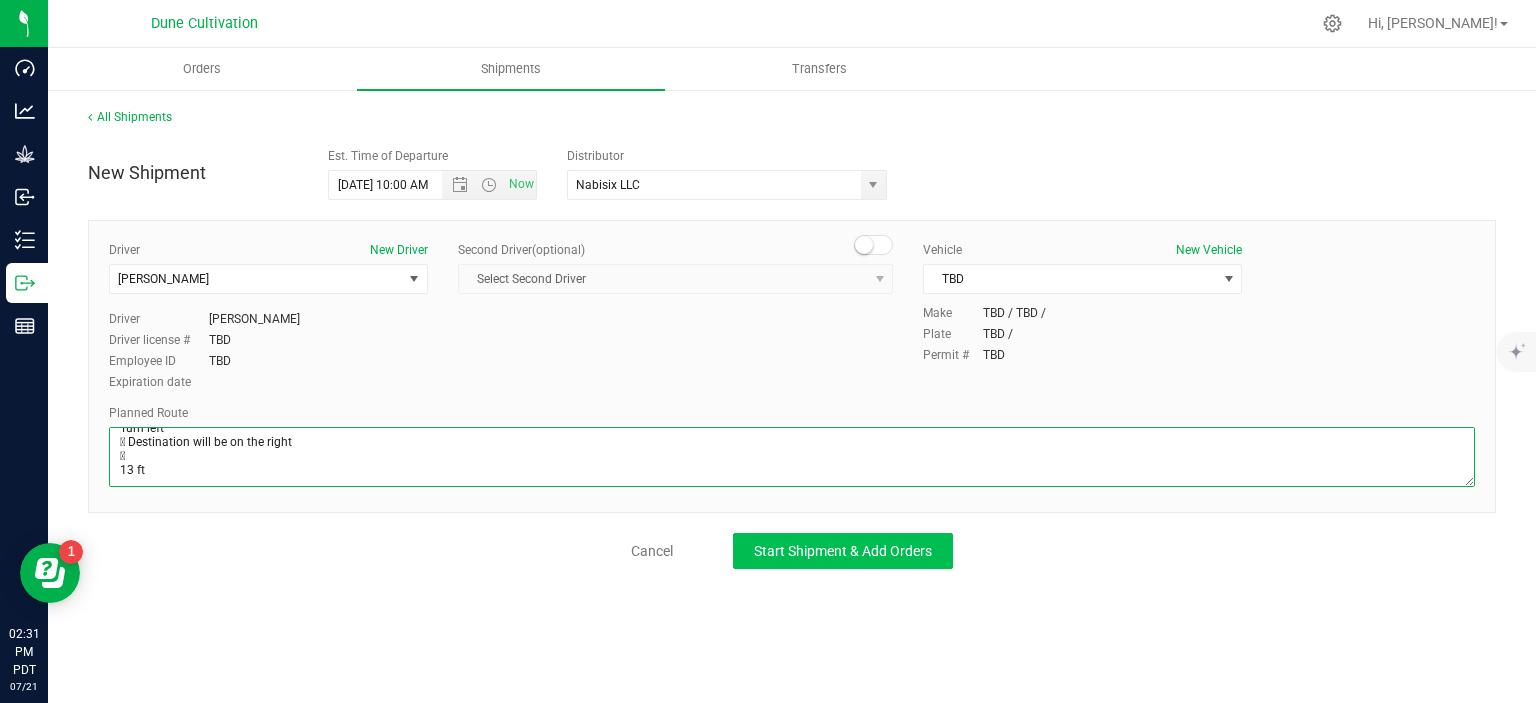 type on "Head west on Bucyrus Erie

82 ft
Turn right to stay on Bucyrus Erie

82 ft
Turn left at the 1st cross street onto E Alexander Rd

0.3 mi
Turn right onto N 5th St

3.0 mi
Use the 2nd from the left lane to turn left onto E Centennial Pkwy

0.2 mi
Turn right

72 ft
Turn left
 Destination will be on the right

13 ft" 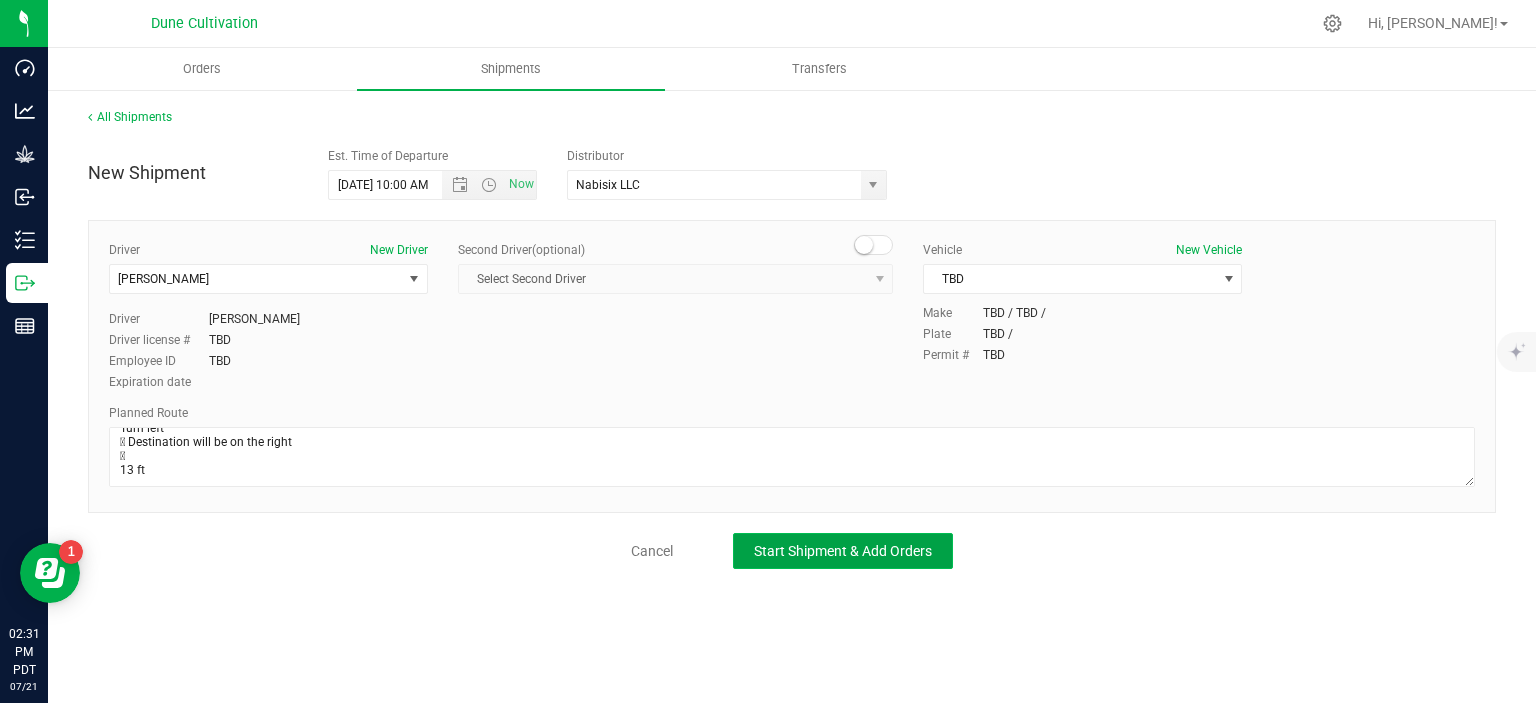 click on "Start Shipment & Add Orders" 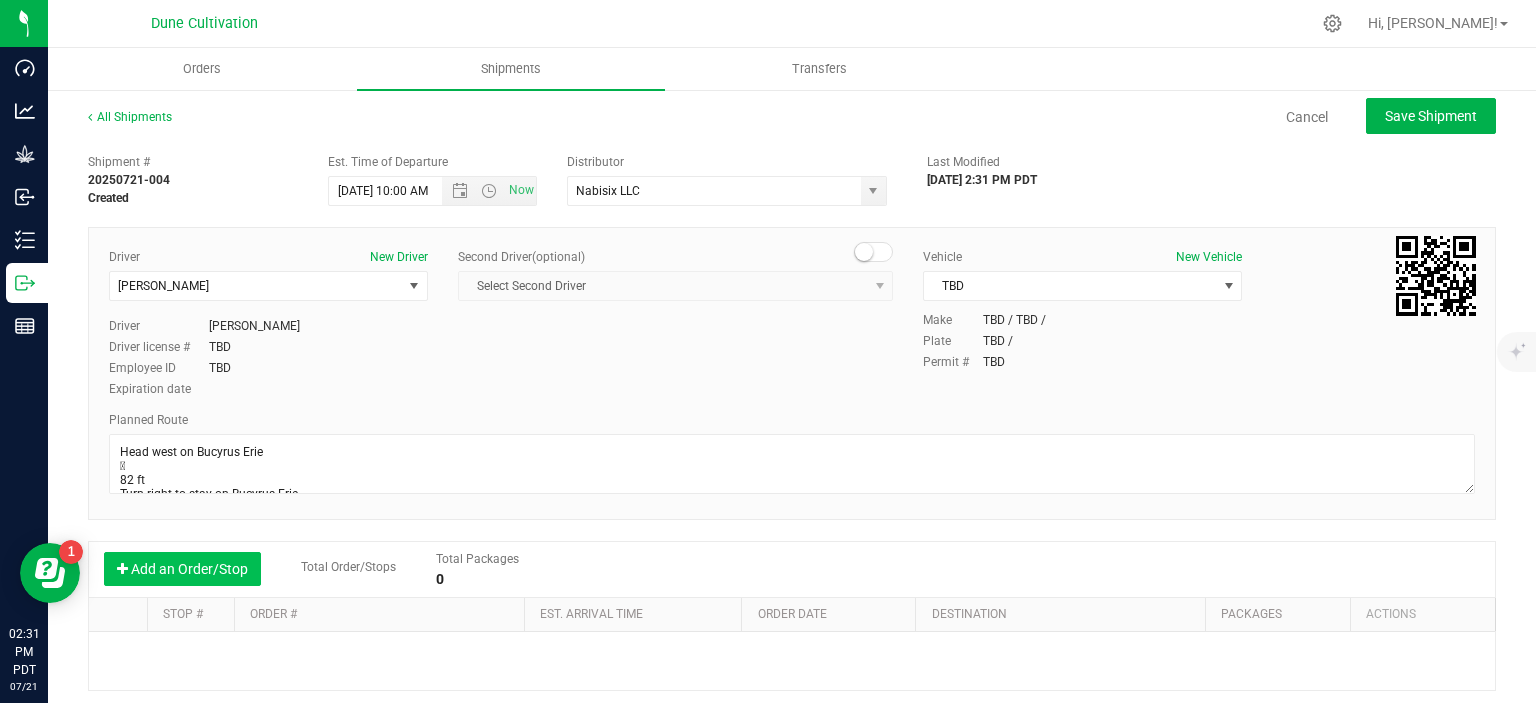 click on "Add an Order/Stop" at bounding box center [182, 569] 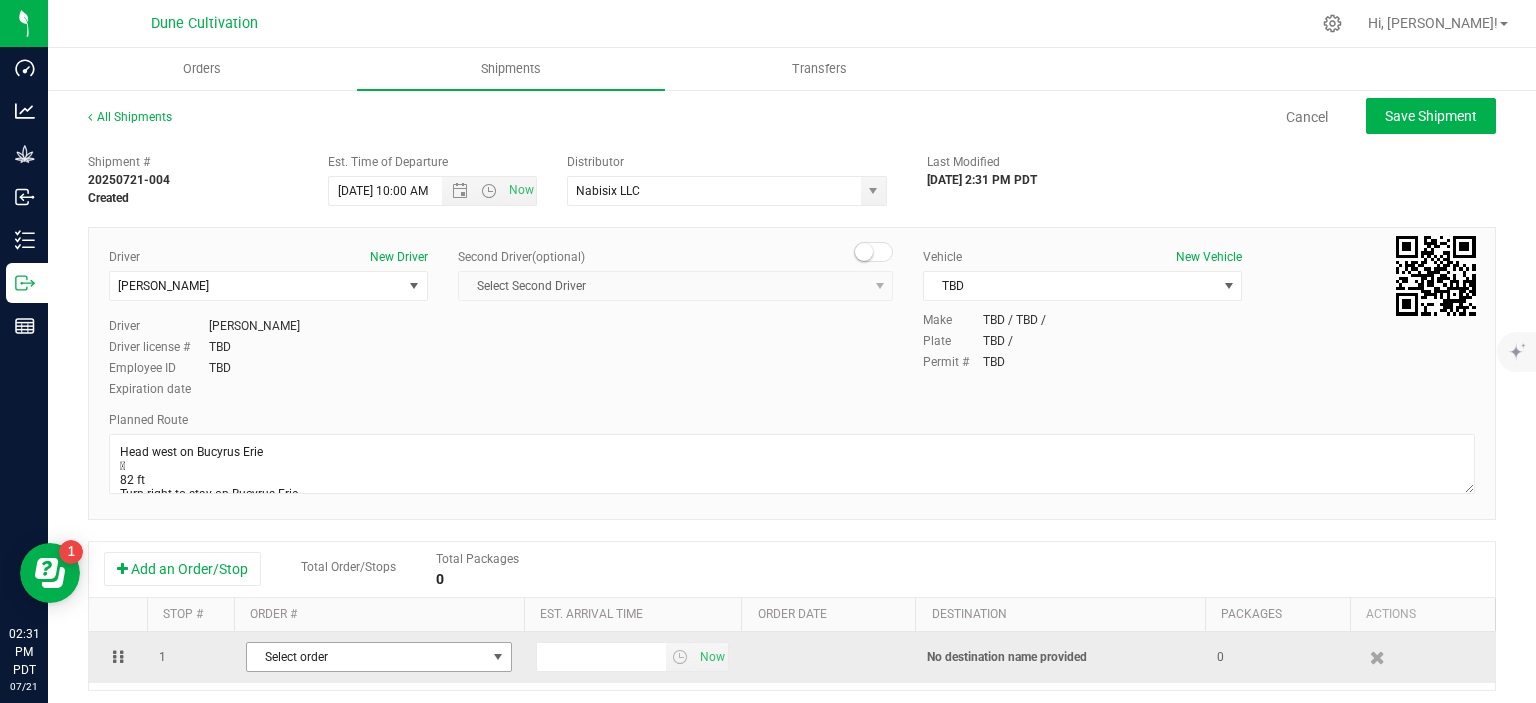 click on "Select order" at bounding box center (366, 657) 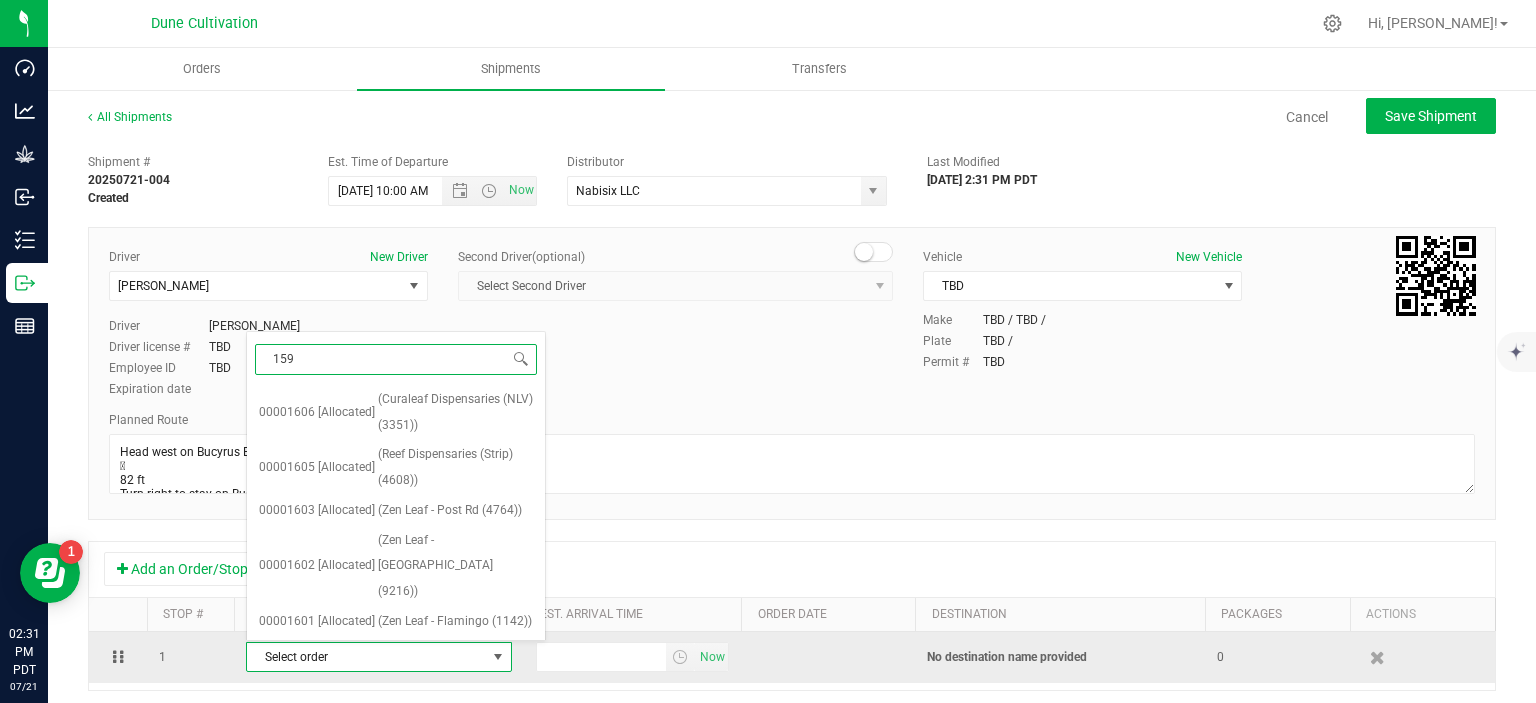 type on "1594" 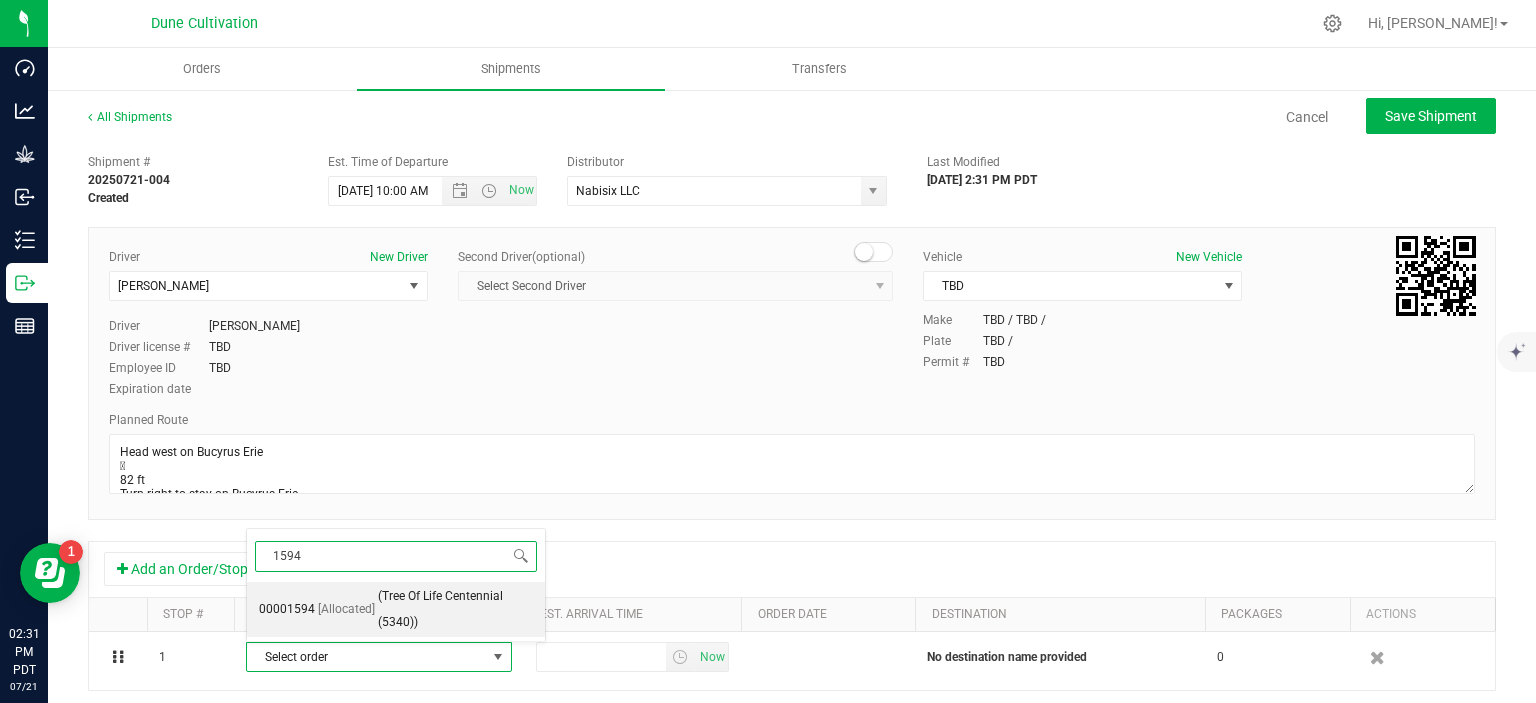 click on "[Allocated]" at bounding box center [346, 610] 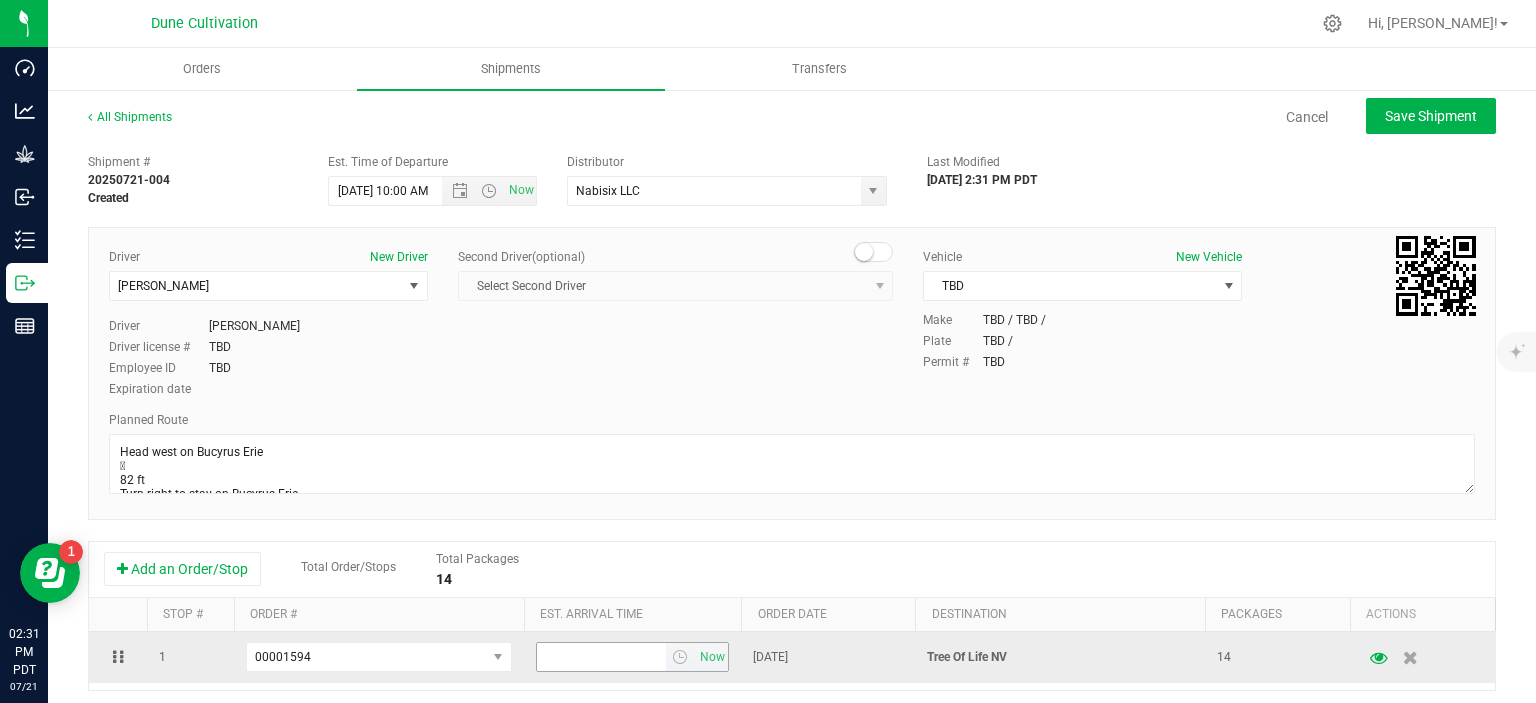 click at bounding box center [602, 657] 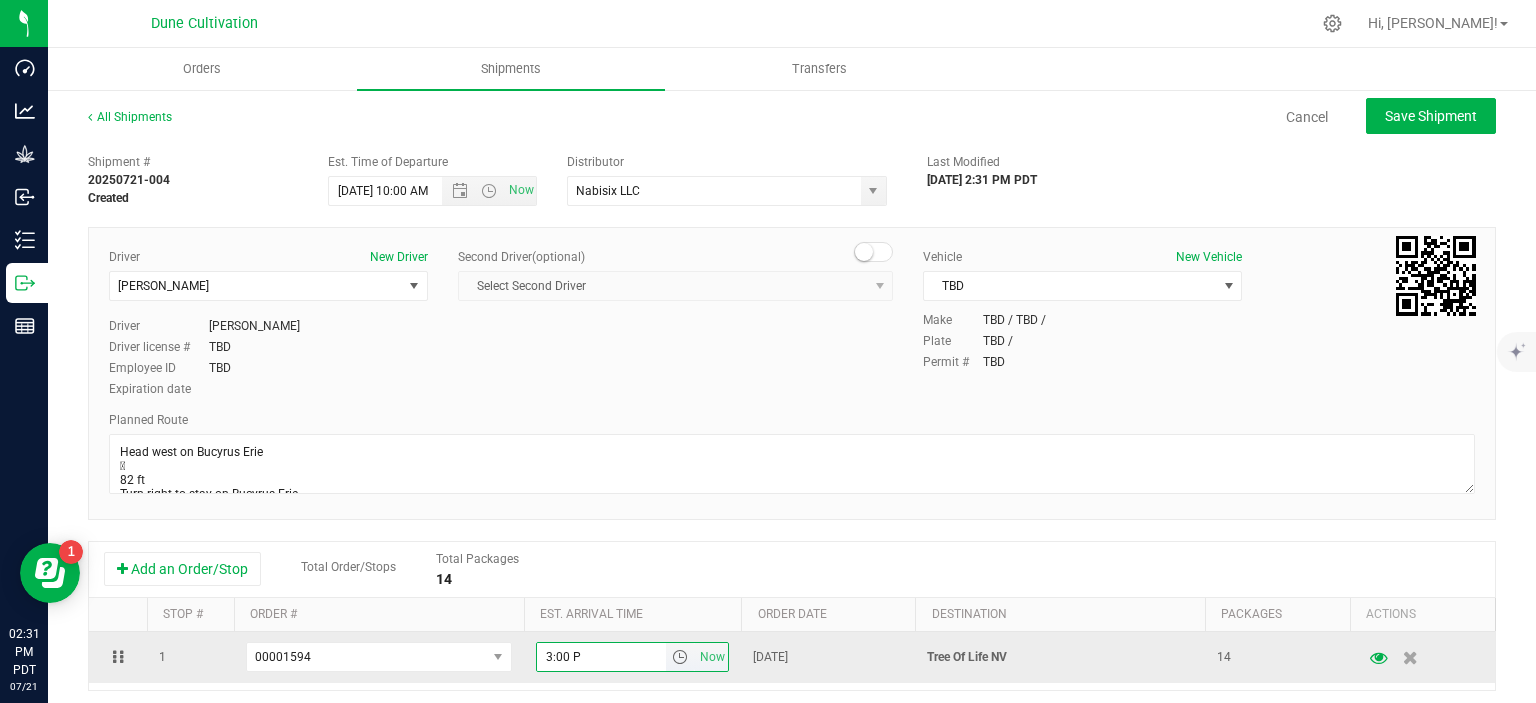 type on "3:00 PM" 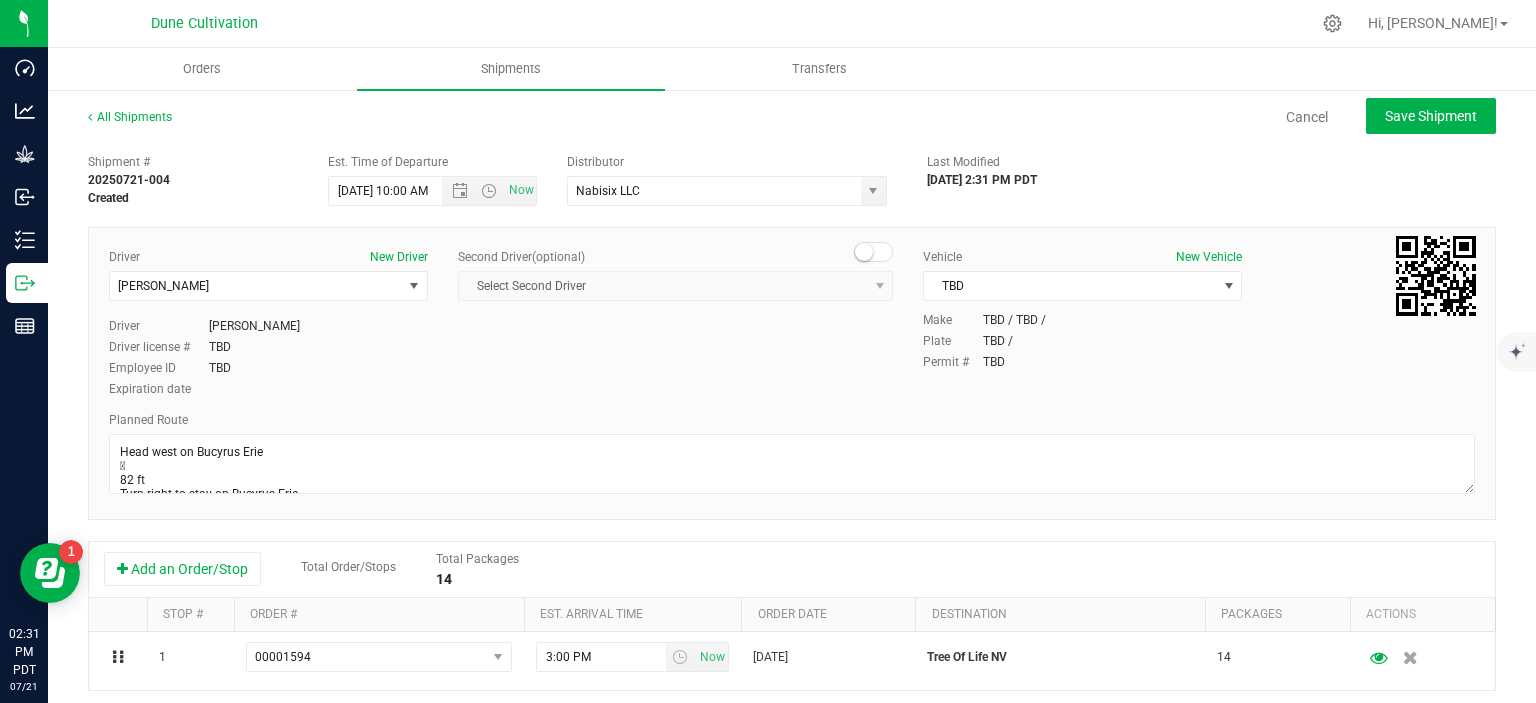 click on "All Shipments
Cancel
Save Shipment" at bounding box center (792, 126) 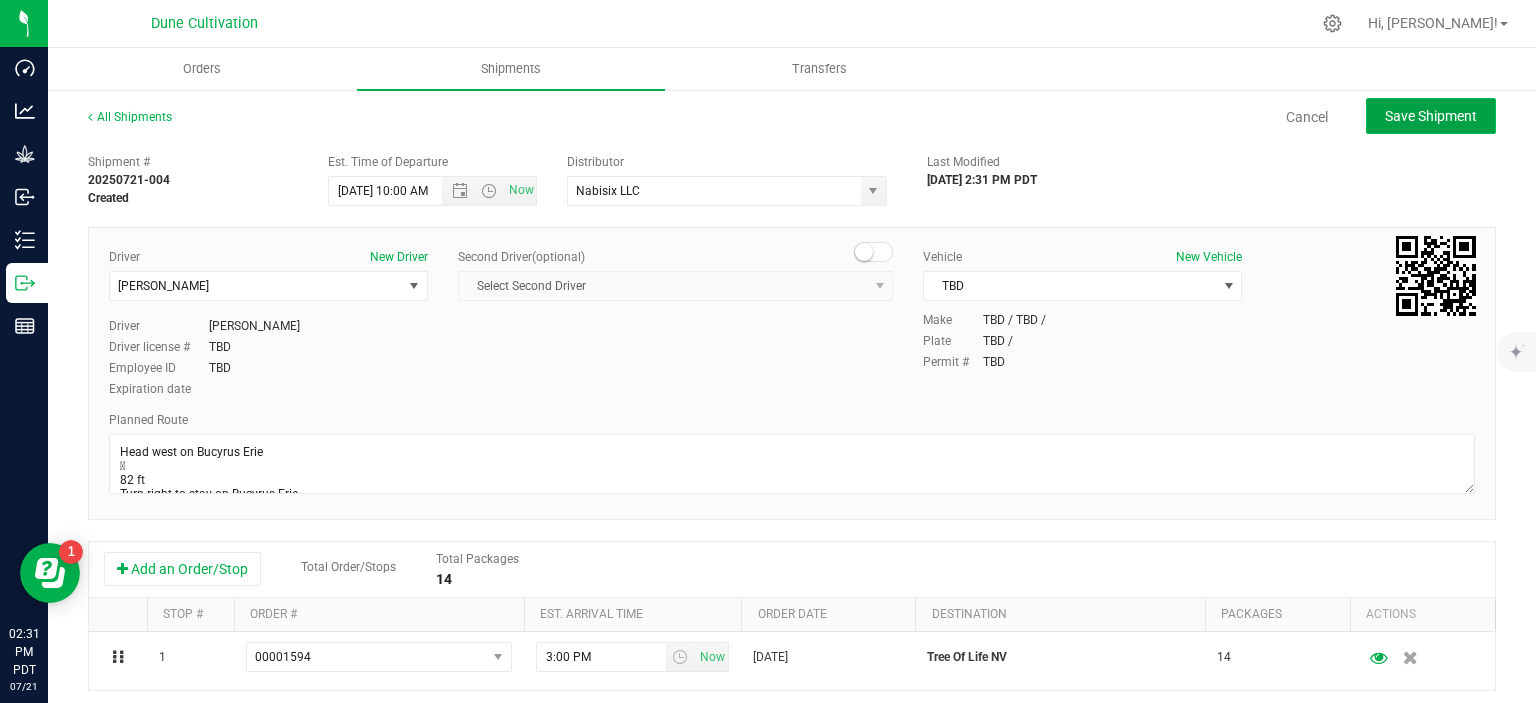 click on "Save Shipment" 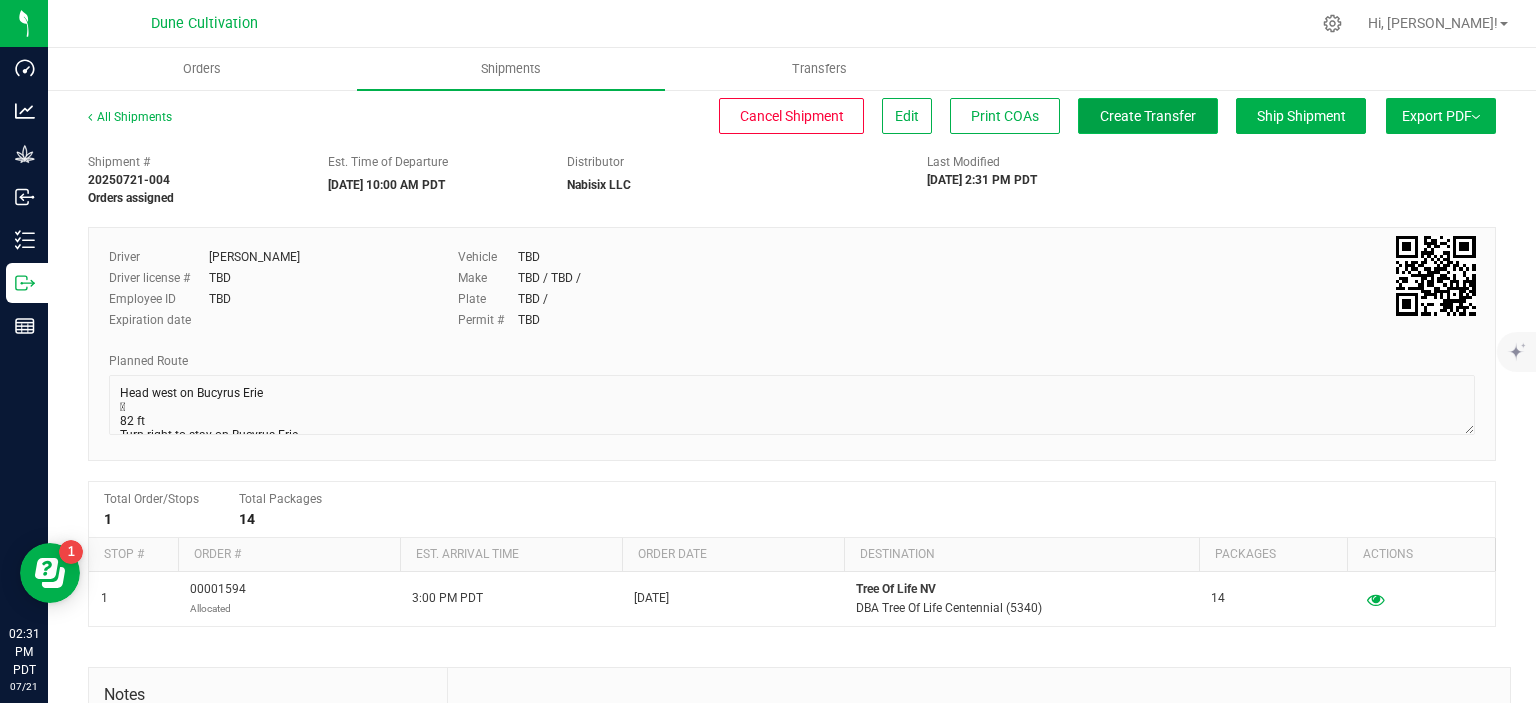 click on "Create Transfer" at bounding box center (1148, 116) 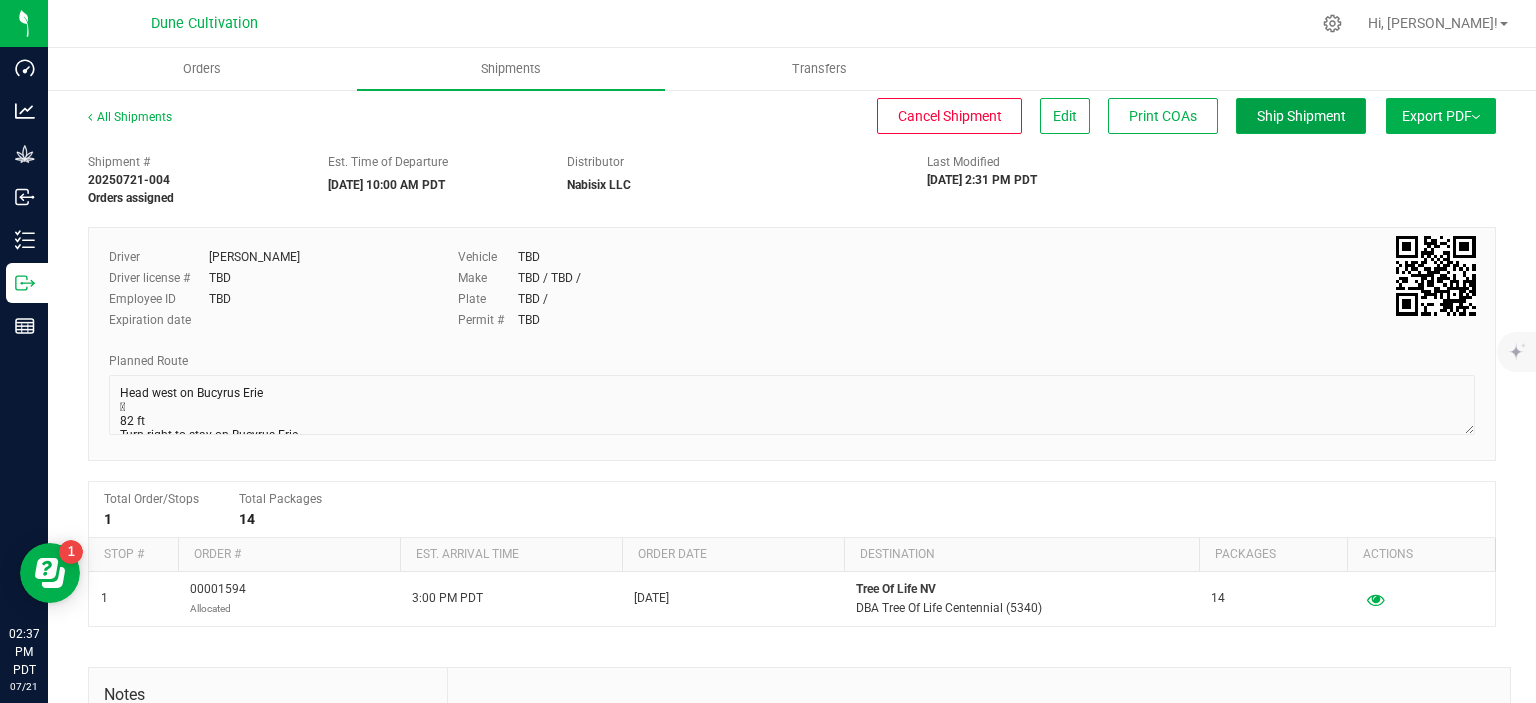 drag, startPoint x: 1297, startPoint y: 114, endPoint x: 1075, endPoint y: 220, distance: 246.00813 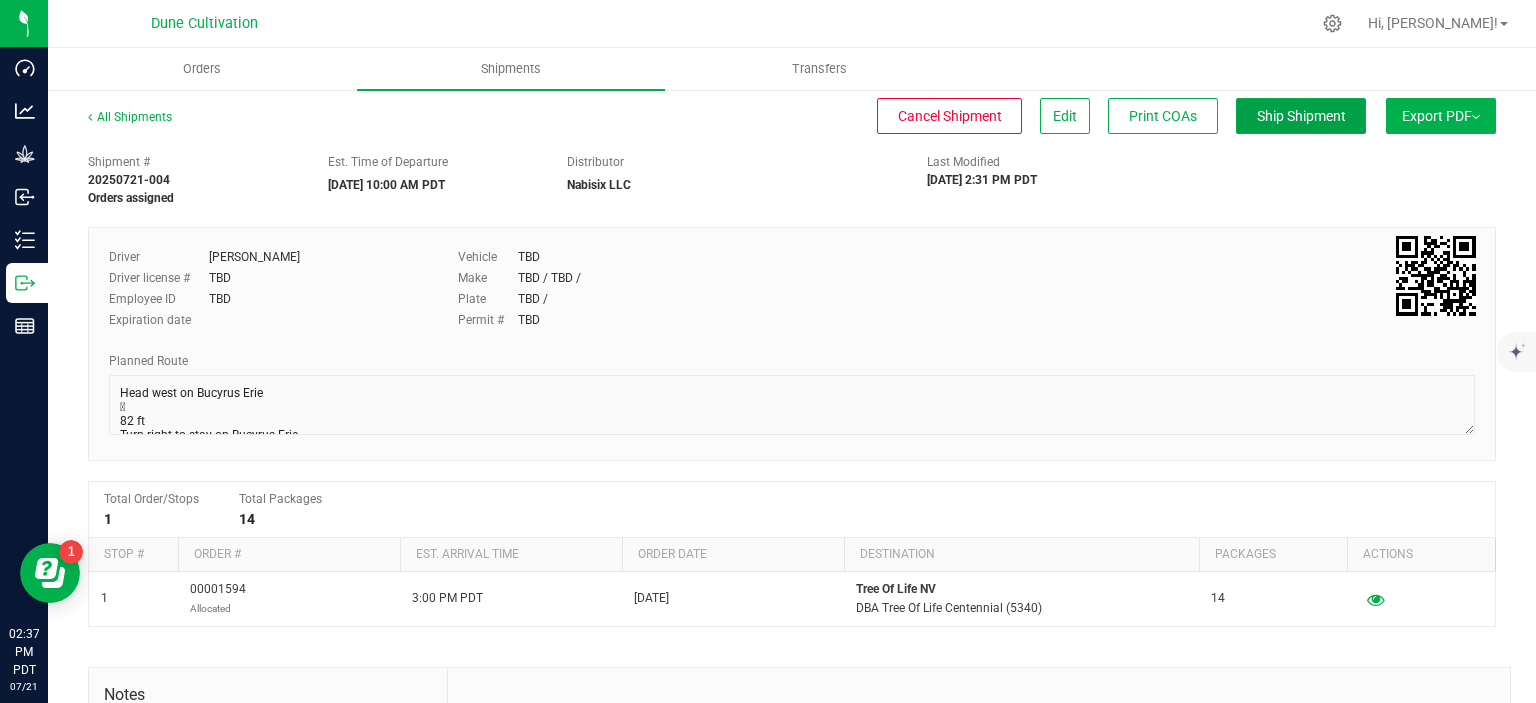 click on "All Shipments
Cancel Shipment
Edit
Print COAs
Ship Shipment
Export PDF
Manifest by Package ID
Manifest by Lot
NY Manifest
Standard Maine Trip Ticket
Shipment #
20250721-004
Orders assigned" at bounding box center (792, 522) 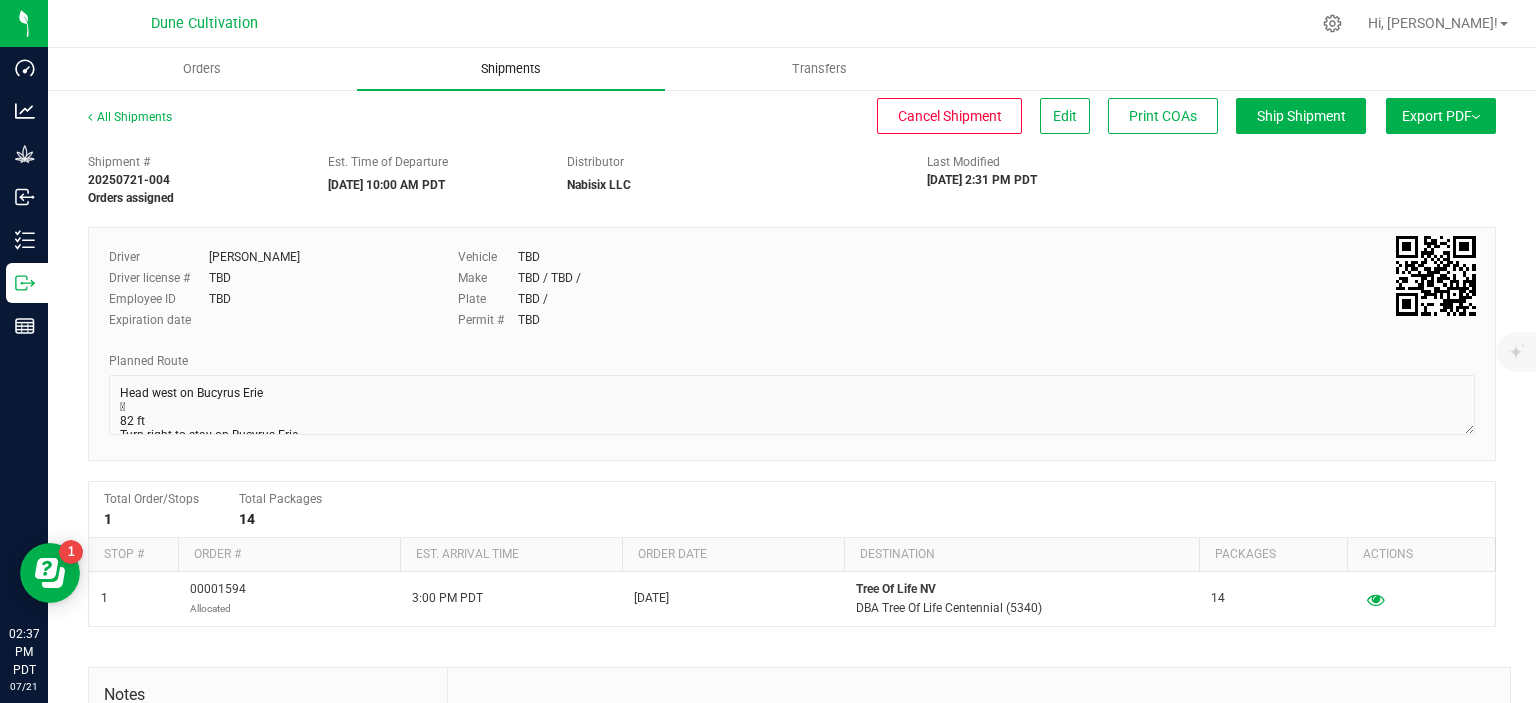 click on "Shipments" at bounding box center [511, 69] 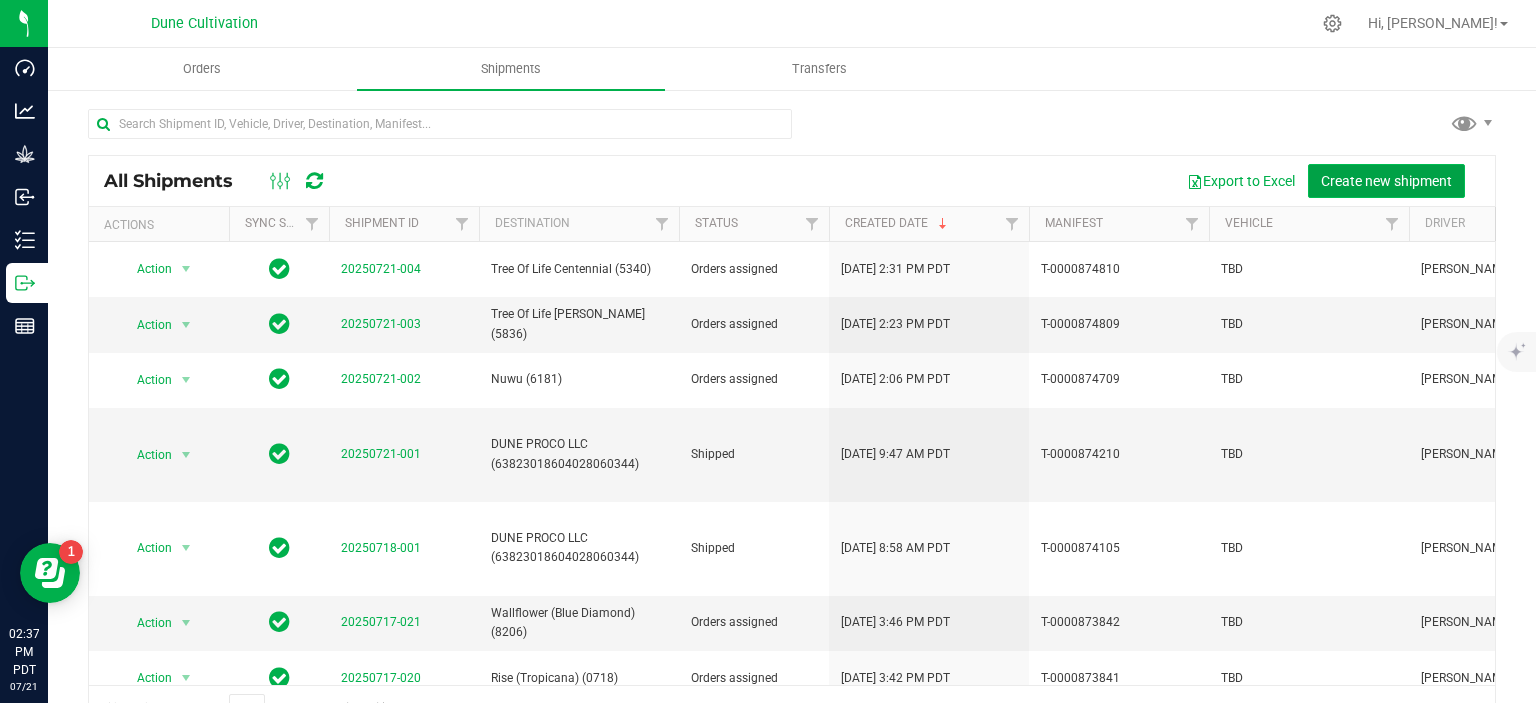 click on "Create new shipment" at bounding box center [1386, 181] 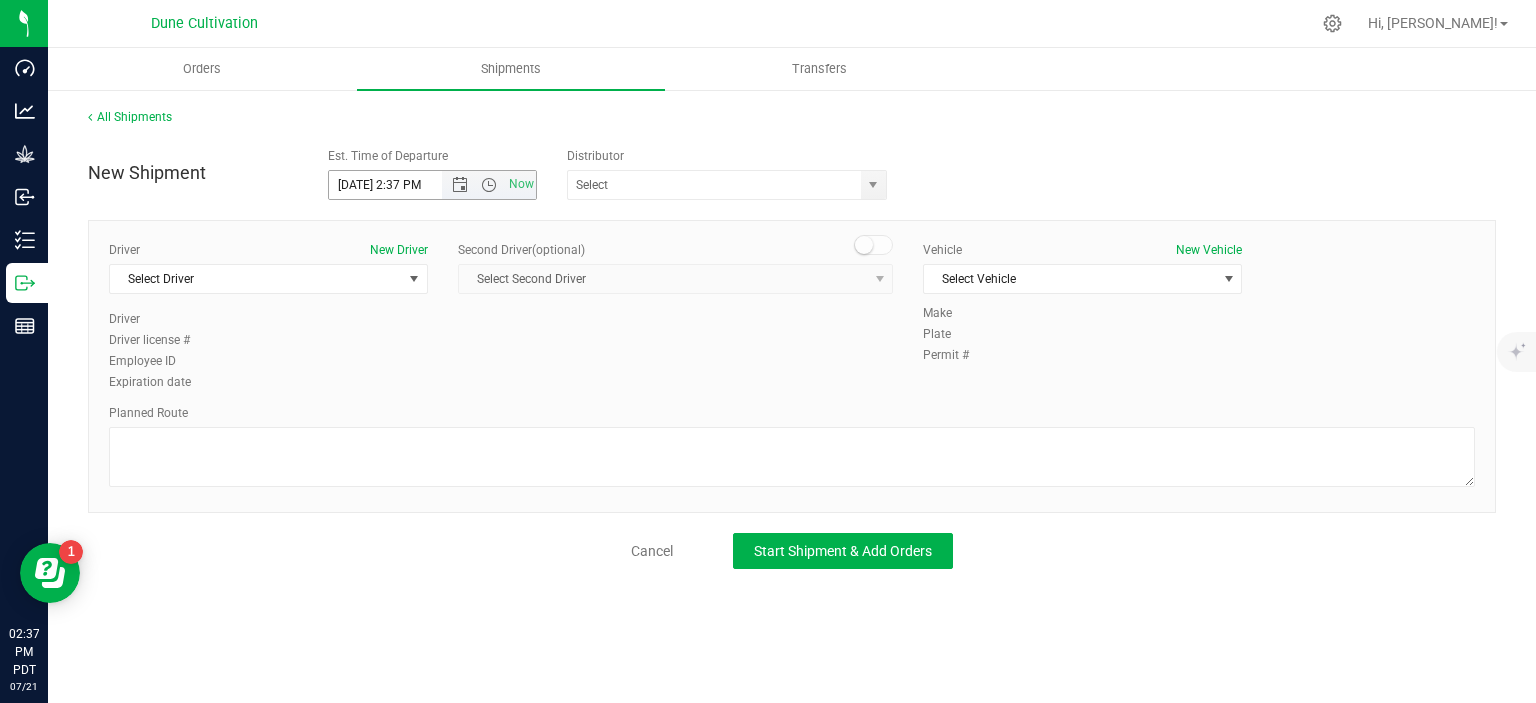 click on "Est. Time of Departure
7/21/2025 2:37 PM
Now" at bounding box center (433, 173) 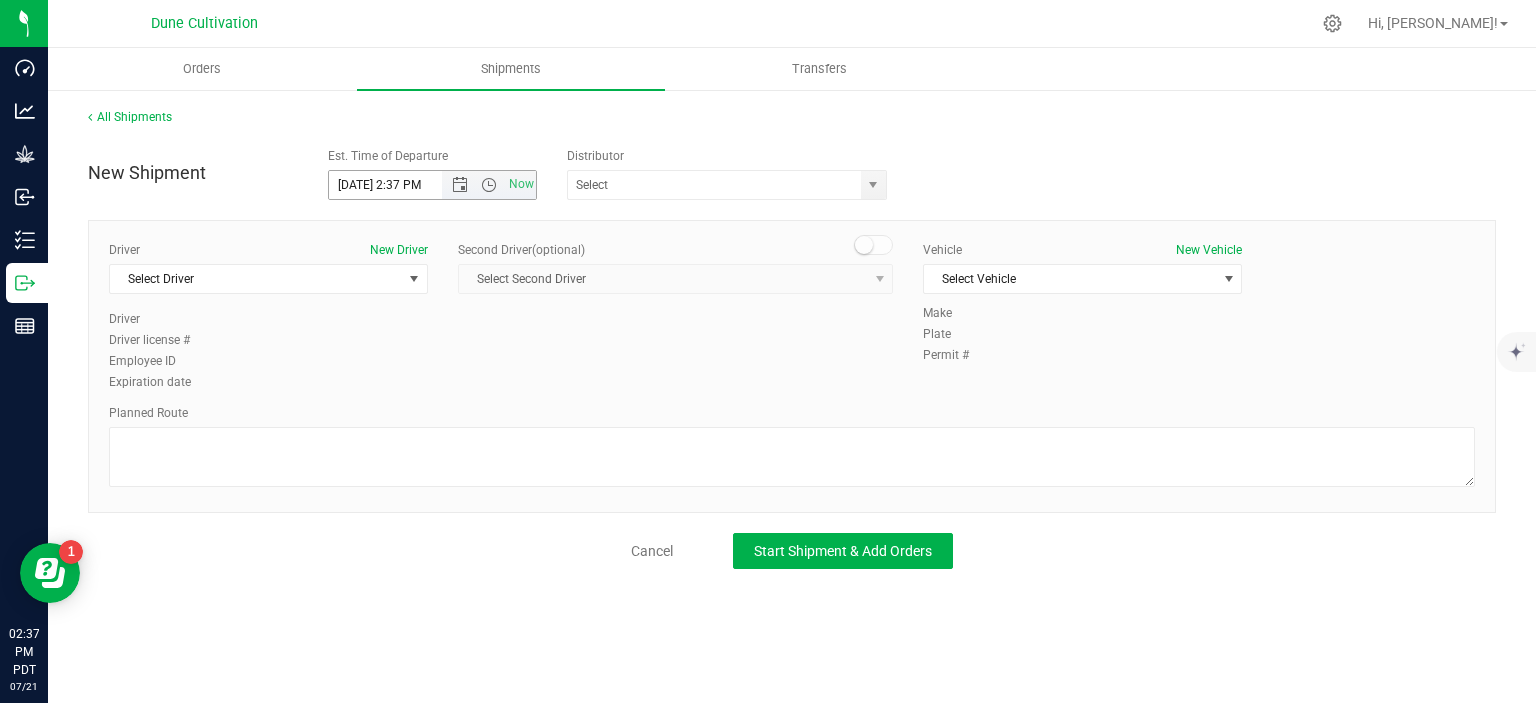 click on "7/21/2025 2:37 PM" at bounding box center (403, 185) 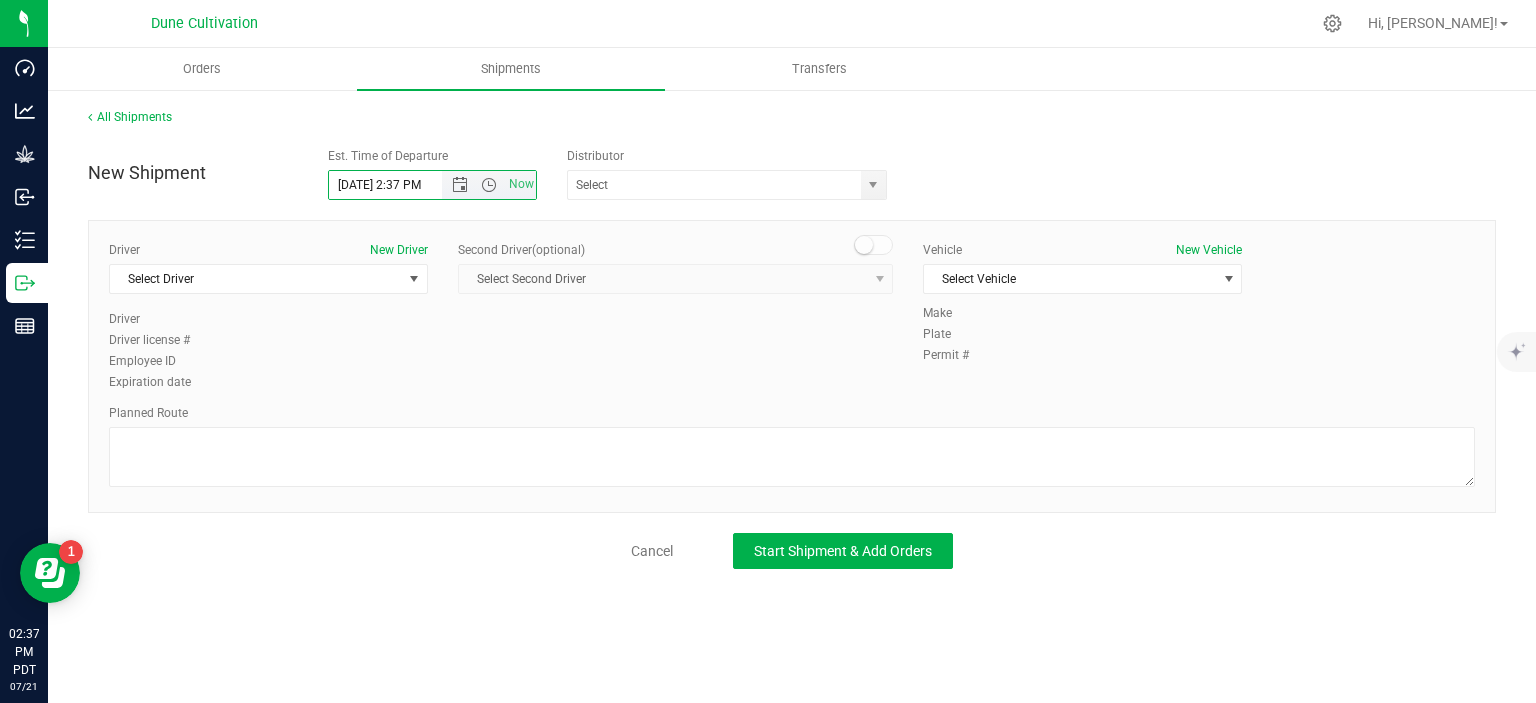 click on "7/22/2025 2:37 PM" at bounding box center [403, 185] 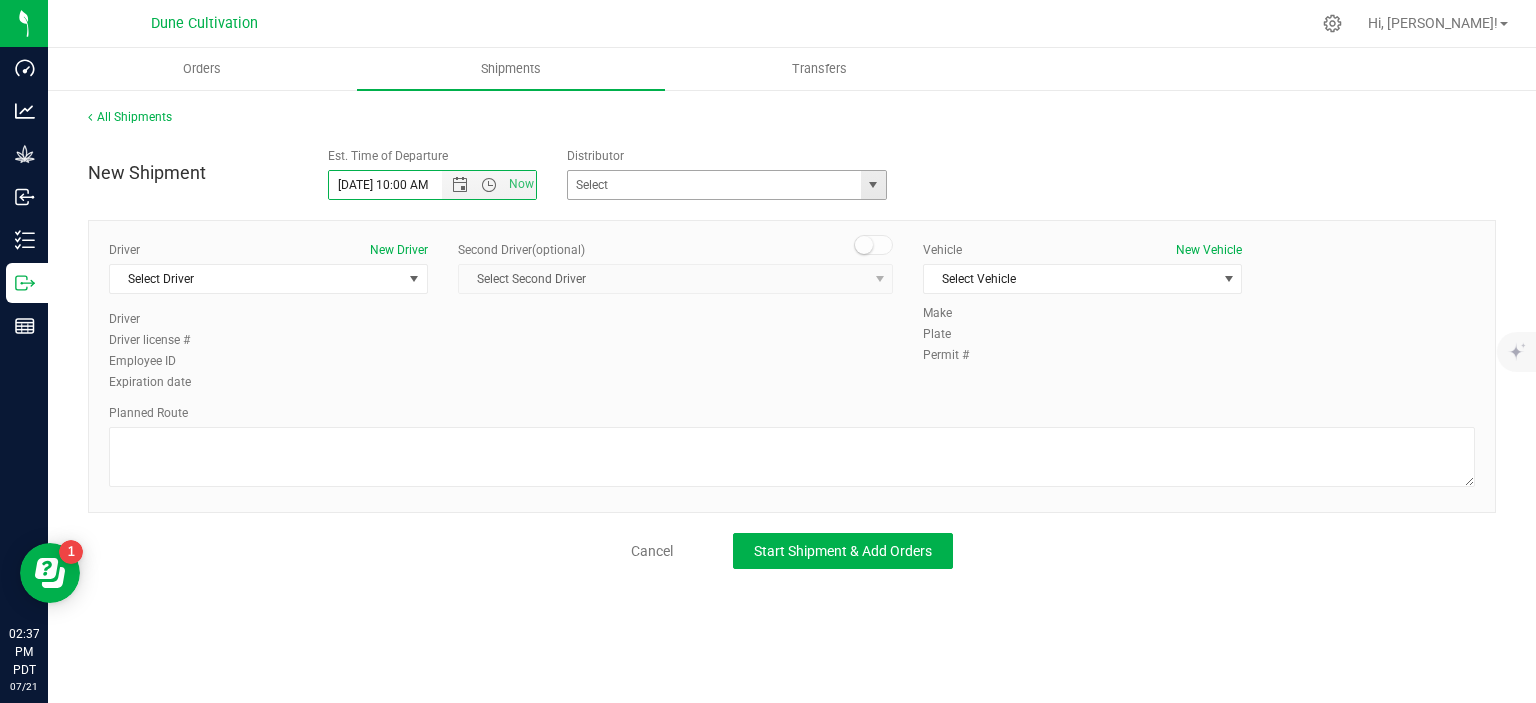 click at bounding box center (873, 185) 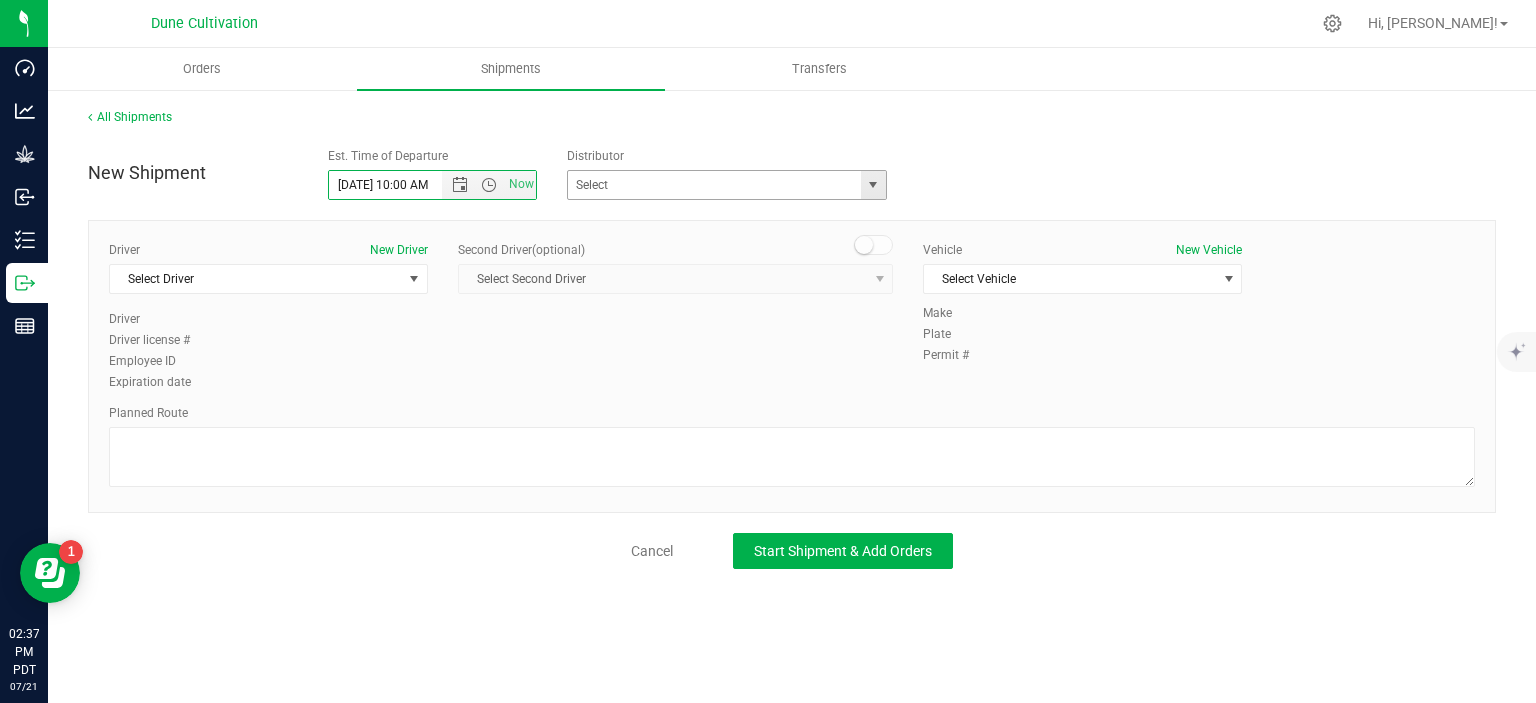 type on "7/22/2025 10:00 AM" 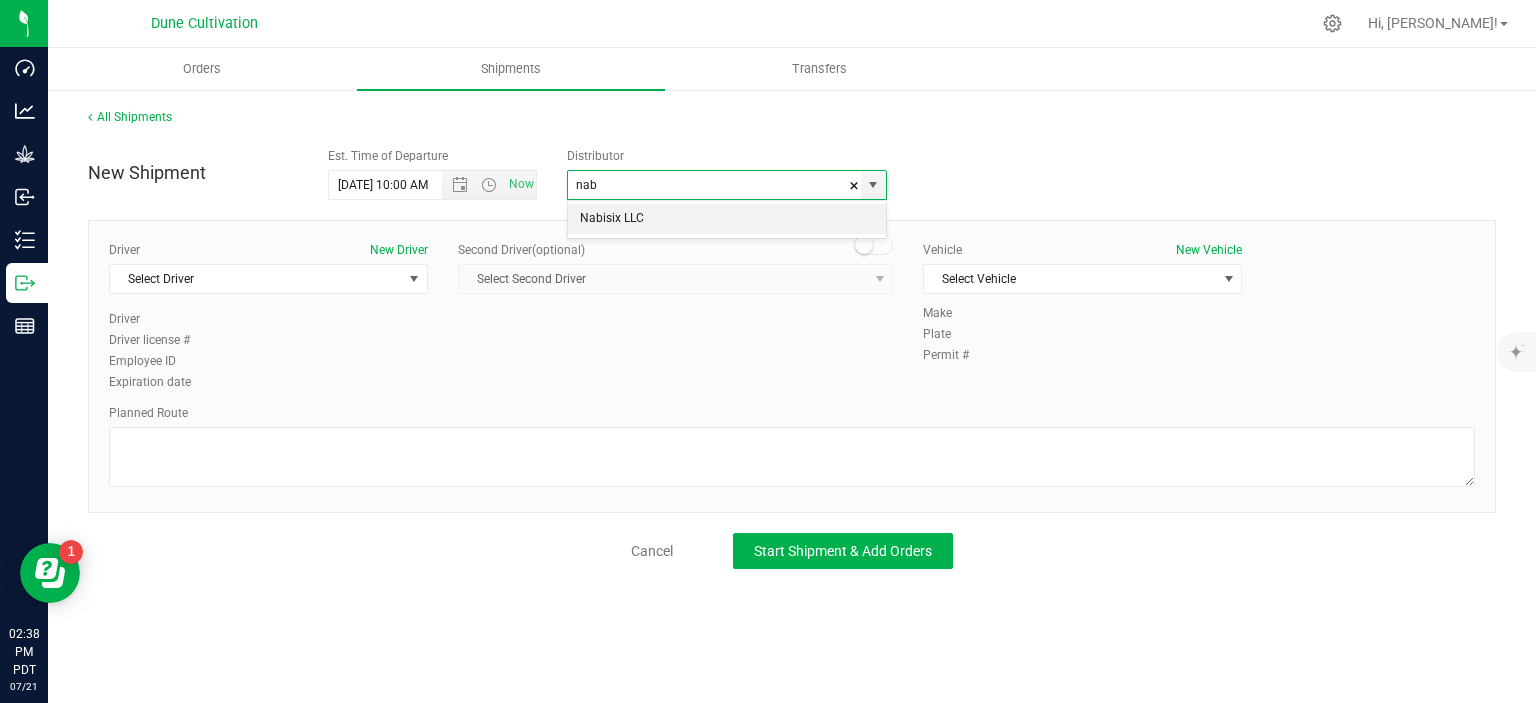 click on "Nabisix LLC" at bounding box center [727, 219] 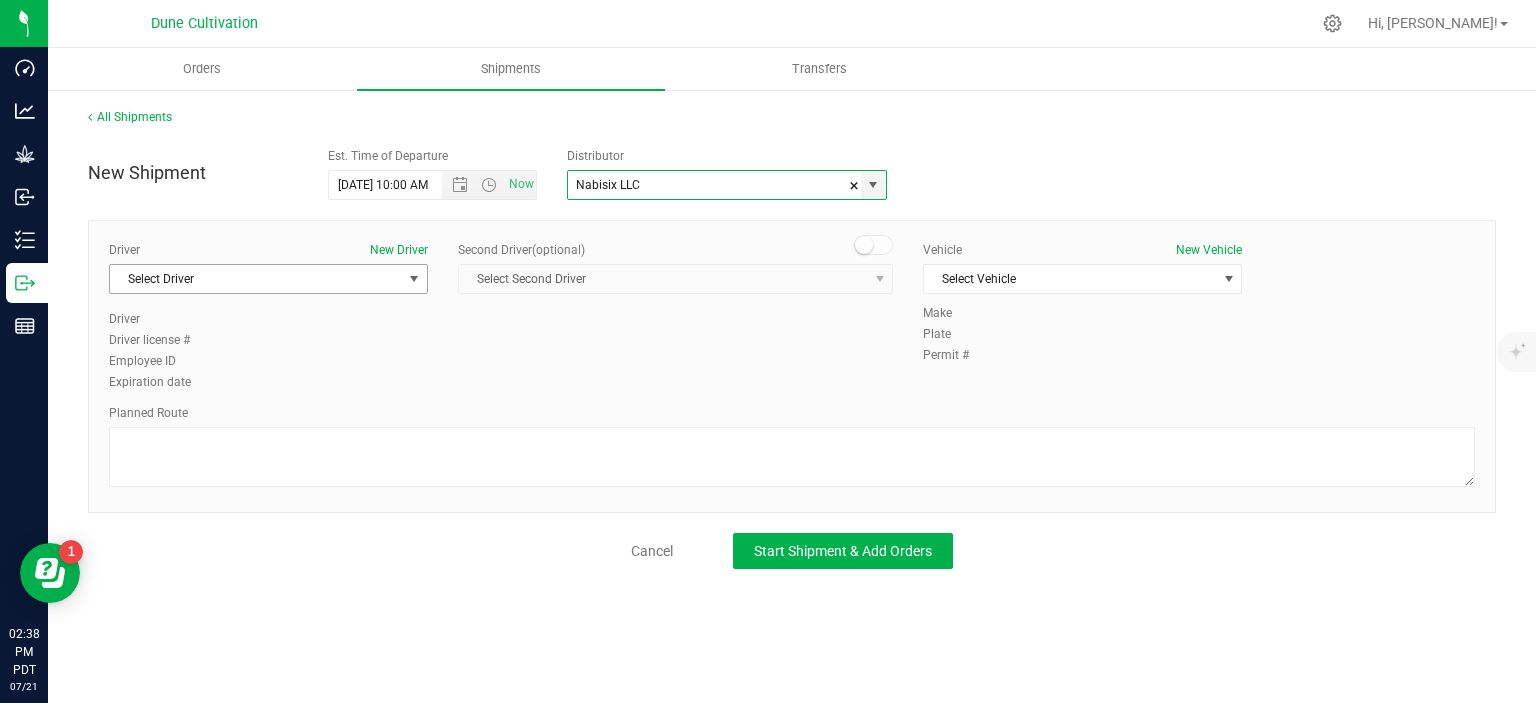type on "Nabisix LLC" 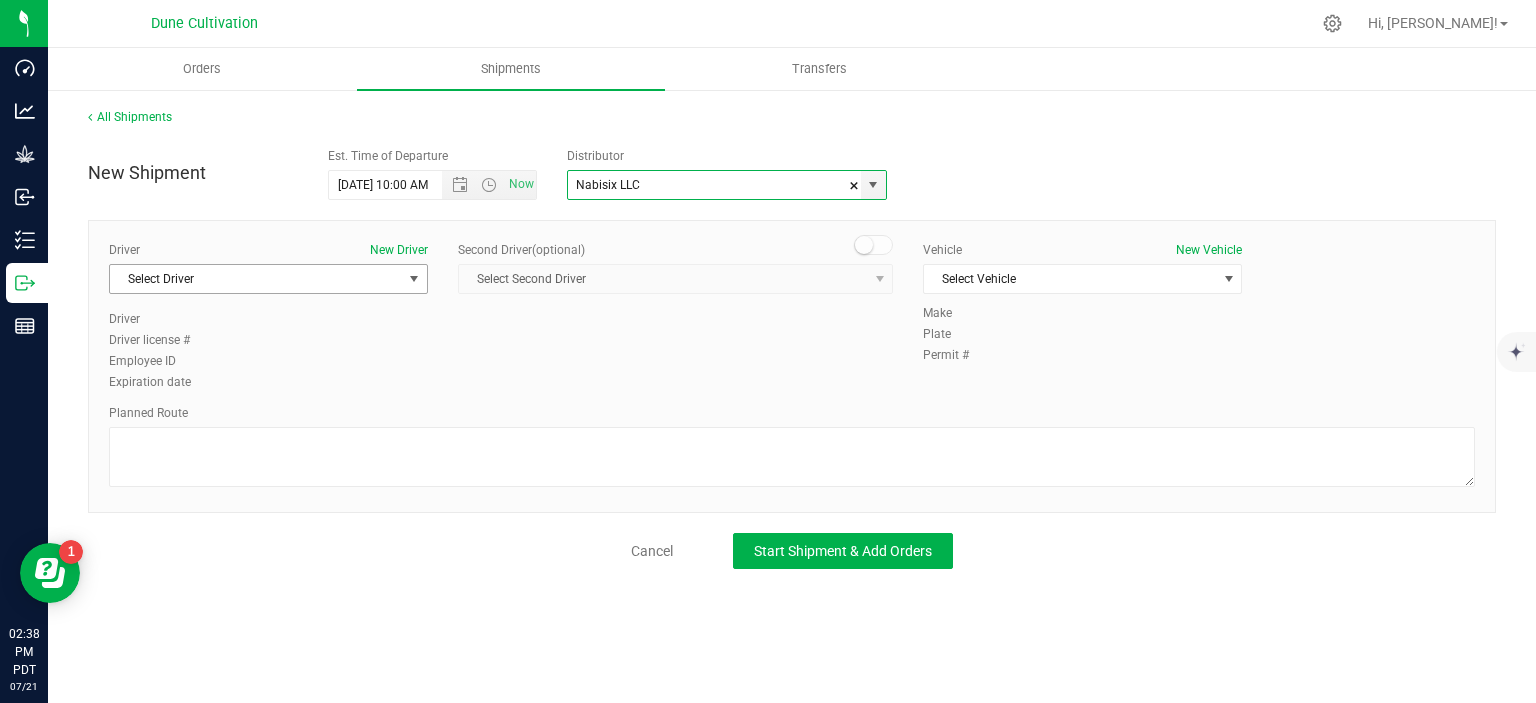 click on "Select Driver" at bounding box center [256, 279] 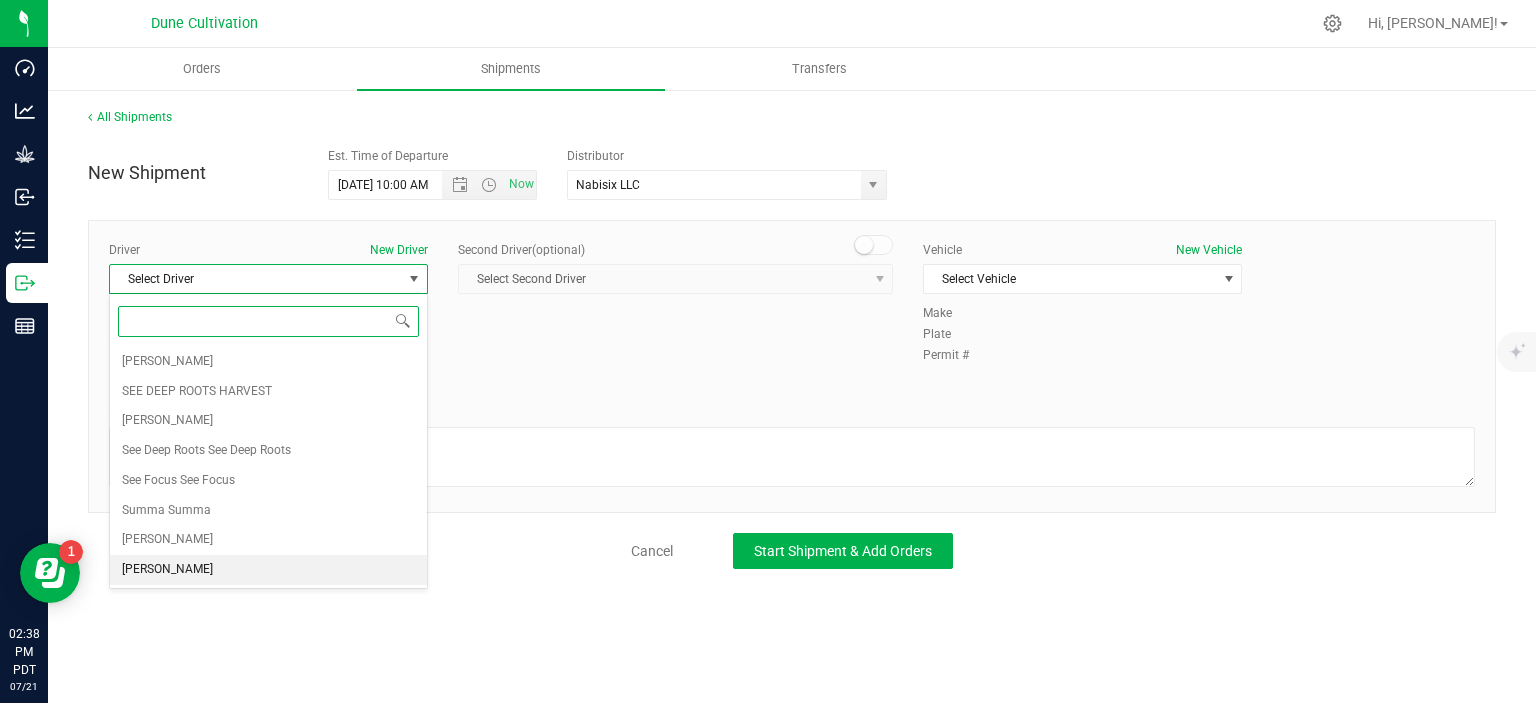 click on "TBD TBD" at bounding box center [268, 570] 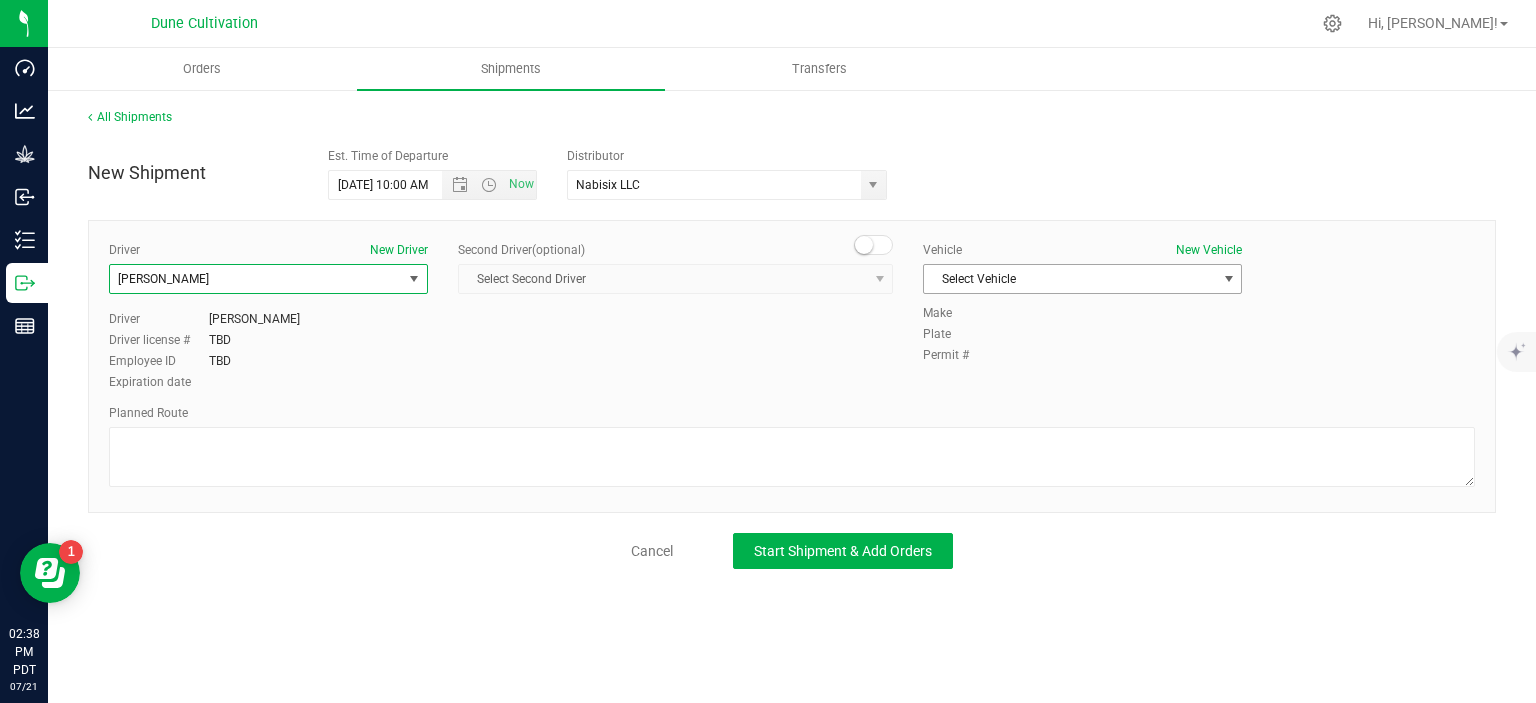 click on "Select Vehicle" at bounding box center (1070, 279) 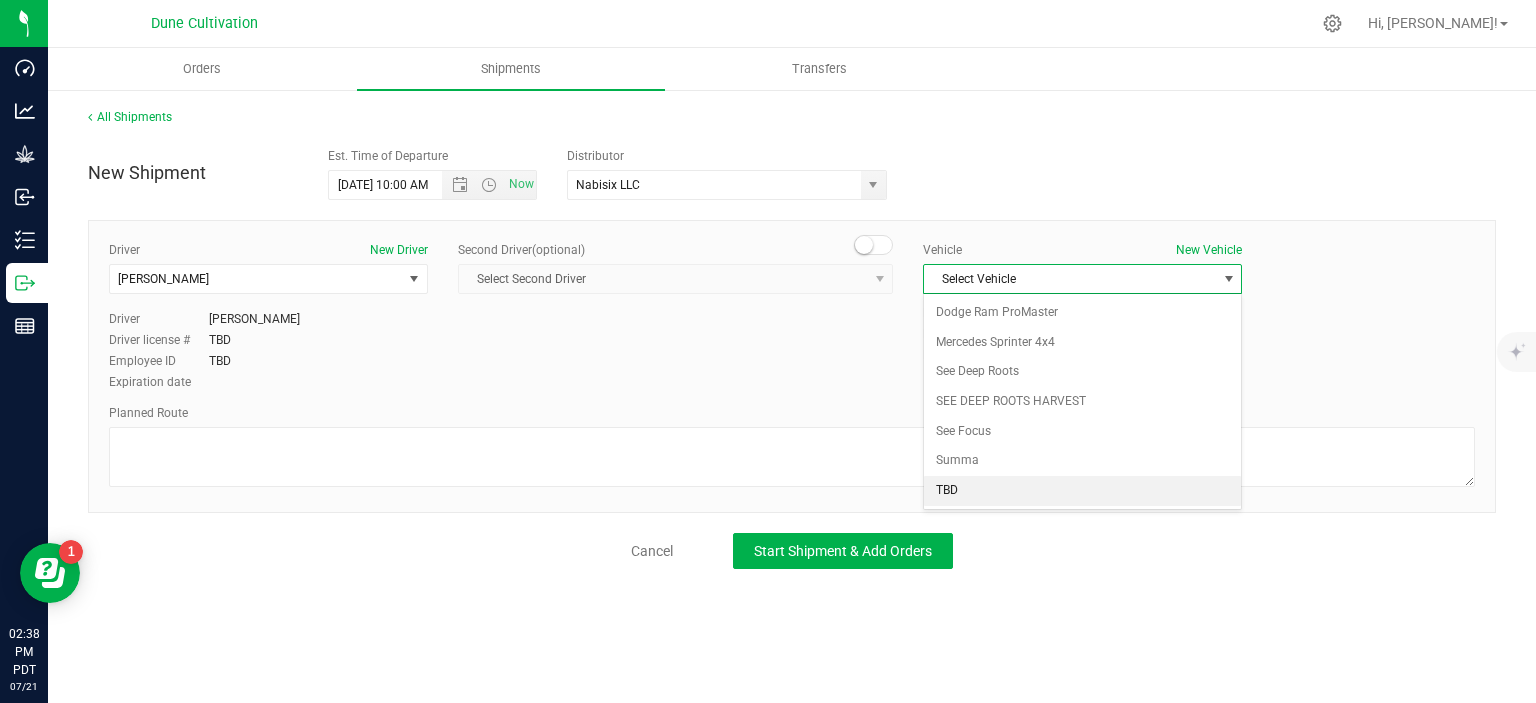 click on "TBD" at bounding box center [1082, 491] 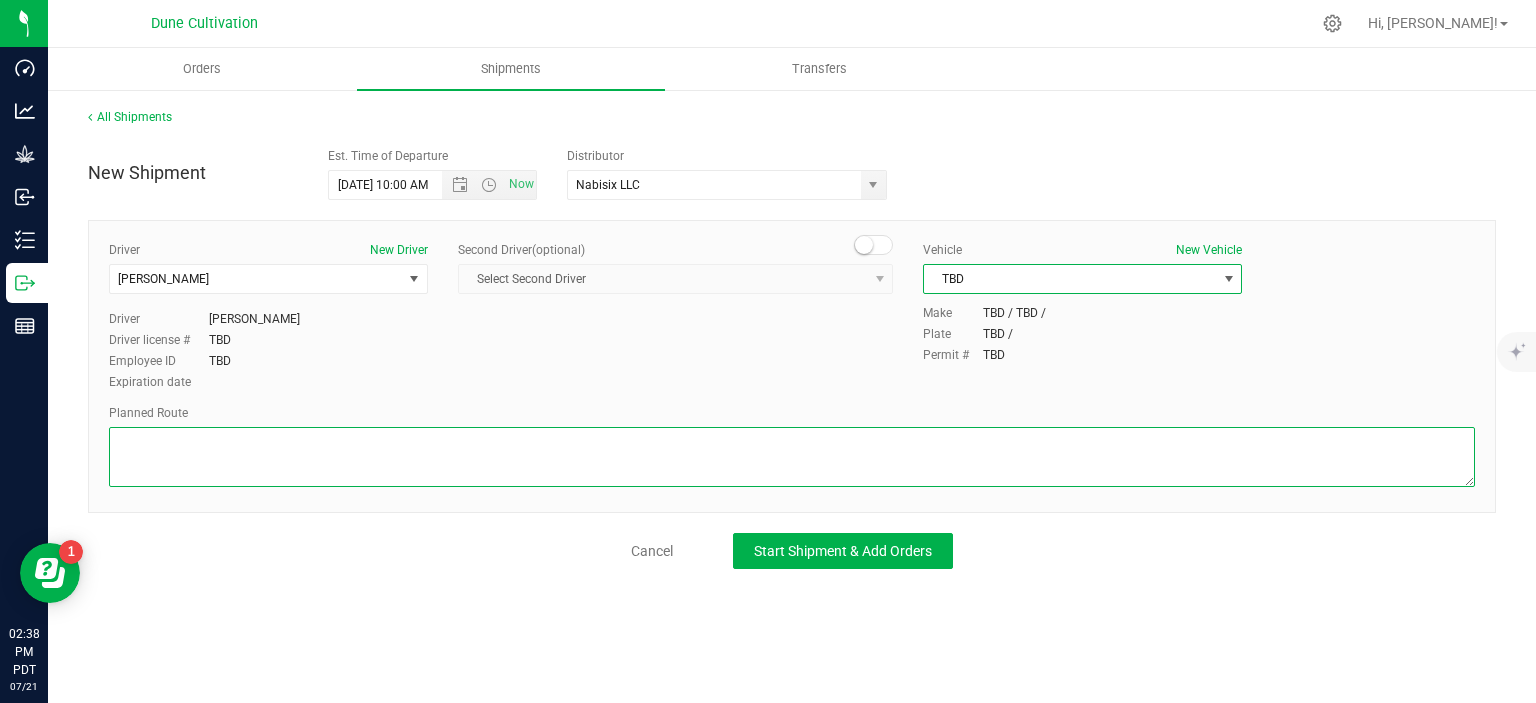 click at bounding box center [792, 457] 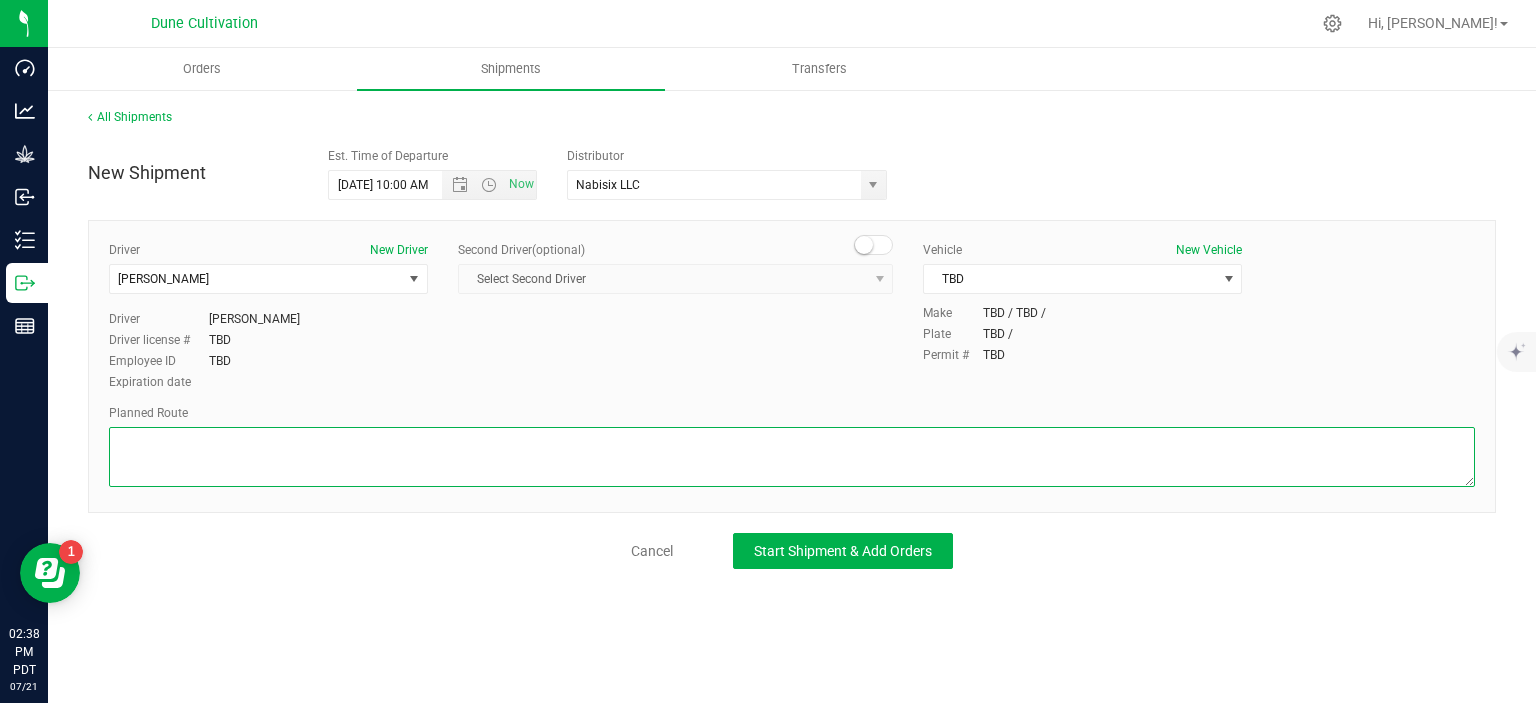 paste on "Get on I-15 S/US-93 S from N 5th St and E Cheyenne Ave
7 min (2.3 mi)
Continue on I-15 S/US-93 S. Take I-11 S/US-95 S to NV-582 S in Sunrise Manor. Take exit 70 from I-11 S/US-93 S/US-95 S
9 min (8.9 mi)
Follow NV-582 S to your destination in Paradise
4 min (1.1 mi)" 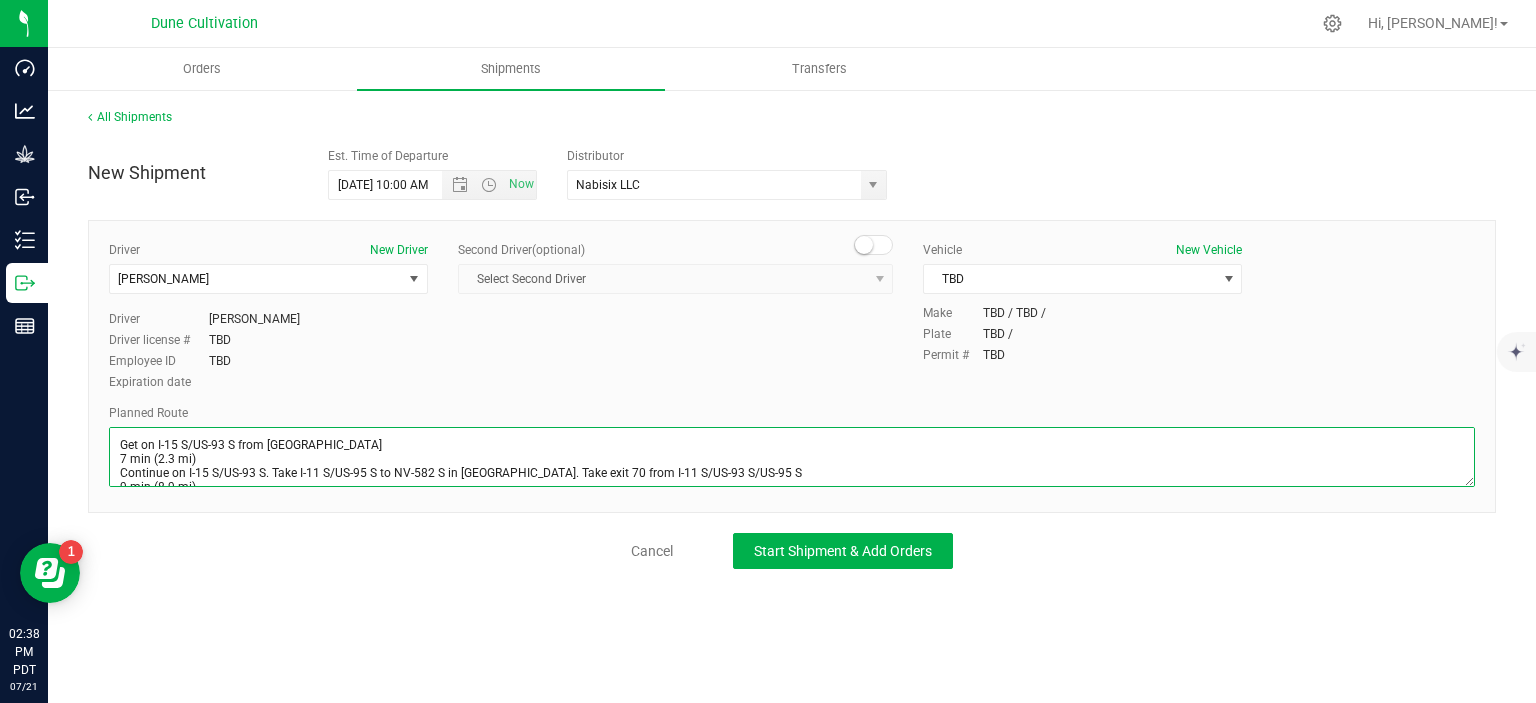 scroll, scrollTop: 38, scrollLeft: 0, axis: vertical 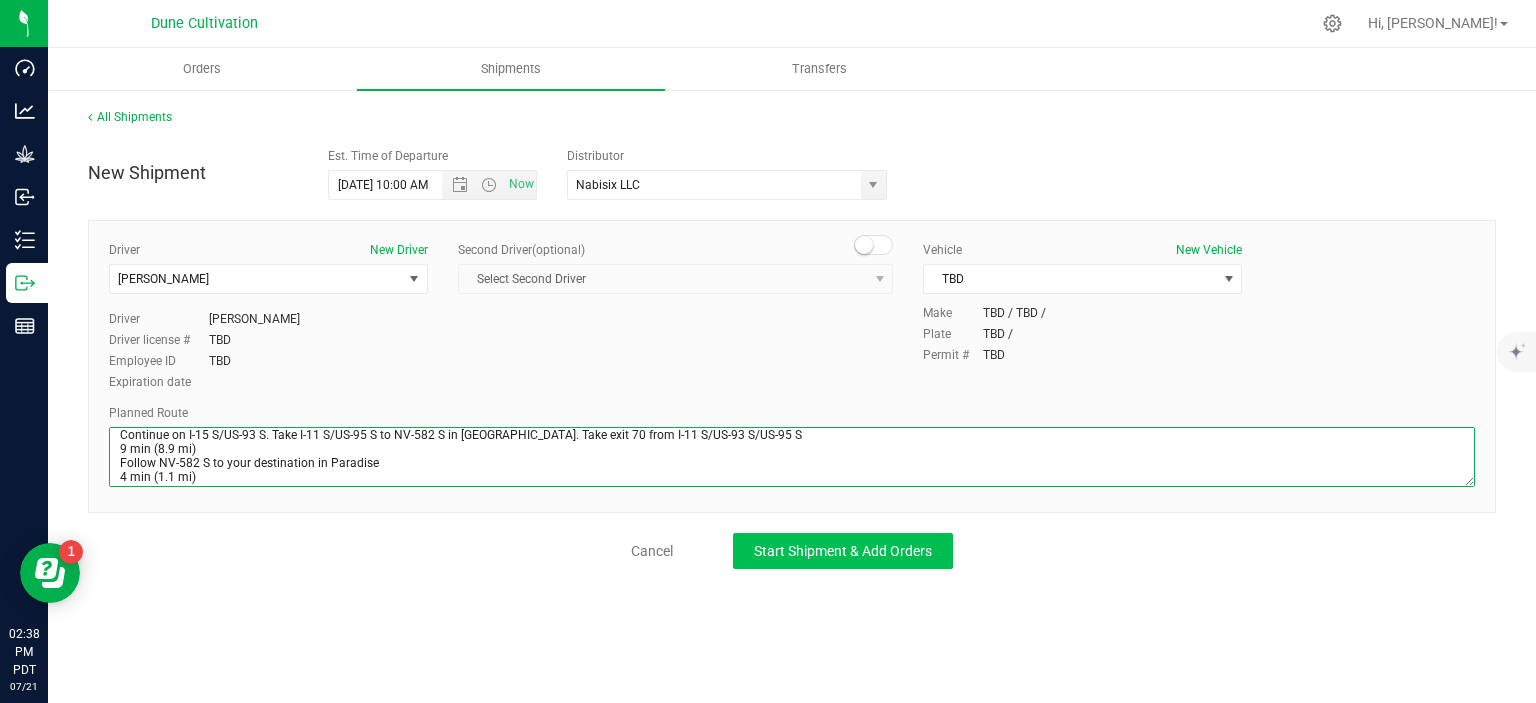 type on "Get on I-15 S/US-93 S from N 5th St and E Cheyenne Ave
7 min (2.3 mi)
Continue on I-15 S/US-93 S. Take I-11 S/US-95 S to NV-582 S in Sunrise Manor. Take exit 70 from I-11 S/US-93 S/US-95 S
9 min (8.9 mi)
Follow NV-582 S to your destination in Paradise
4 min (1.1 mi)" 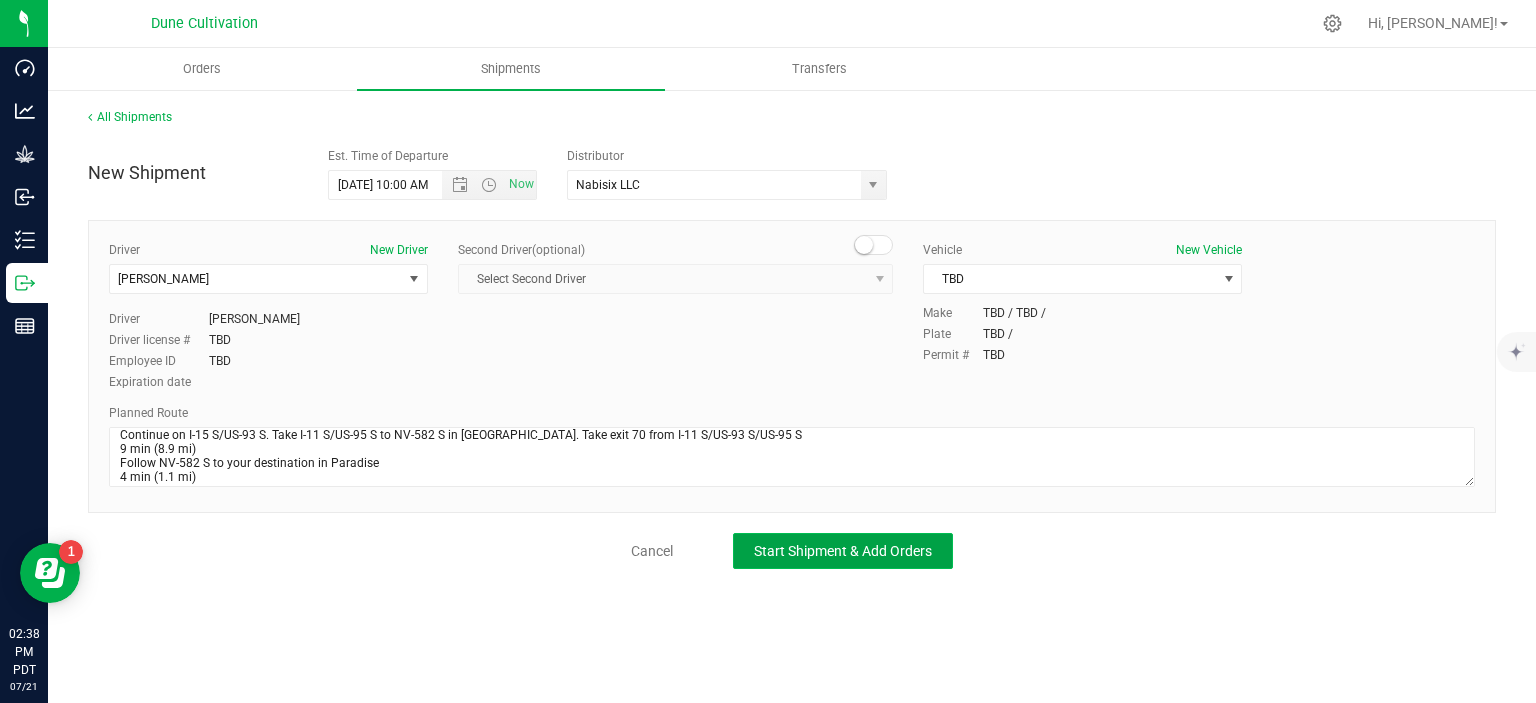 click on "Start Shipment & Add Orders" 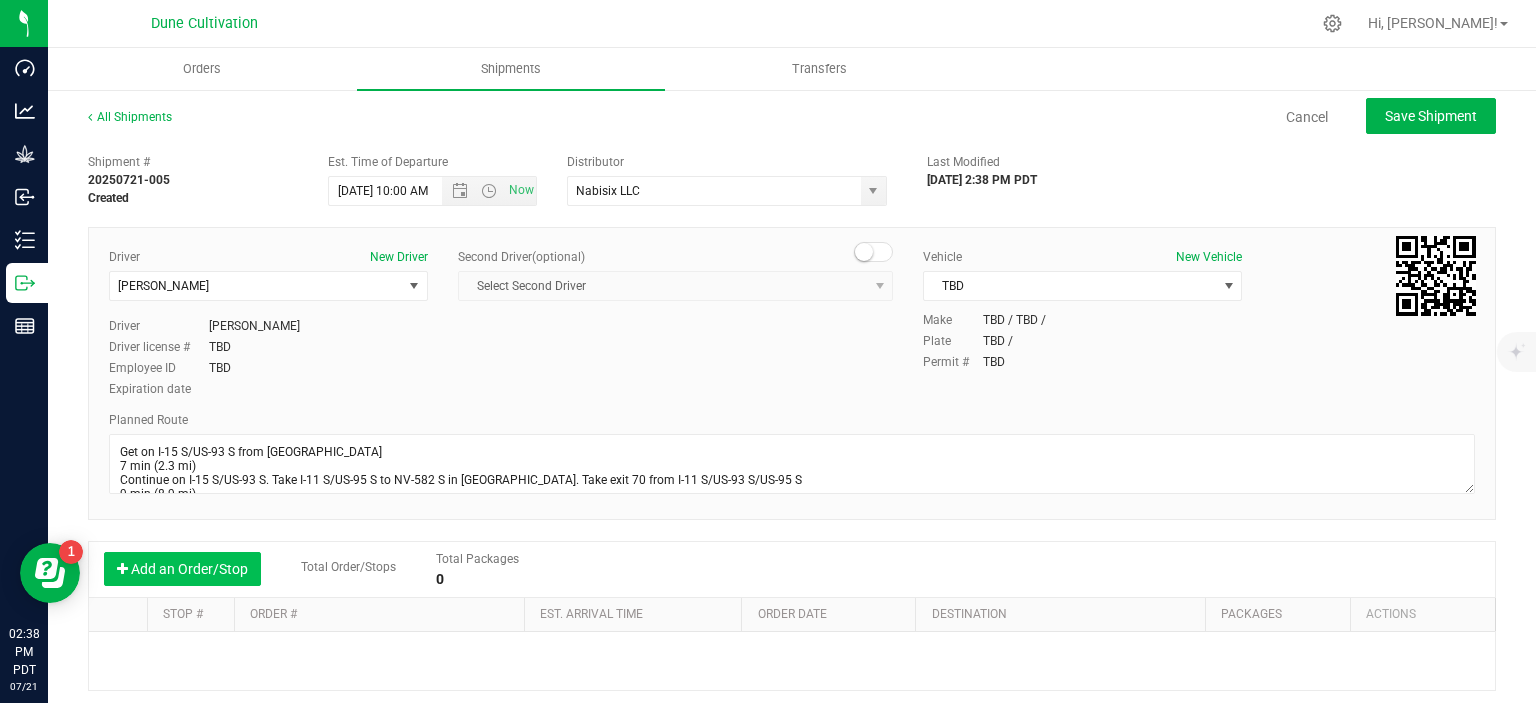 click on "Add an Order/Stop" at bounding box center (182, 569) 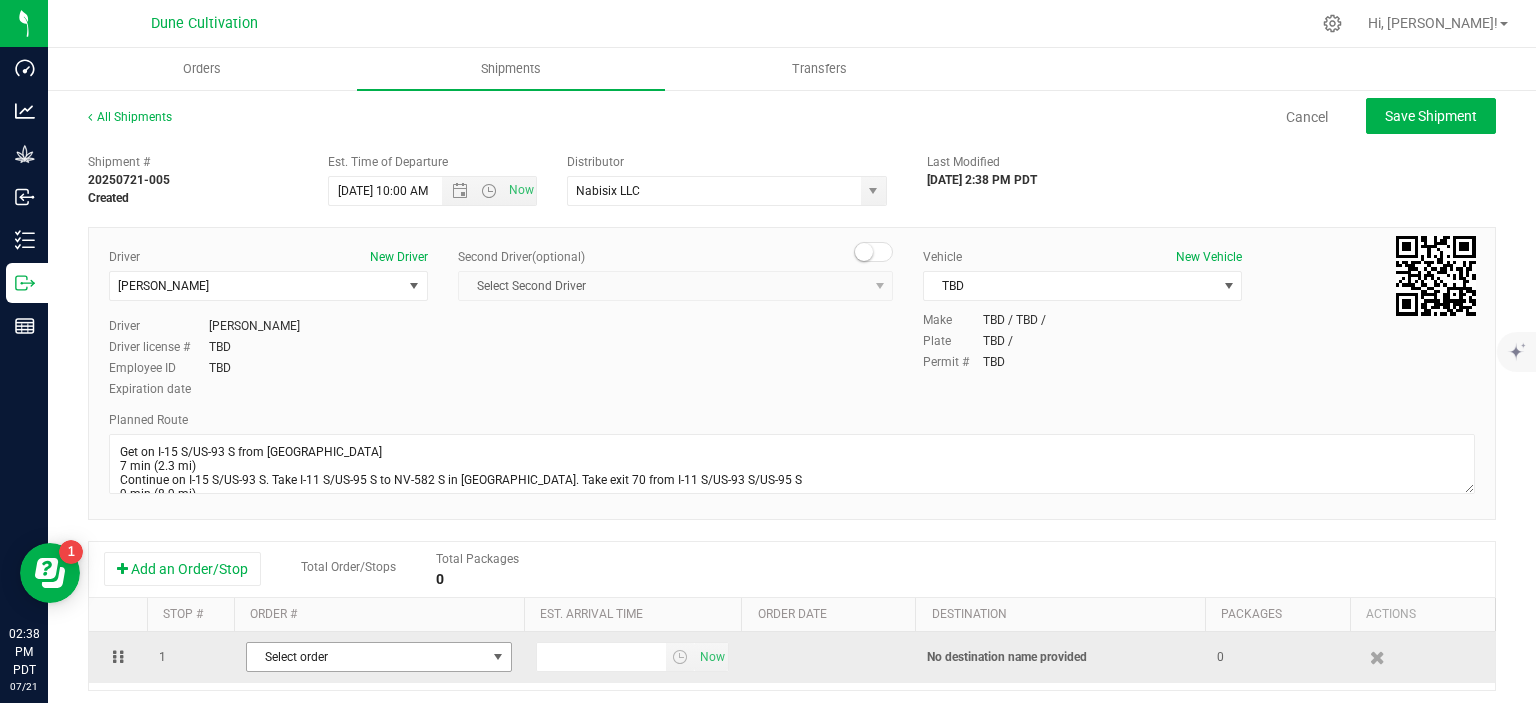 click on "Select order" at bounding box center [366, 657] 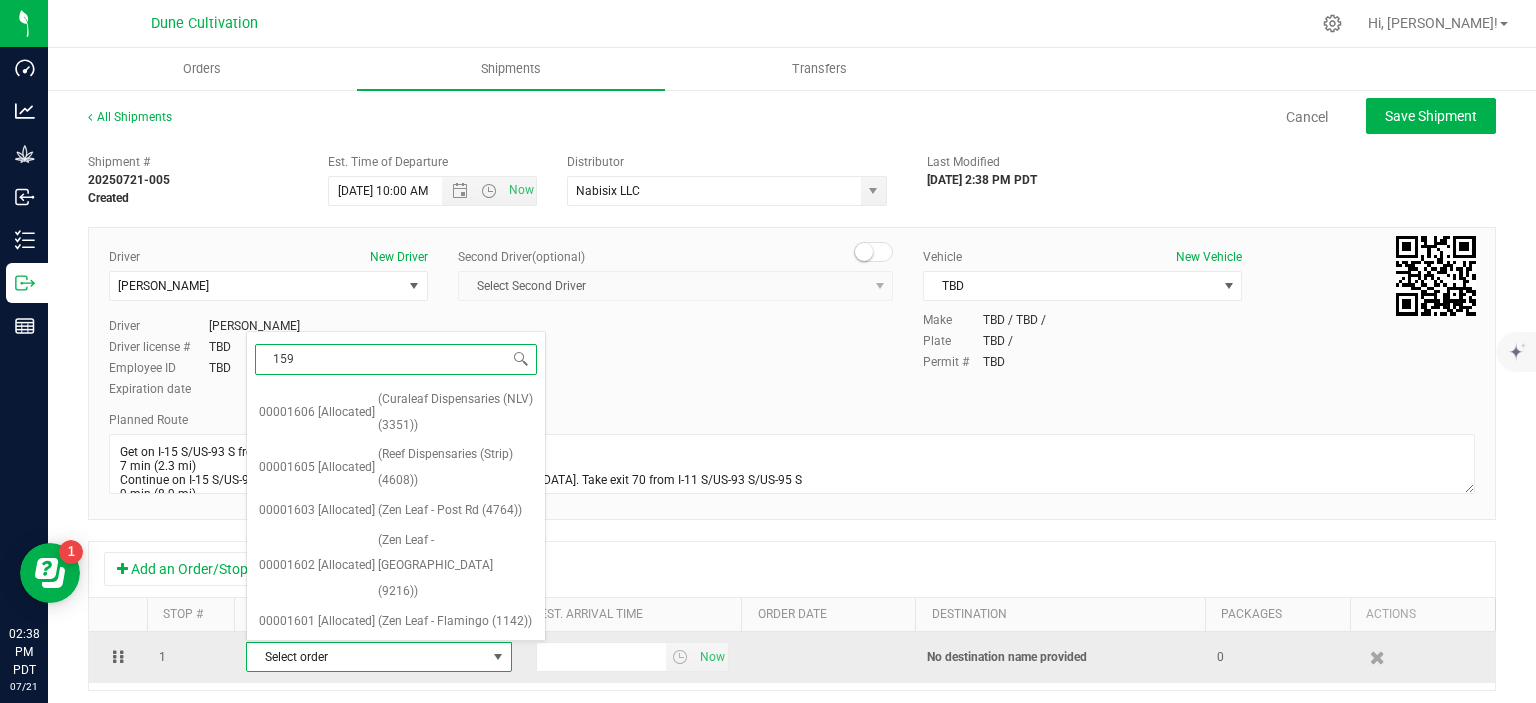 type on "1591" 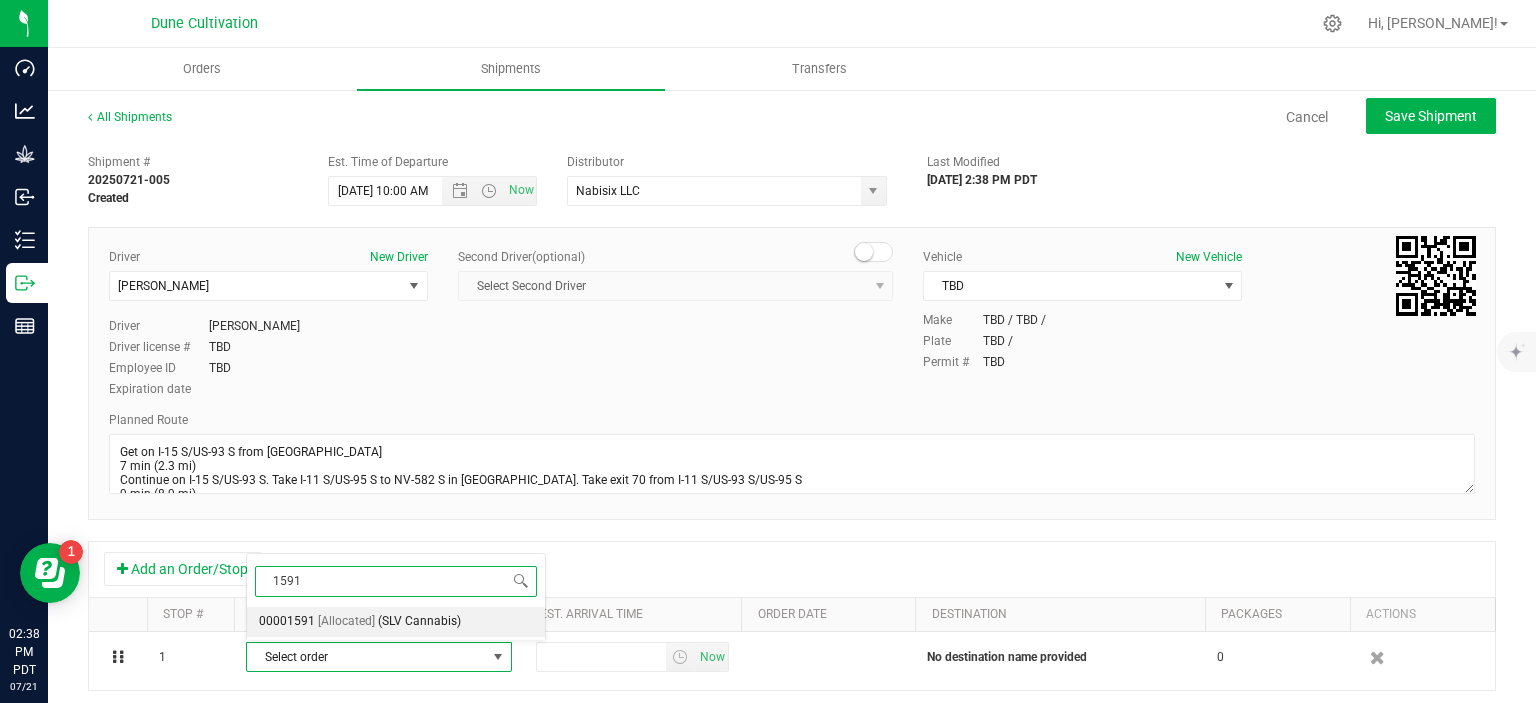 click on "[Allocated]" at bounding box center [346, 622] 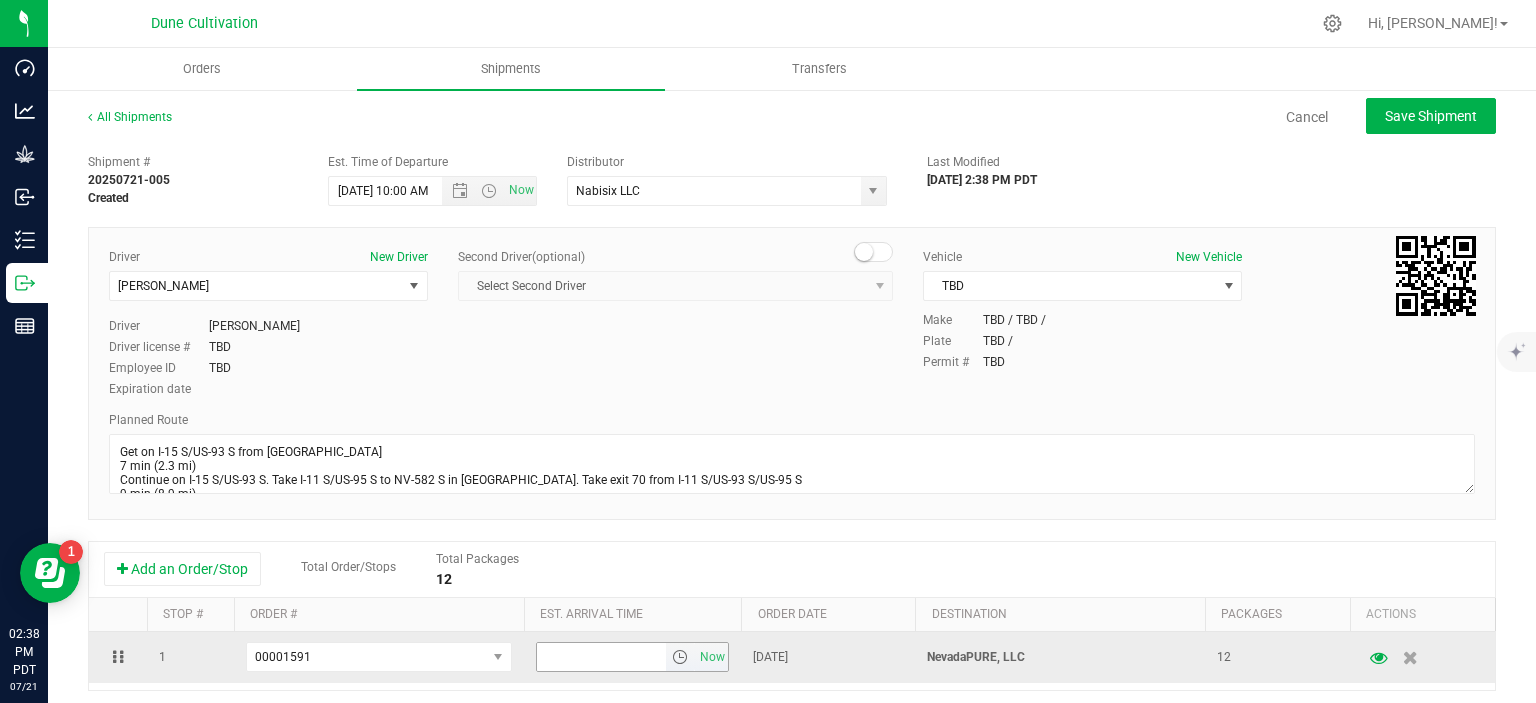 click at bounding box center [602, 657] 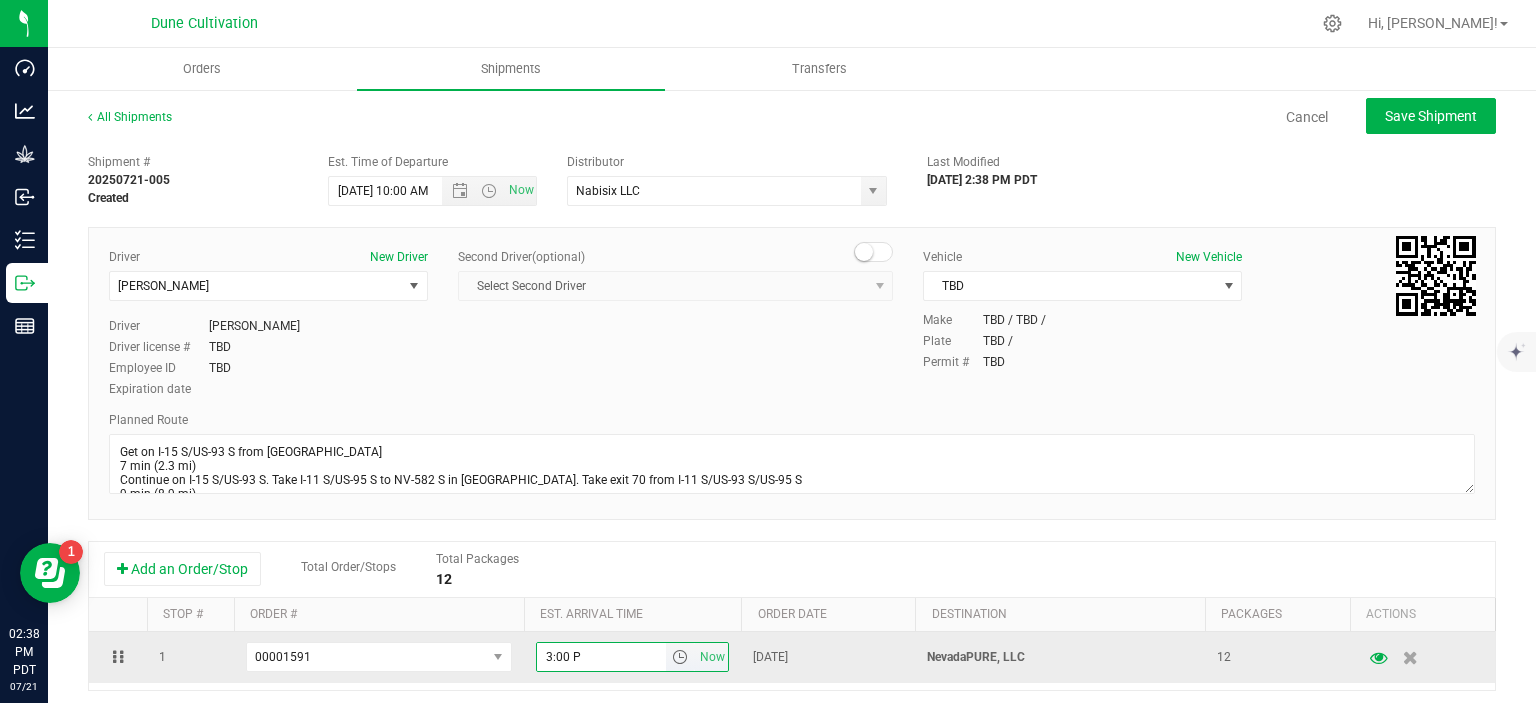 type on "3:00 PM" 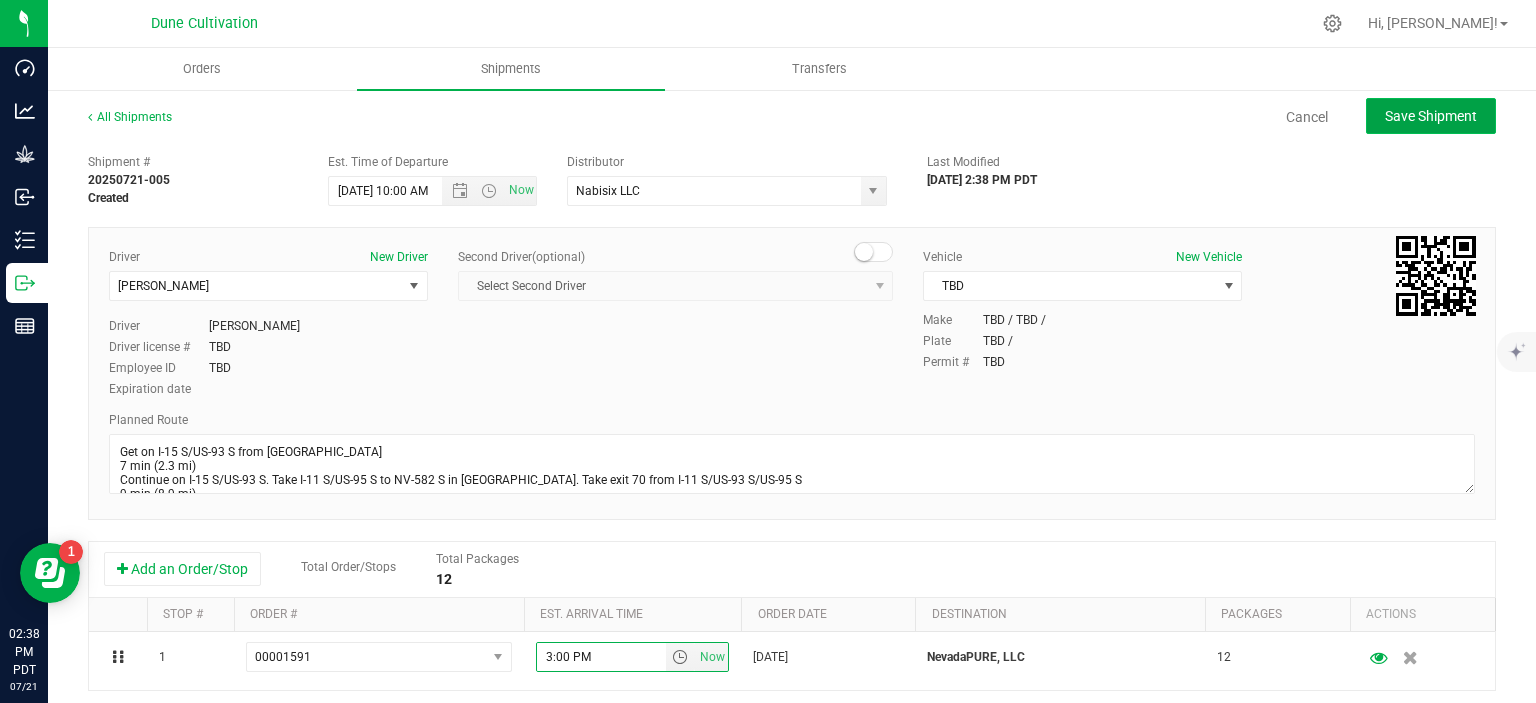 click on "Save Shipment" 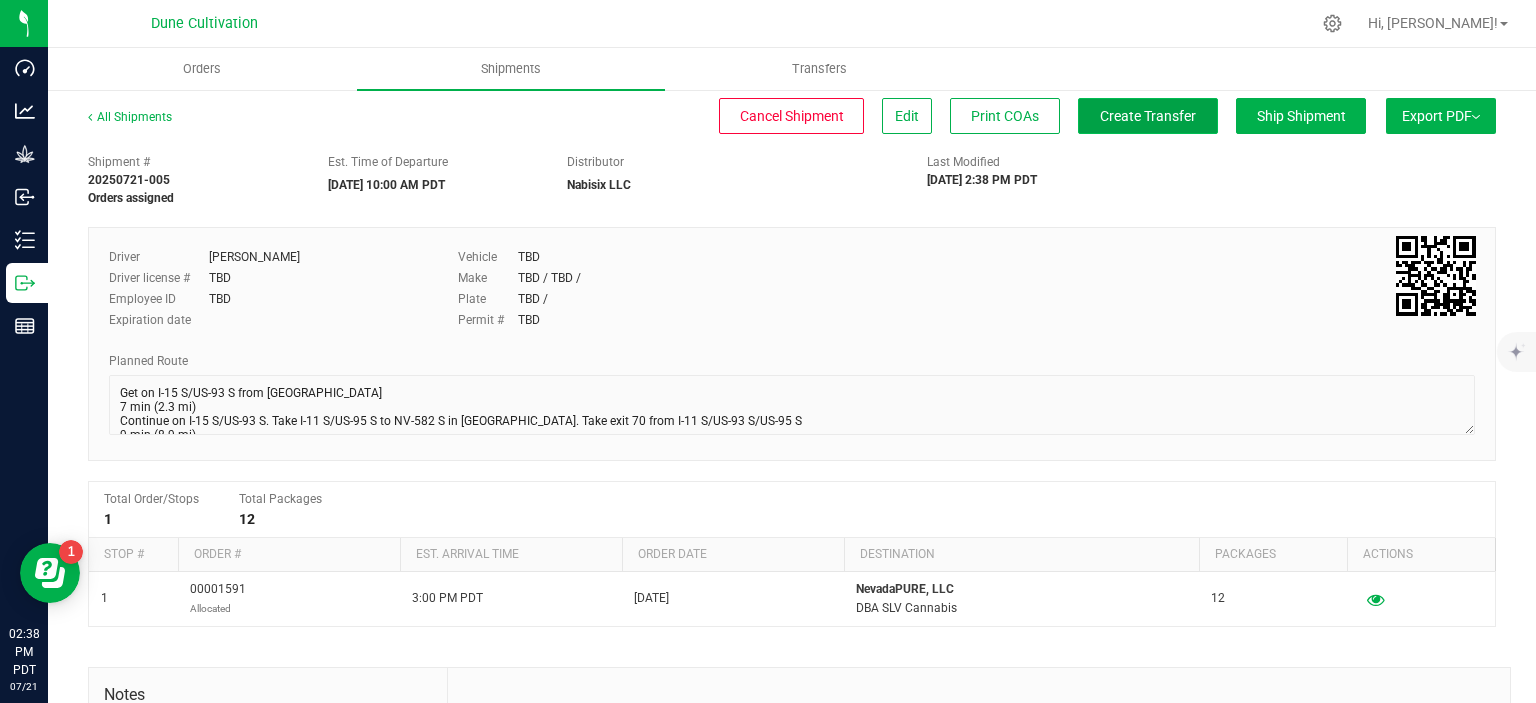 click on "Create Transfer" at bounding box center [1148, 116] 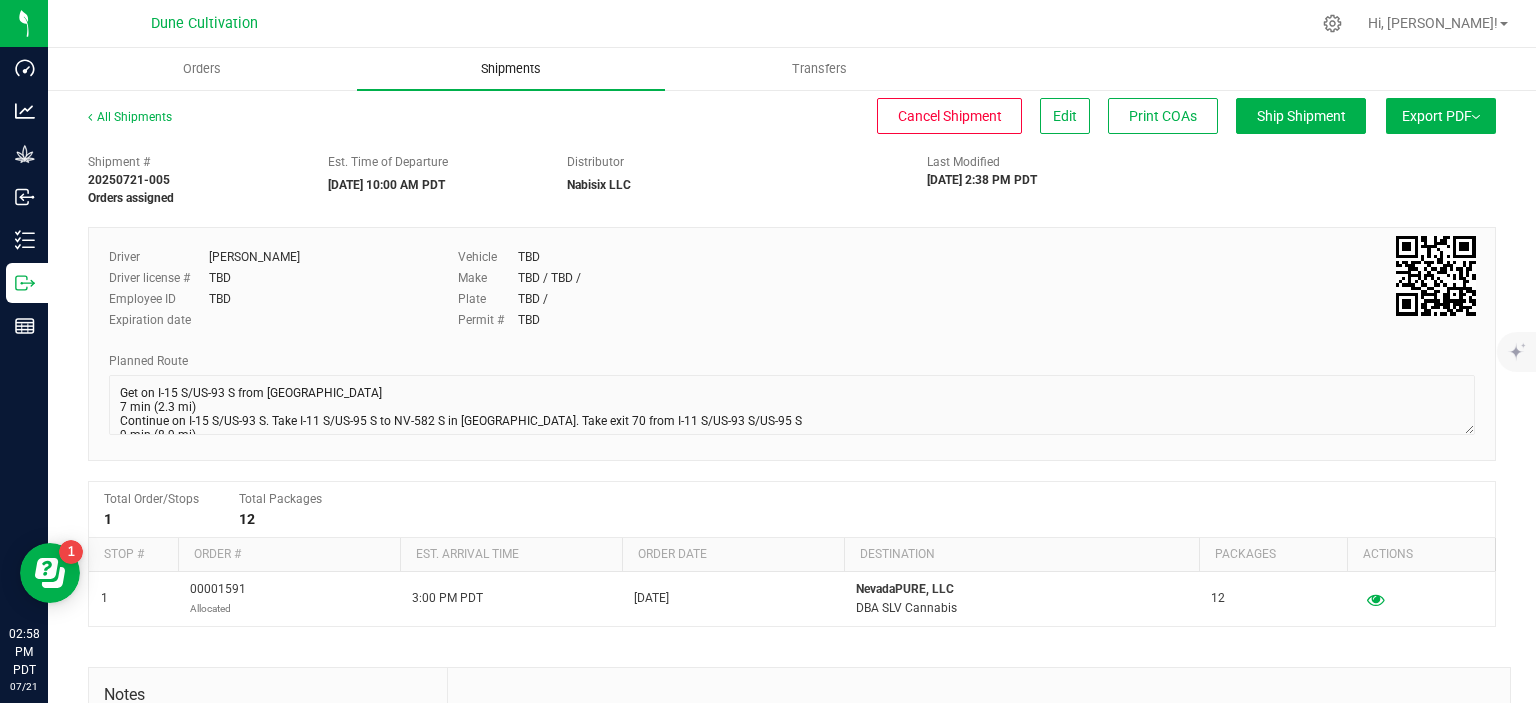 click on "Shipments" at bounding box center [511, 69] 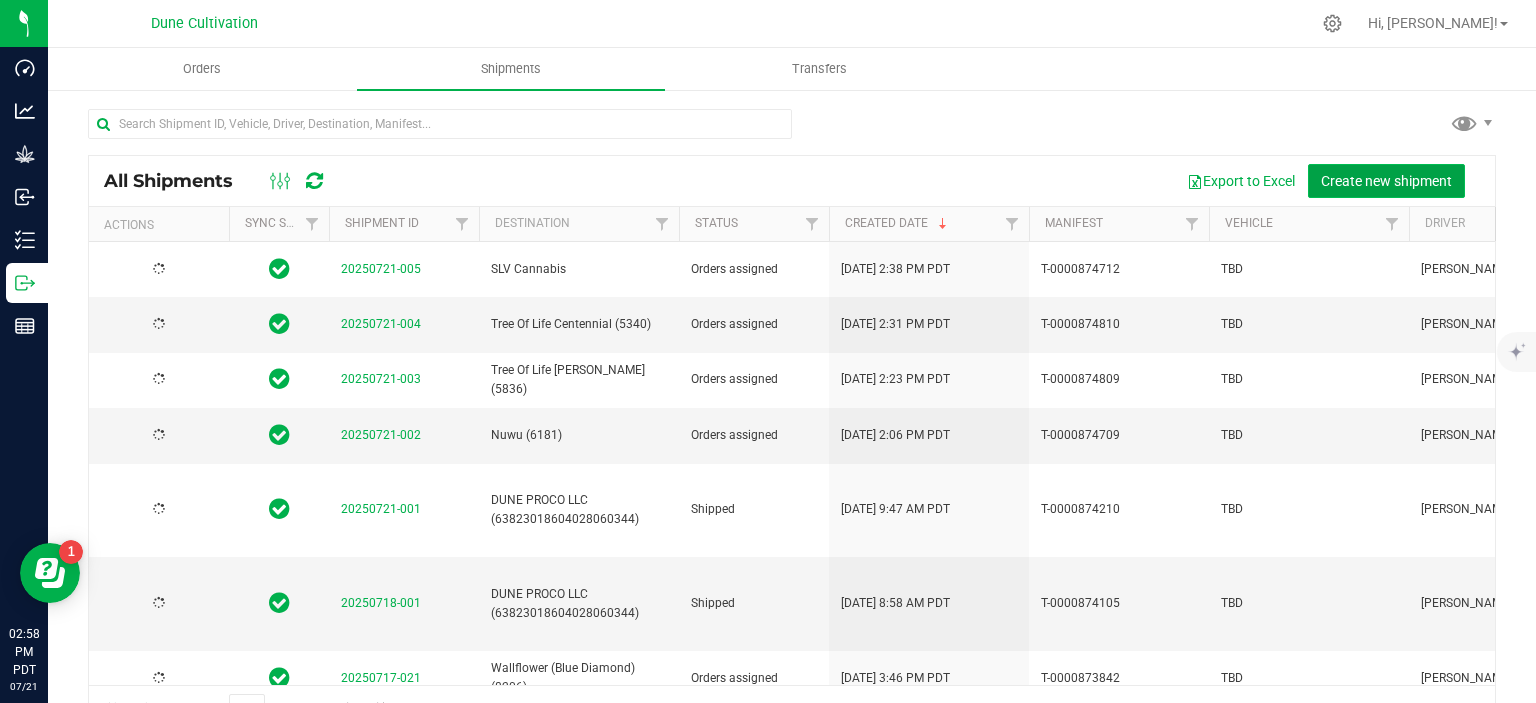 click on "Create new shipment" at bounding box center [1386, 181] 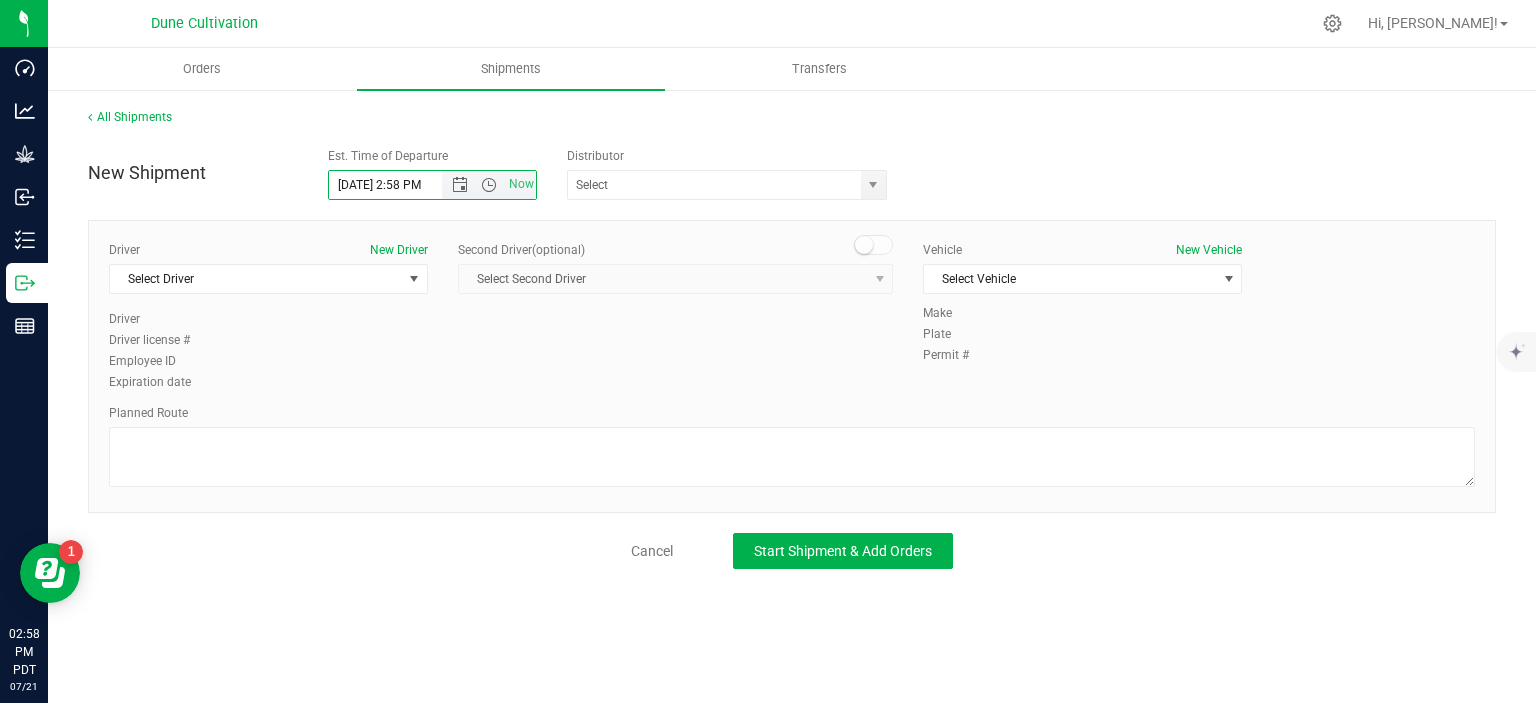 click on "7/21/2025 2:58 PM" at bounding box center [403, 185] 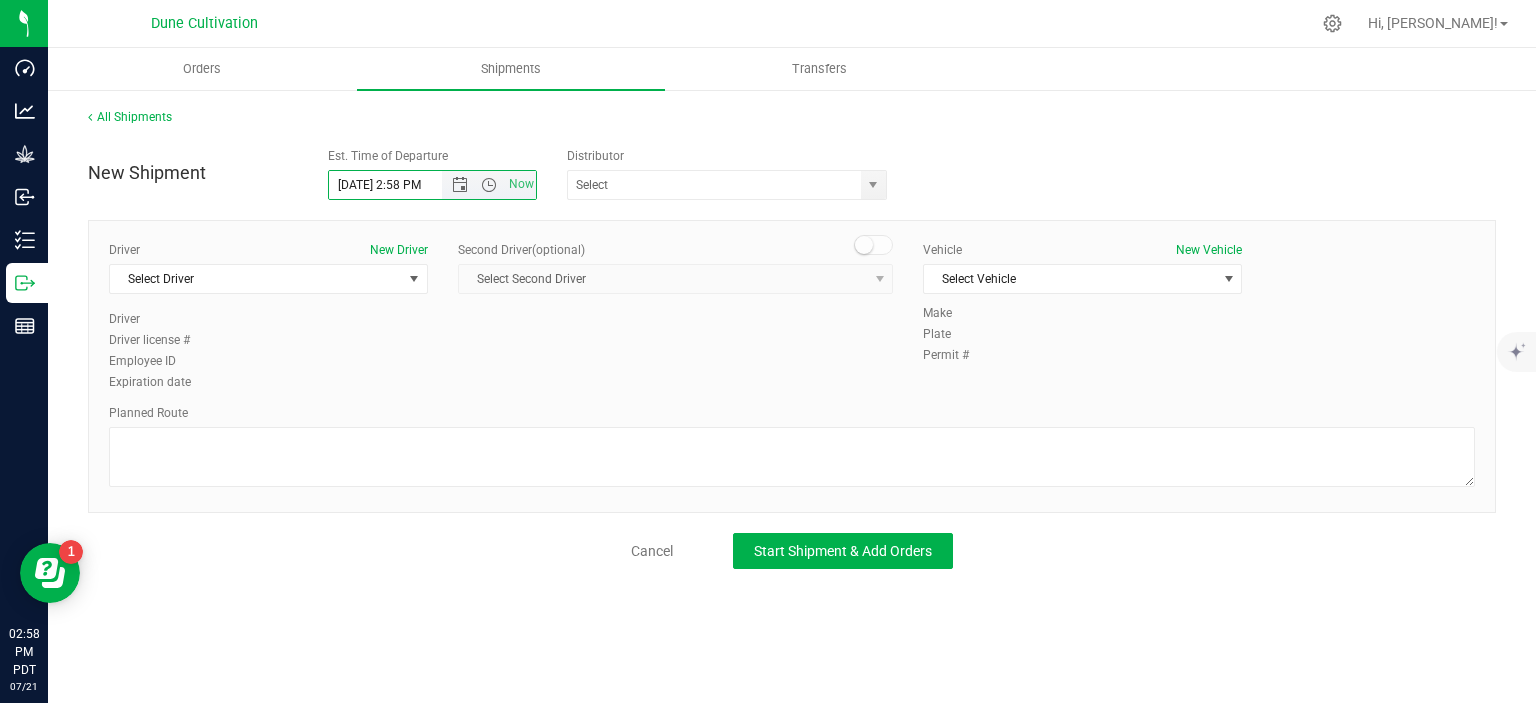 click on "7/22/2025 2:58 PM" at bounding box center [403, 185] 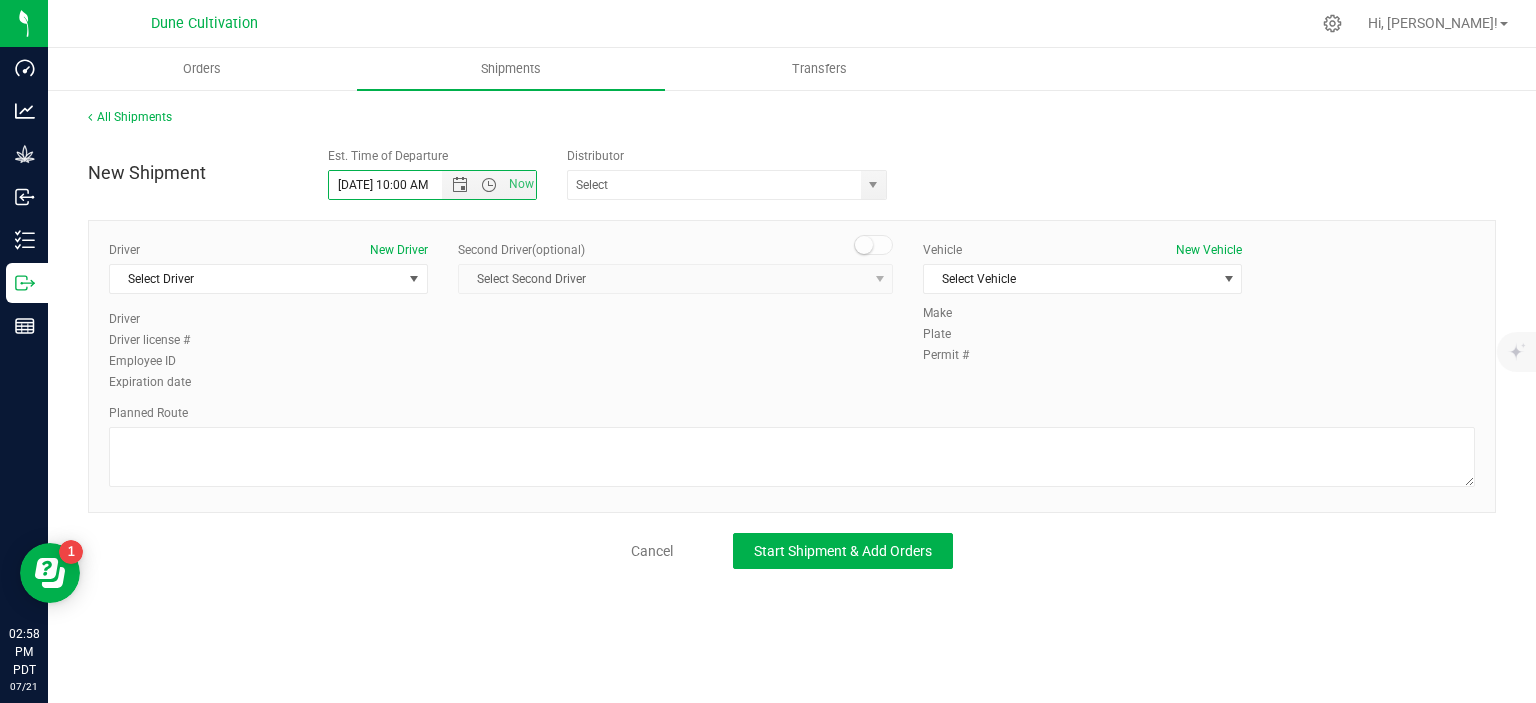type on "7/22/2025 10:00 AM" 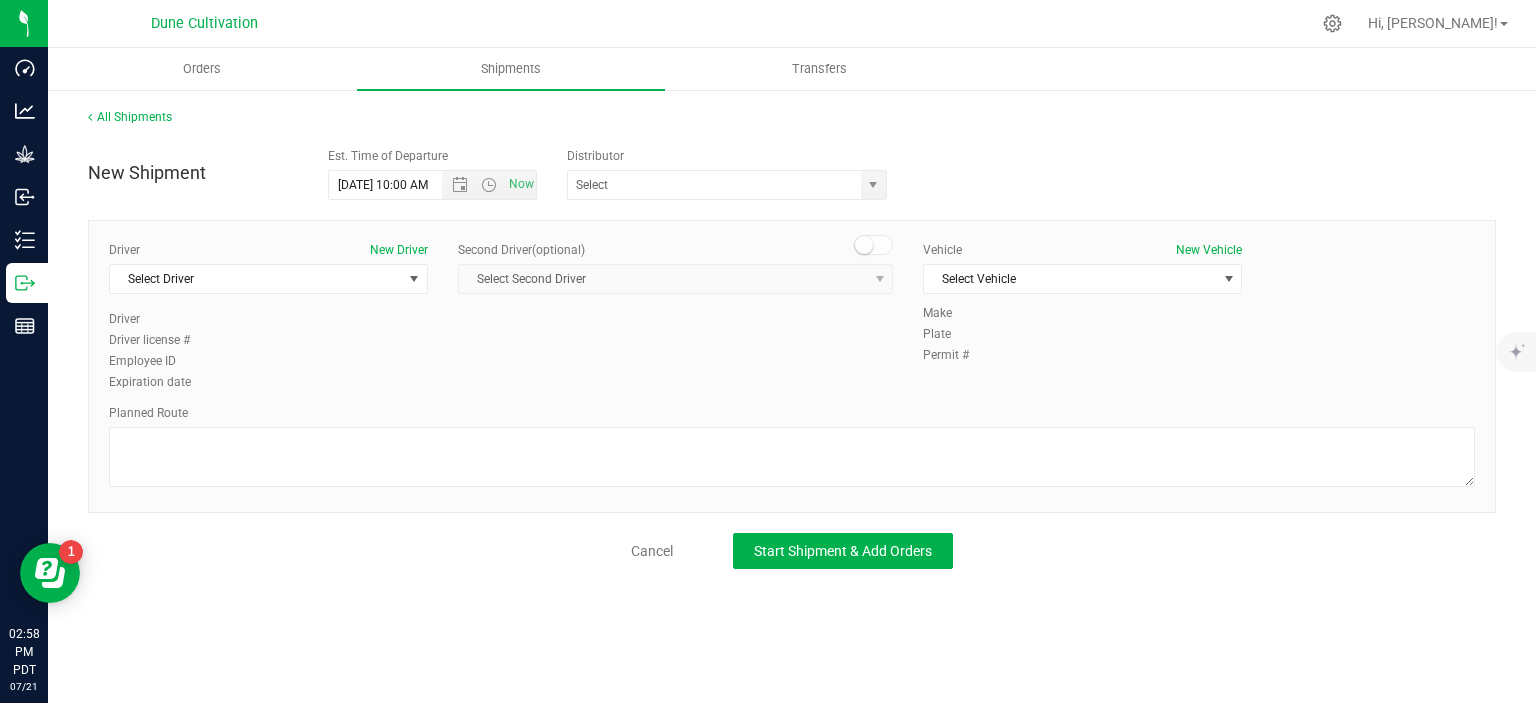 click on "ARARAT WINE AND LIQUOR Corleone Wines LLC Deep Roots Transport Focus Distribution LLC Nabisix LLC Post-Harvest and Distribution Thrive Transport Vegas Valley Growers Wellness Connection Nevada LLC" at bounding box center [732, 185] 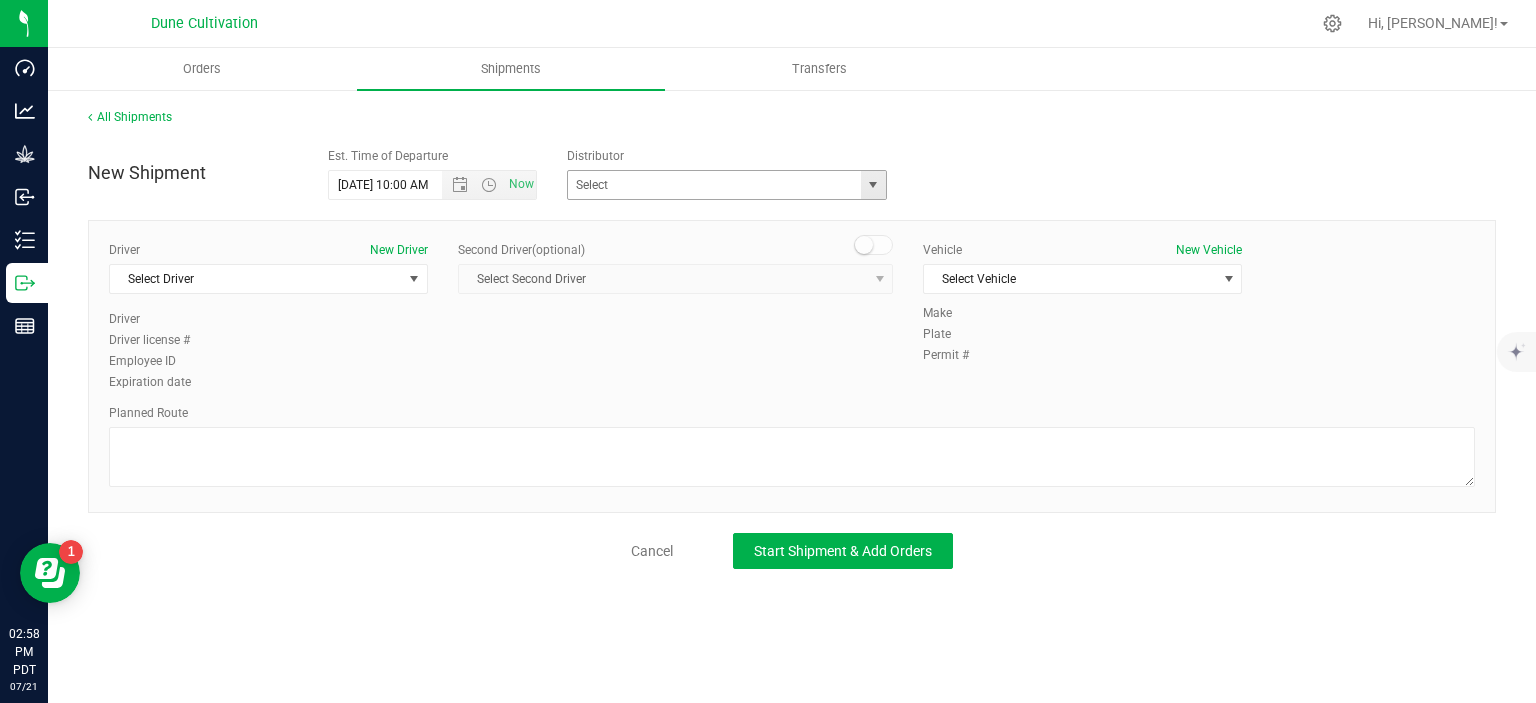 click at bounding box center (873, 185) 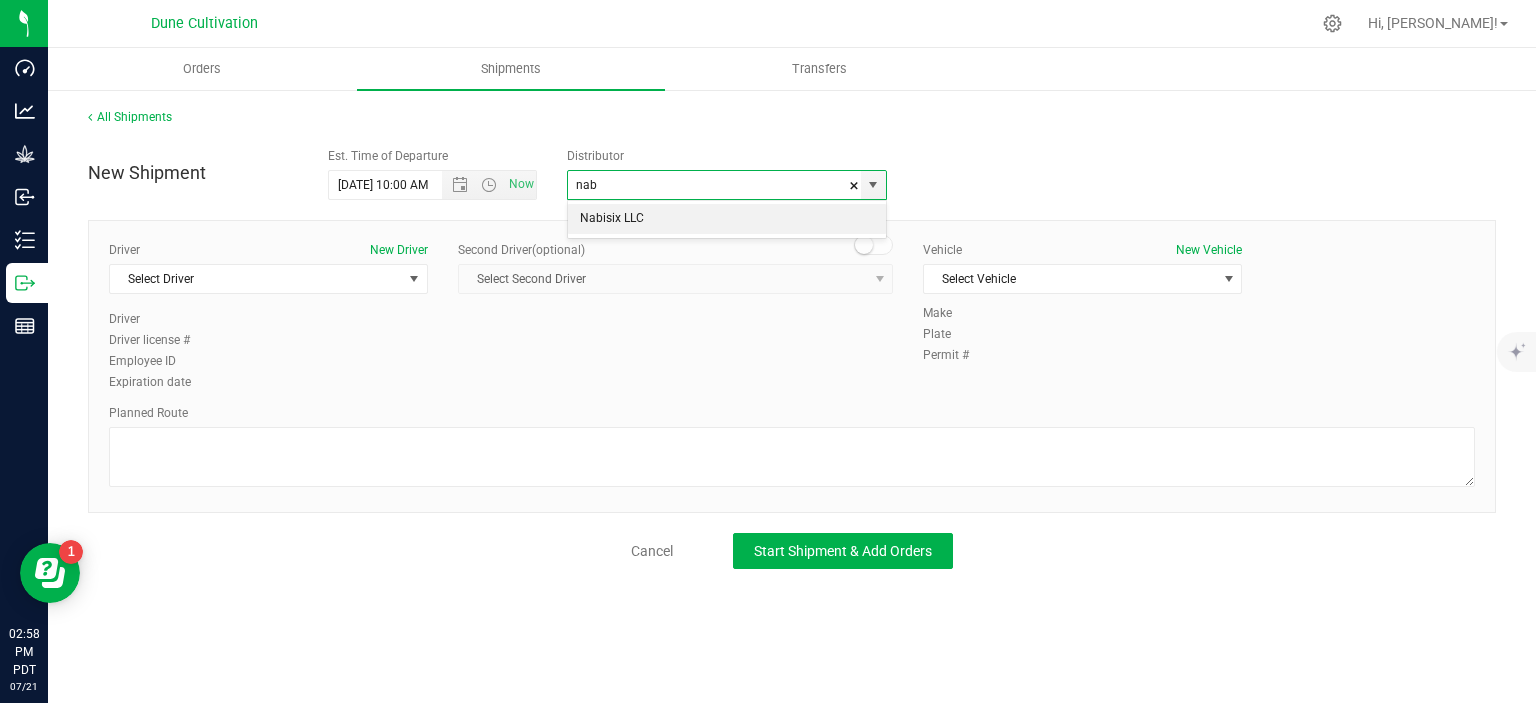 click on "Nabisix LLC" at bounding box center (727, 219) 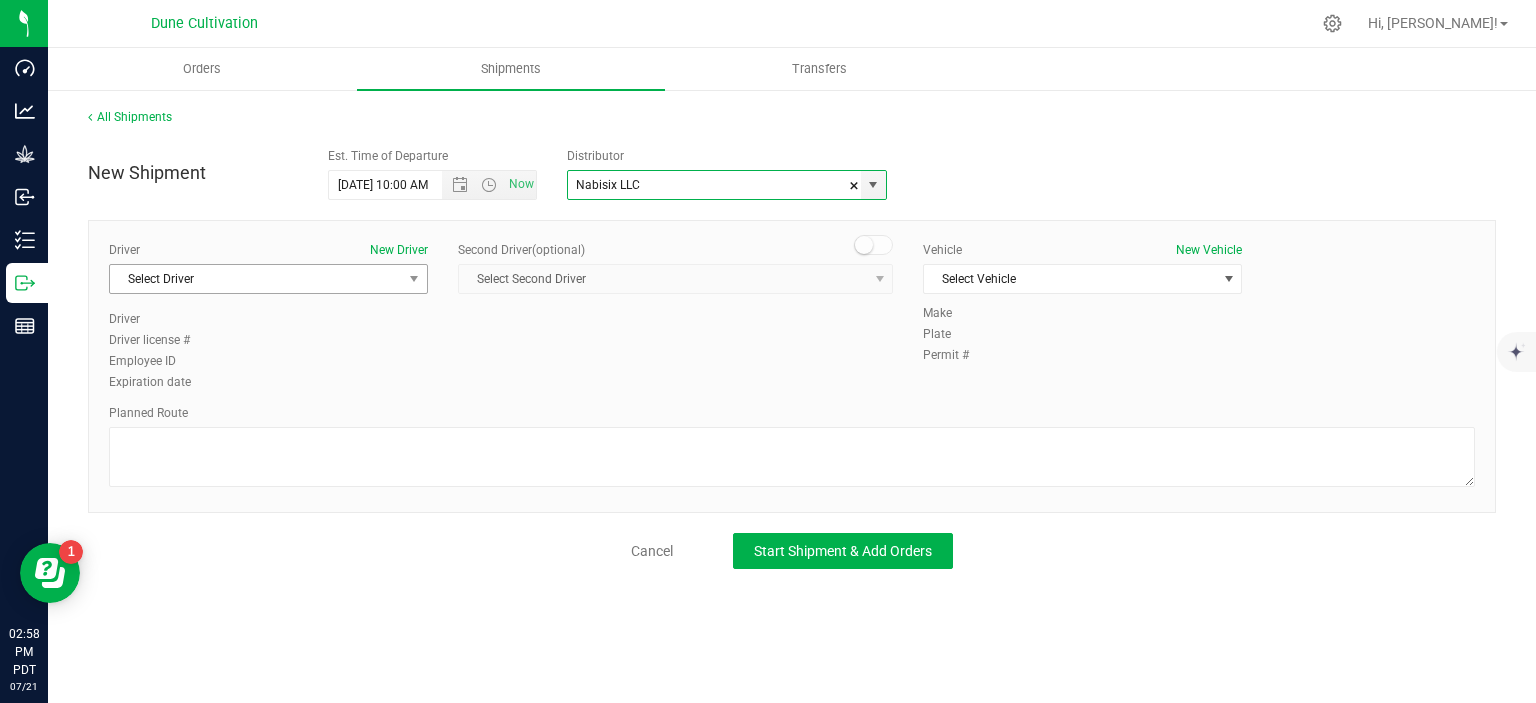 type on "Nabisix LLC" 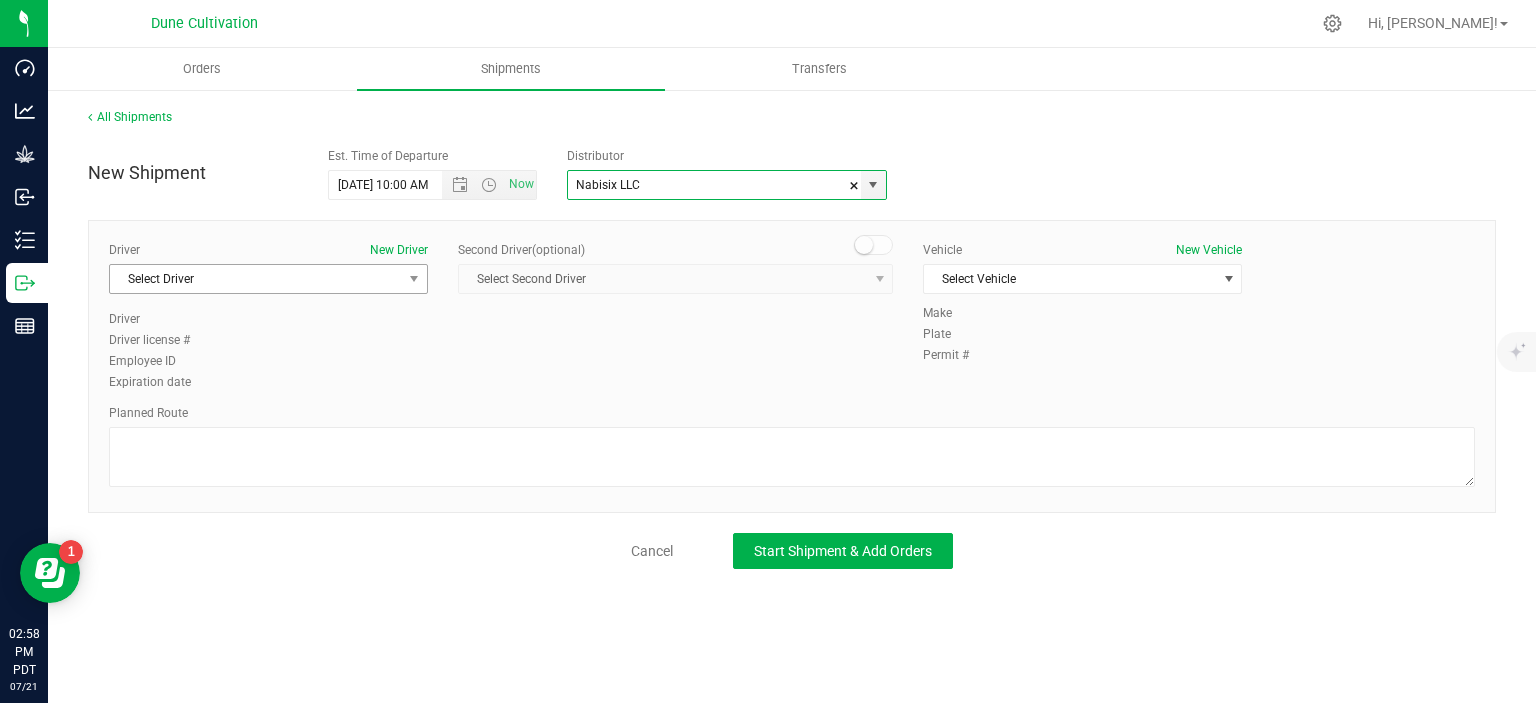 click on "Select Driver" at bounding box center [256, 279] 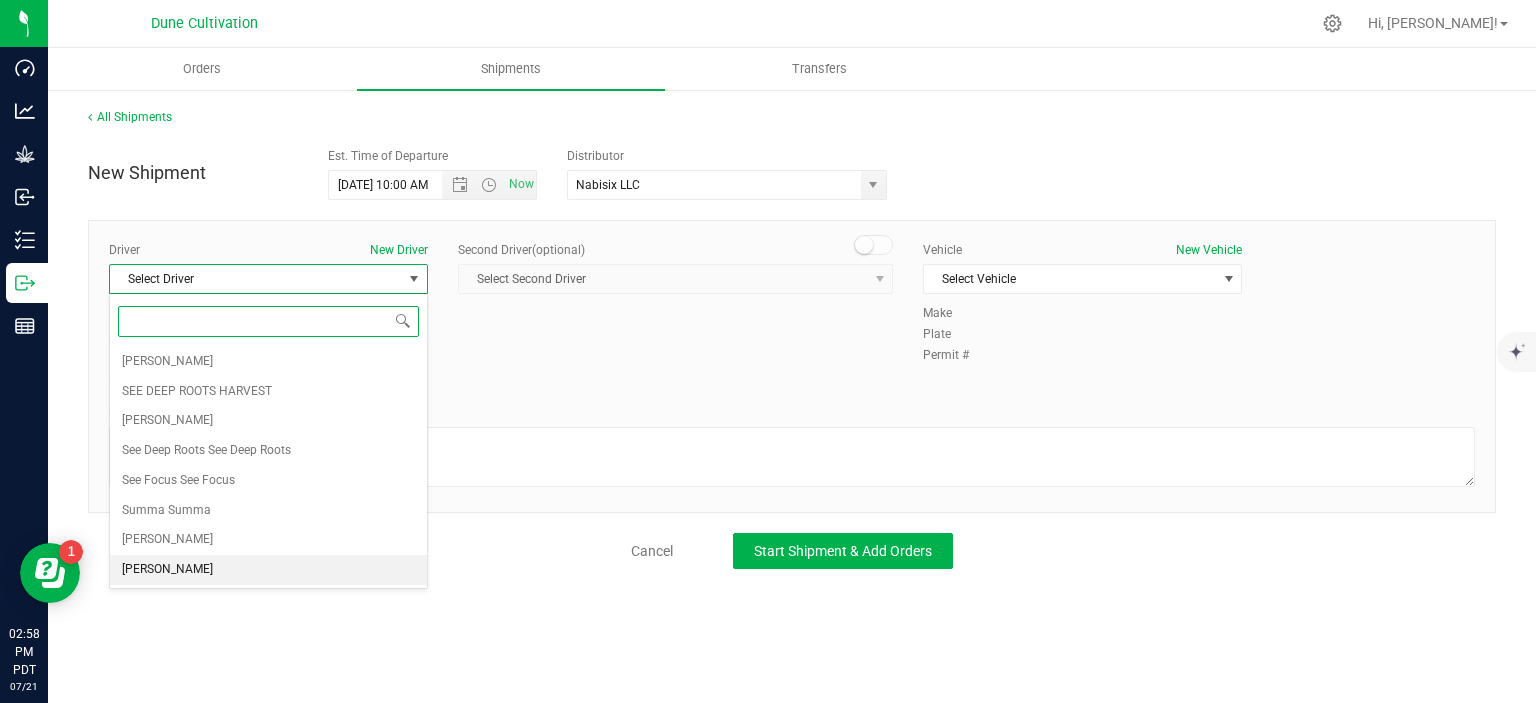 click on "TBD TBD" at bounding box center [268, 570] 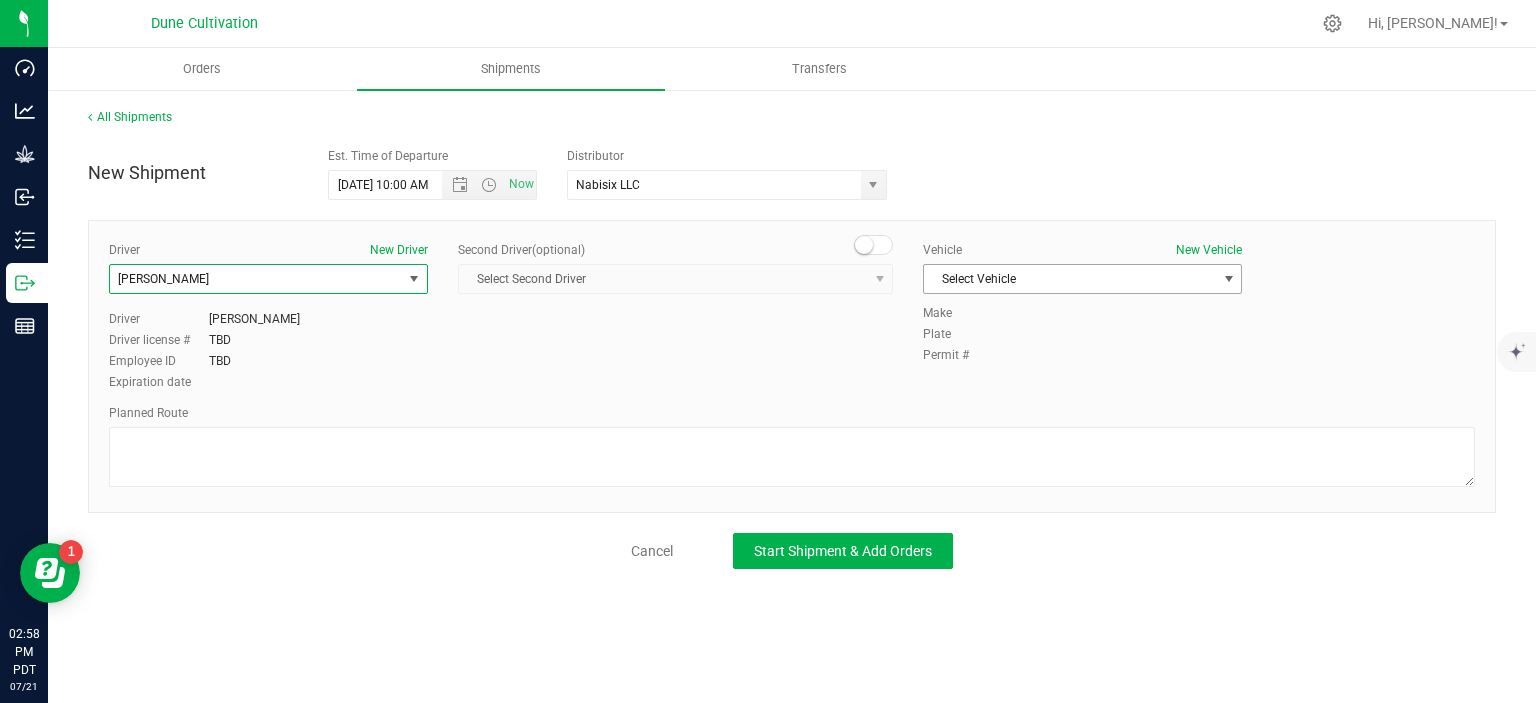 click on "Select Vehicle" at bounding box center [1070, 279] 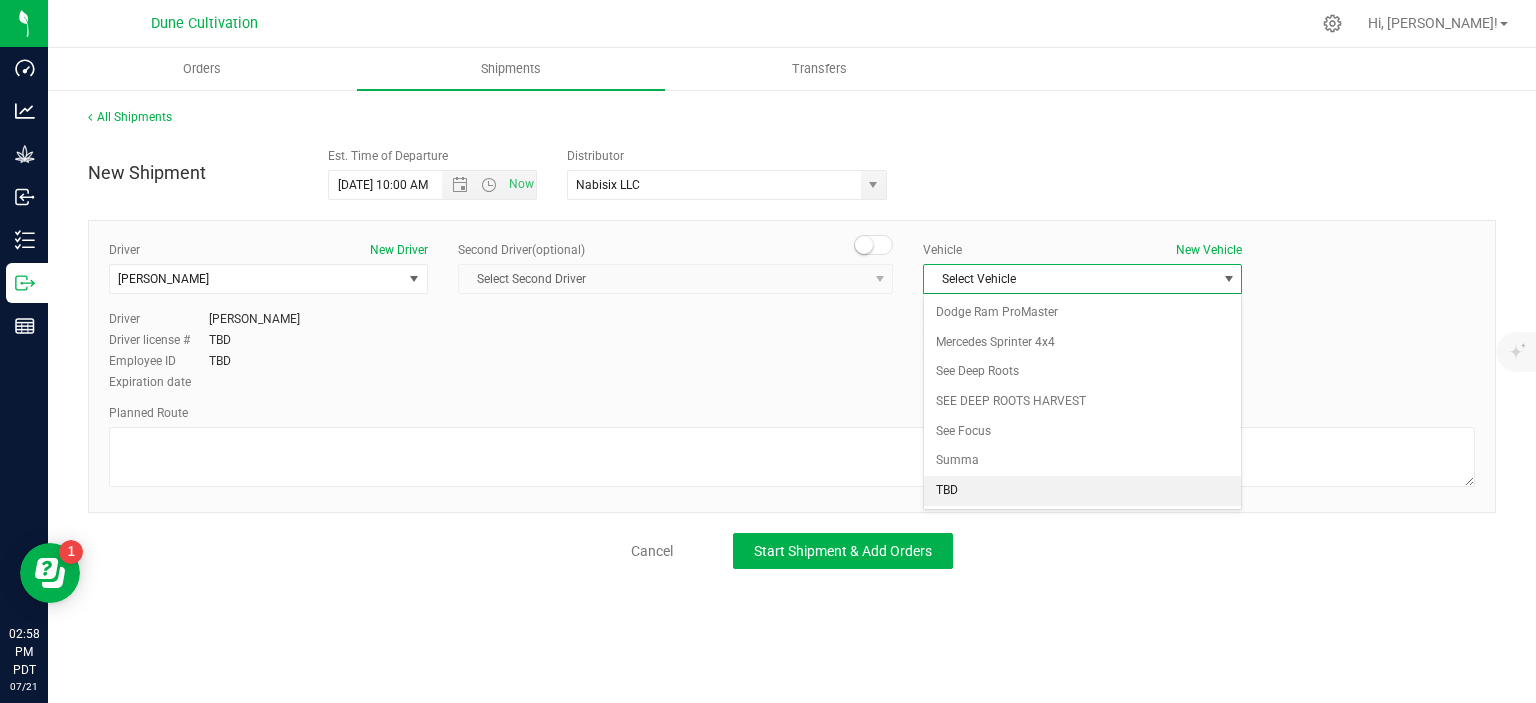 click on "TBD" at bounding box center (1082, 491) 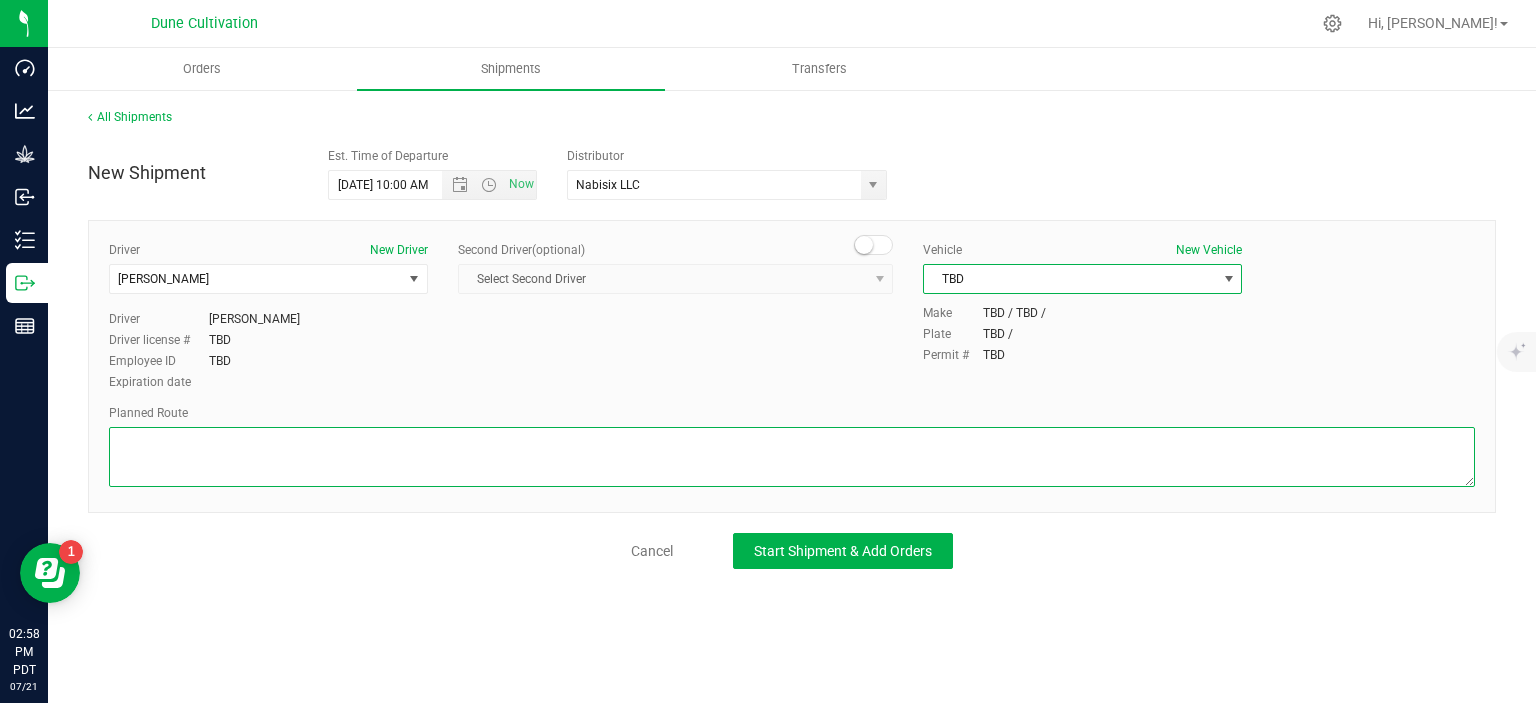 click at bounding box center (792, 457) 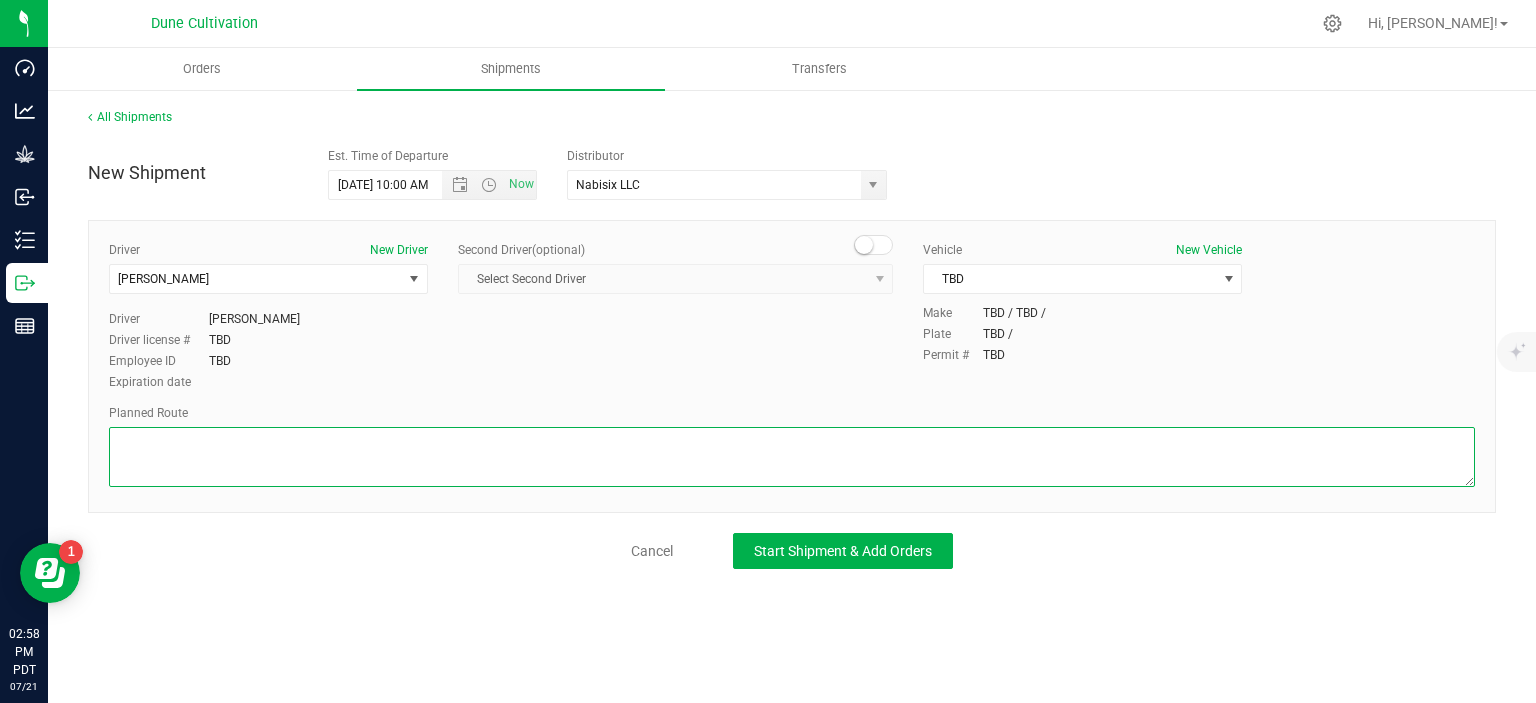 paste on "Get on I-15 S/US-93 S from N 5th St and E Cheyenne Ave
7 min (2.3 mi)
Continue on I-15 S/US-93 S. Take I-11/US-95 N to S Decatur Blvd in Las Vegas. Take exit 79 from I-11/US-95 N
6 min (6.0 mi)
Continue on S Decatur Blvd to your destination
7 min (1.2 mi)" 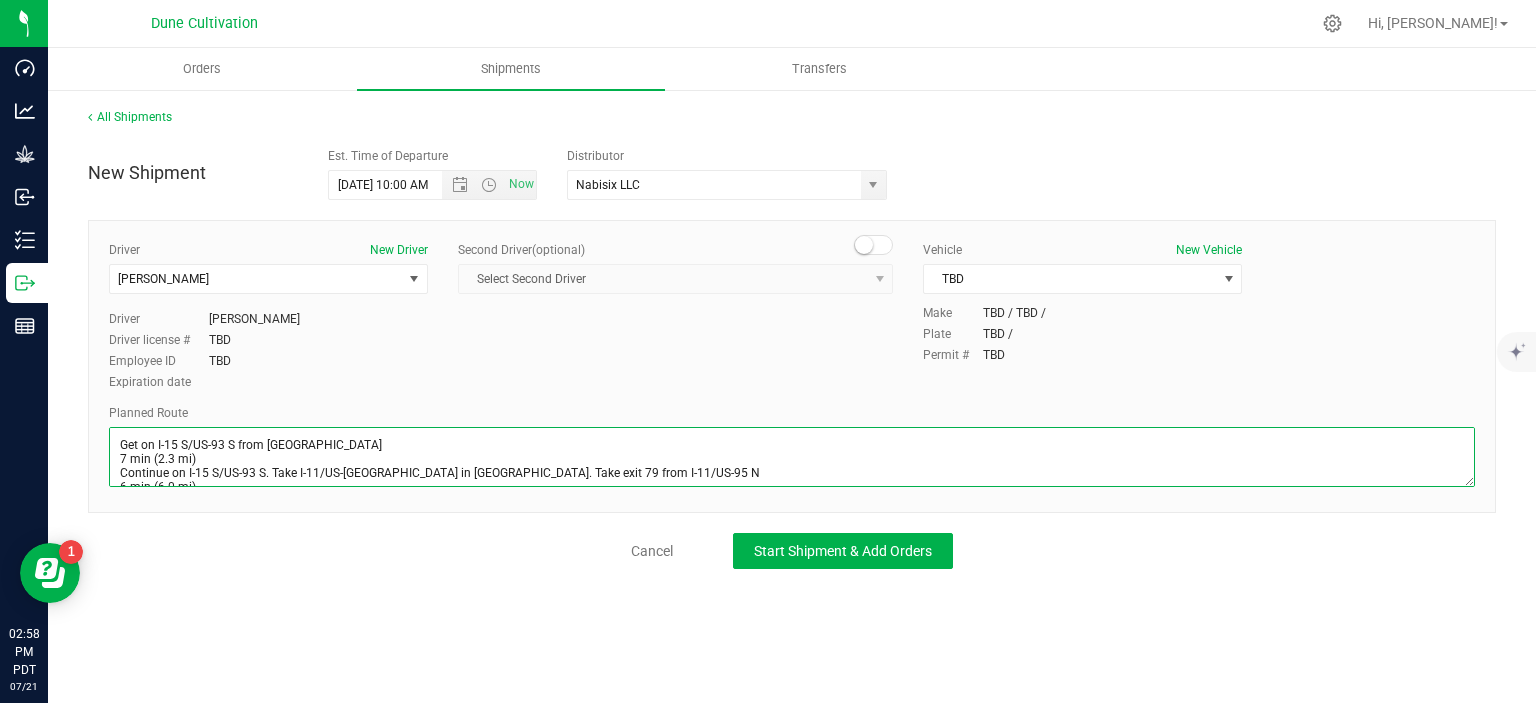 scroll, scrollTop: 38, scrollLeft: 0, axis: vertical 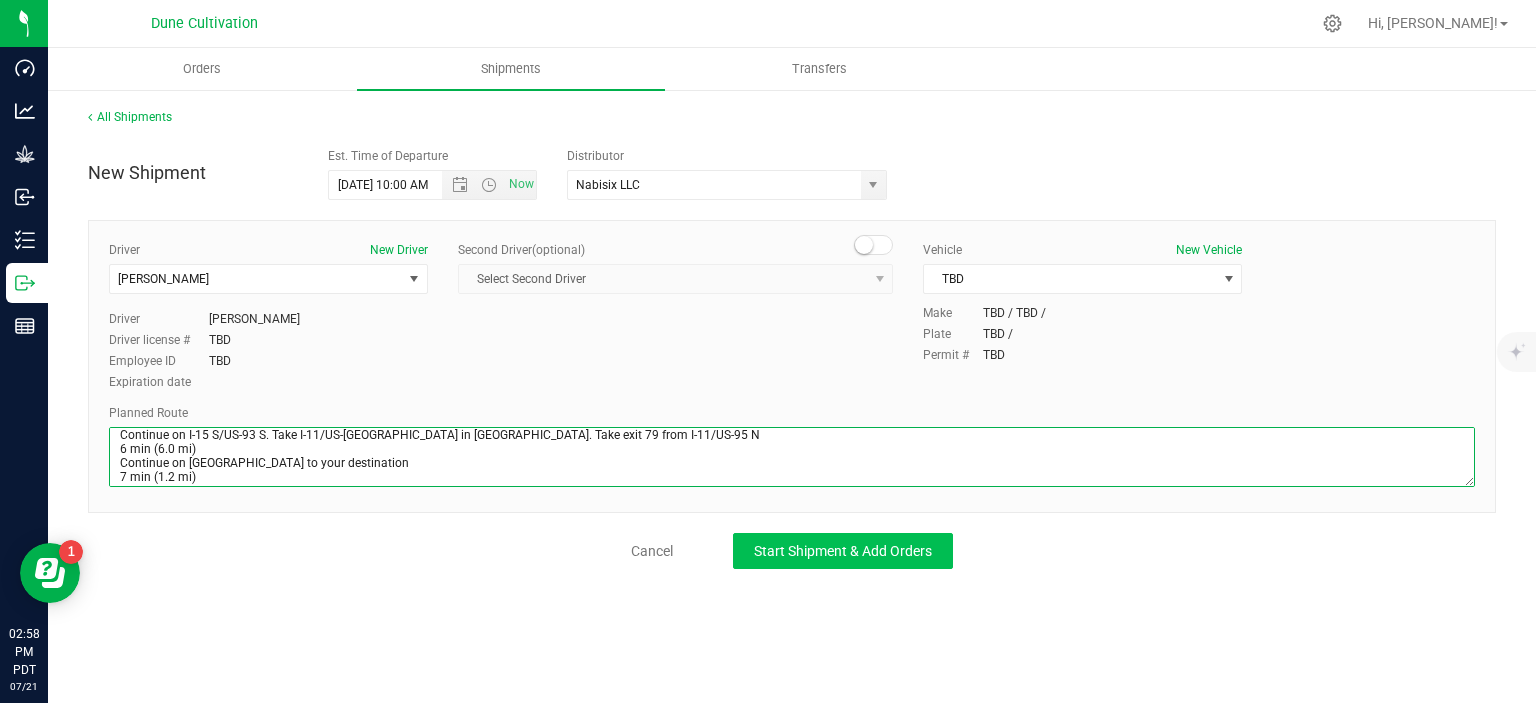 type on "Get on I-15 S/US-93 S from N 5th St and E Cheyenne Ave
7 min (2.3 mi)
Continue on I-15 S/US-93 S. Take I-11/US-95 N to S Decatur Blvd in Las Vegas. Take exit 79 from I-11/US-95 N
6 min (6.0 mi)
Continue on S Decatur Blvd to your destination
7 min (1.2 mi)" 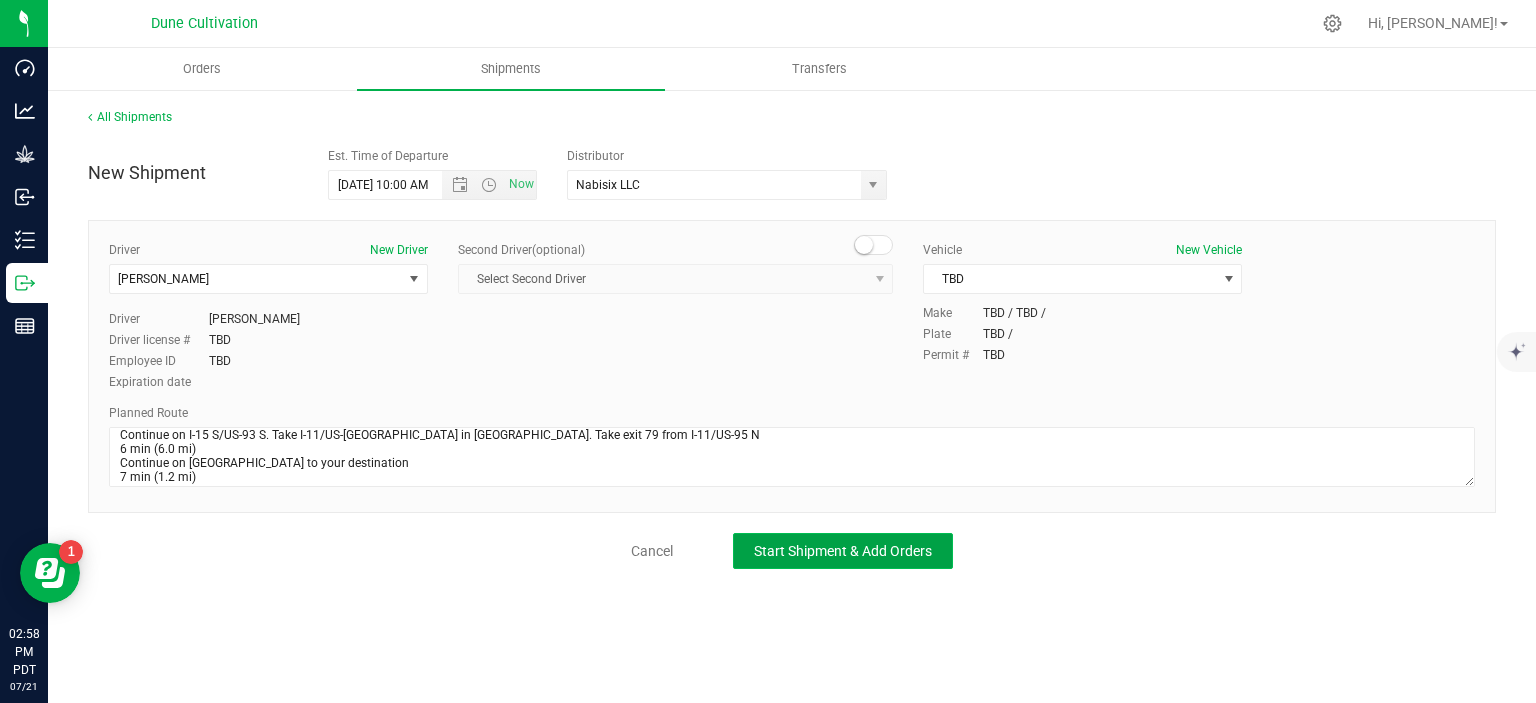 click on "Start Shipment & Add Orders" 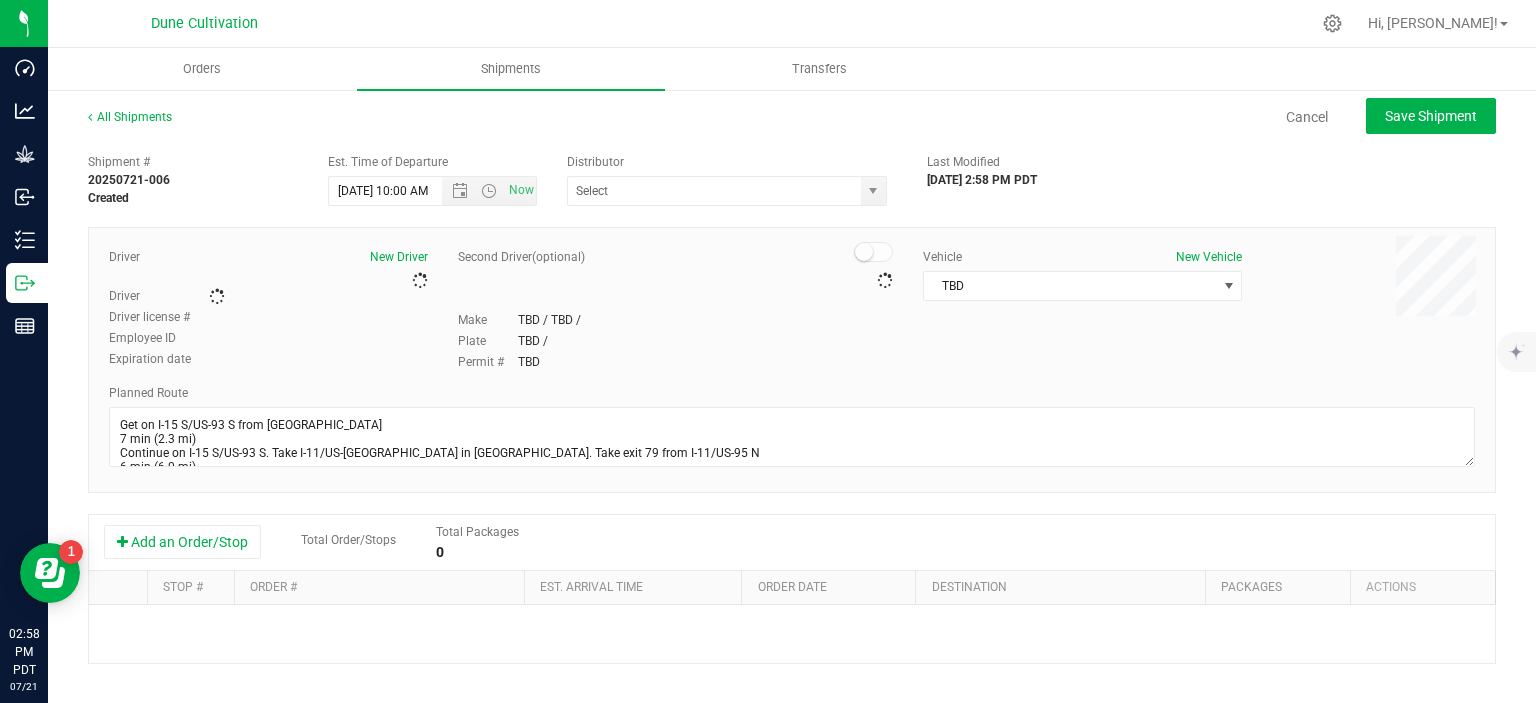 type on "Nabisix LLC" 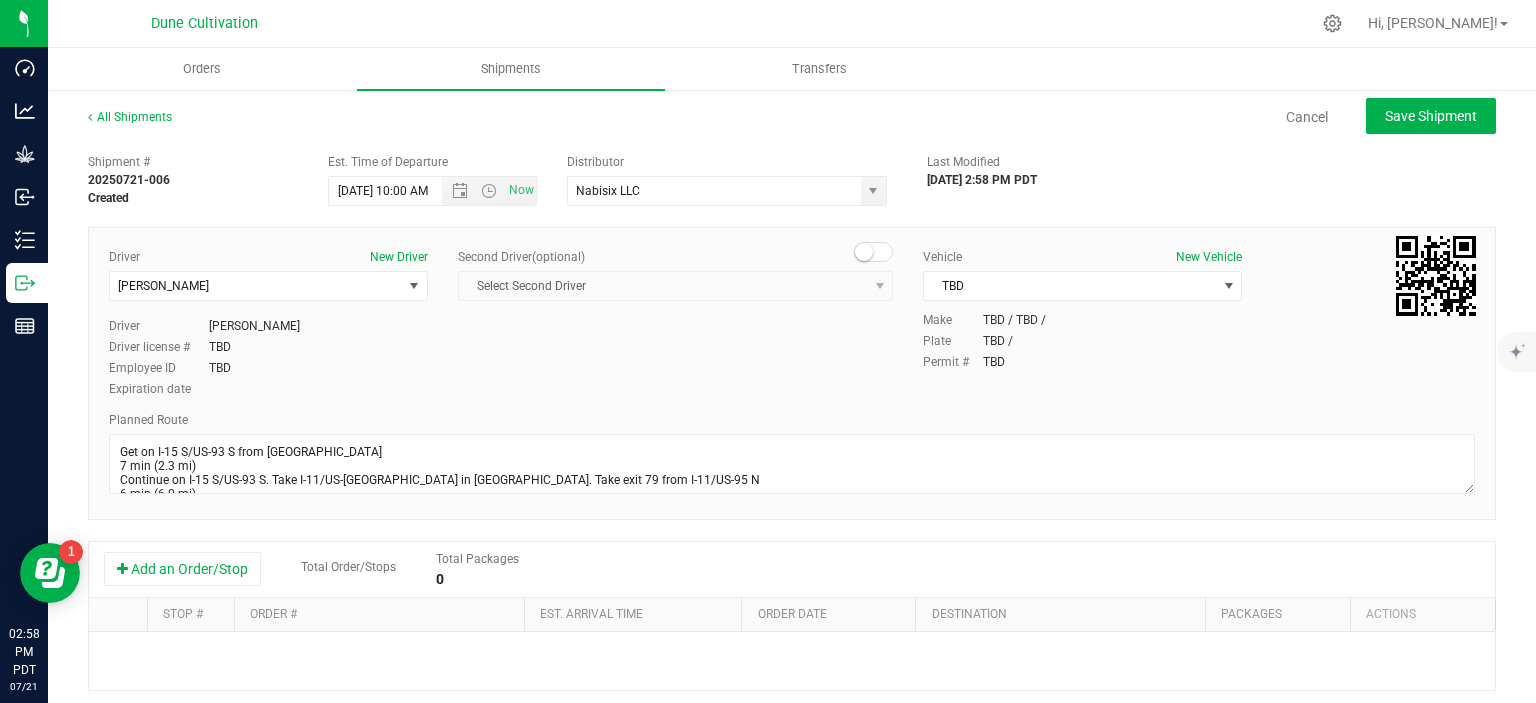 click on "Add an Order/Stop
Total Order/Stops
Total Packages
0" at bounding box center (792, 569) 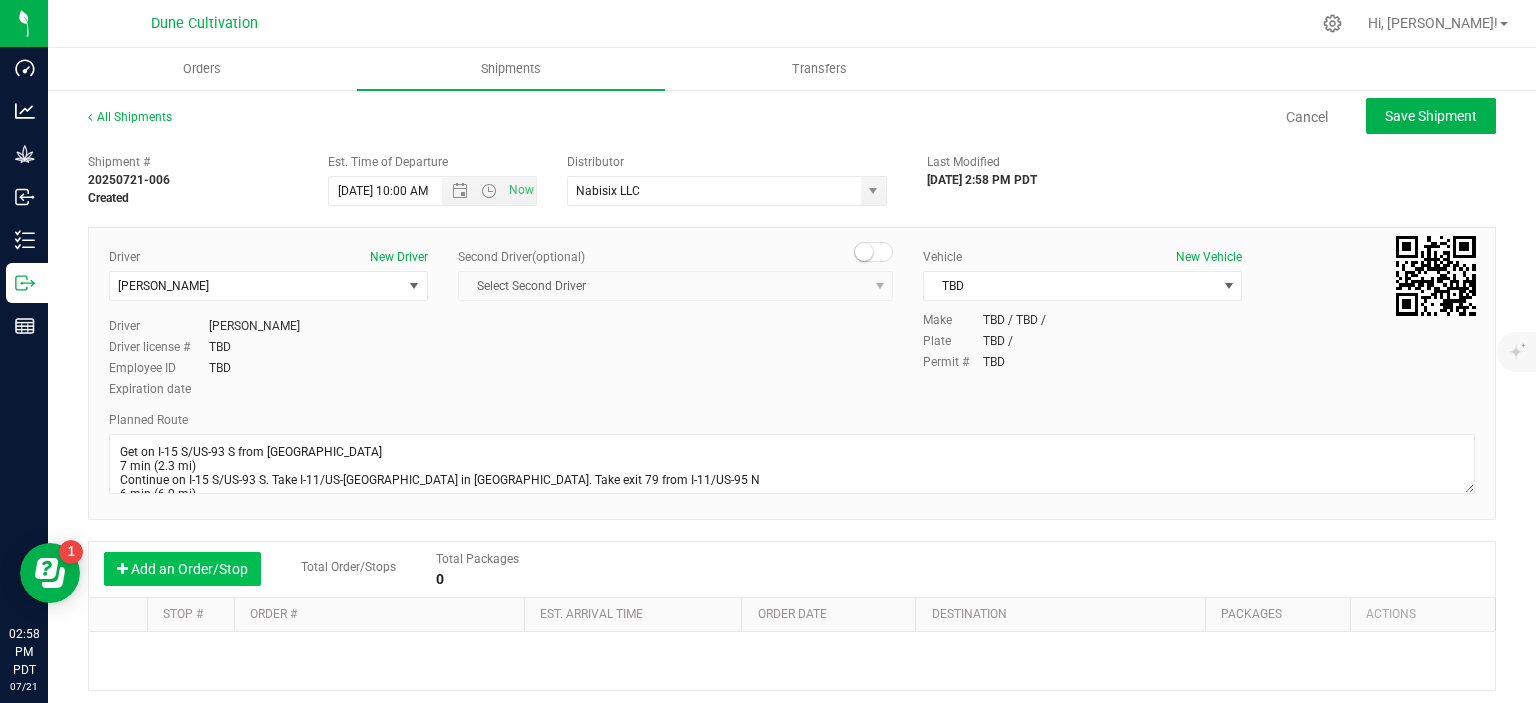 click on "Add an Order/Stop" at bounding box center [182, 569] 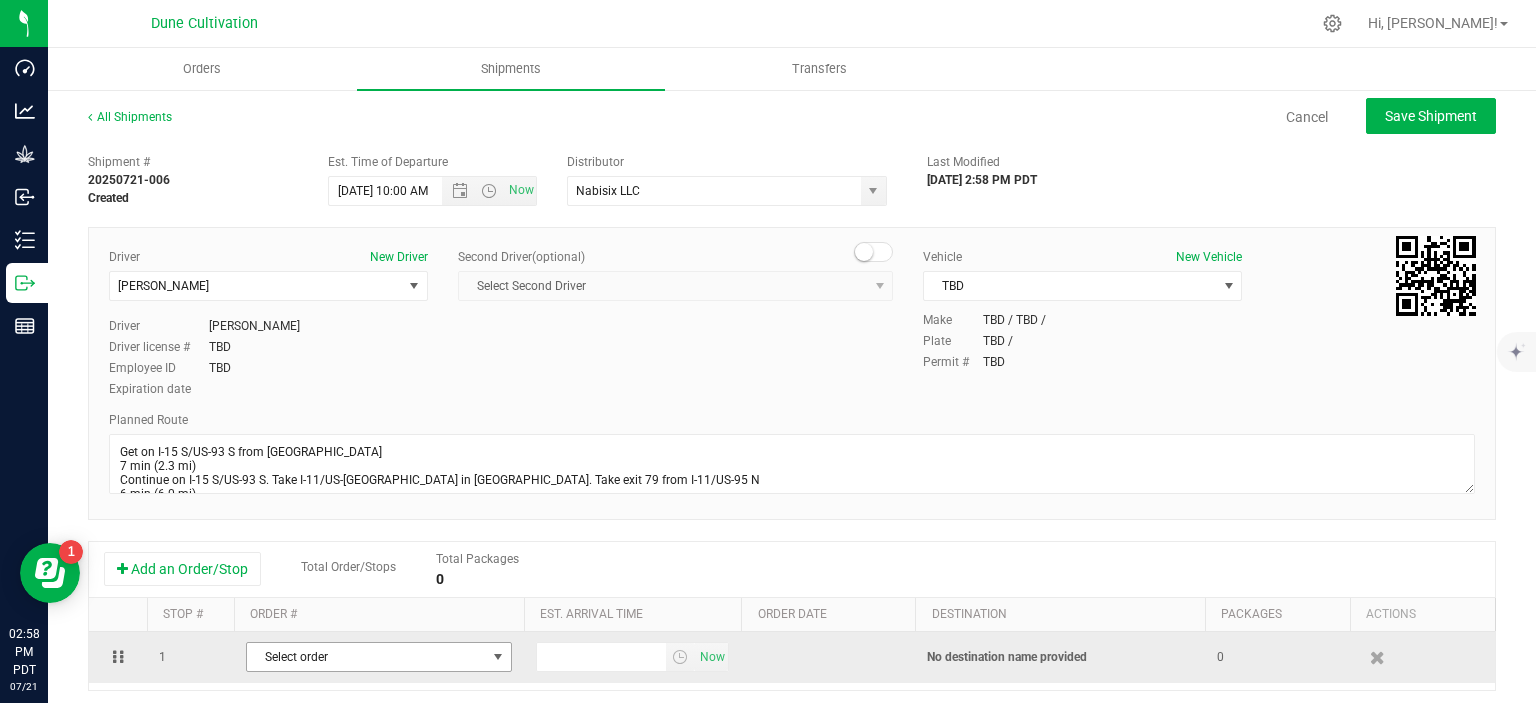 click on "Select order" at bounding box center [366, 657] 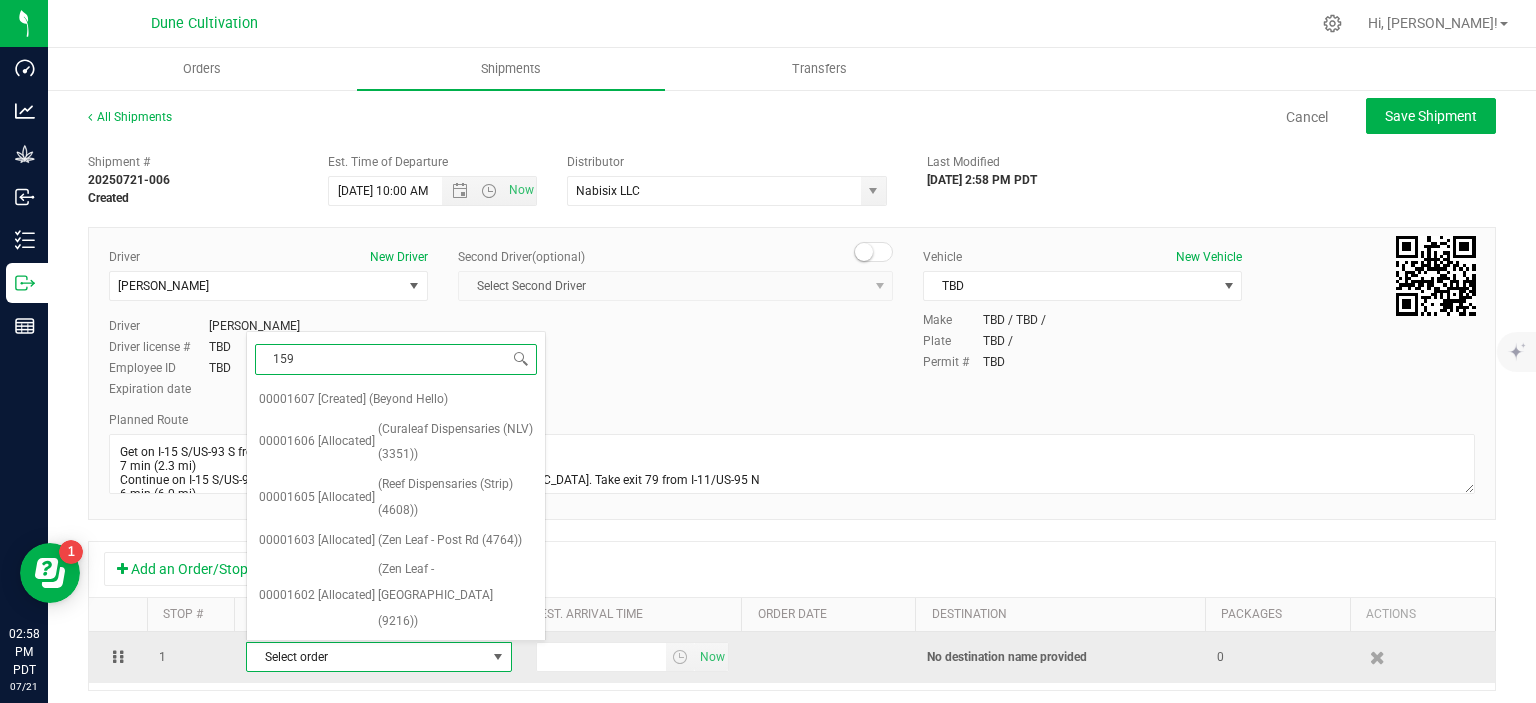 type on "1593" 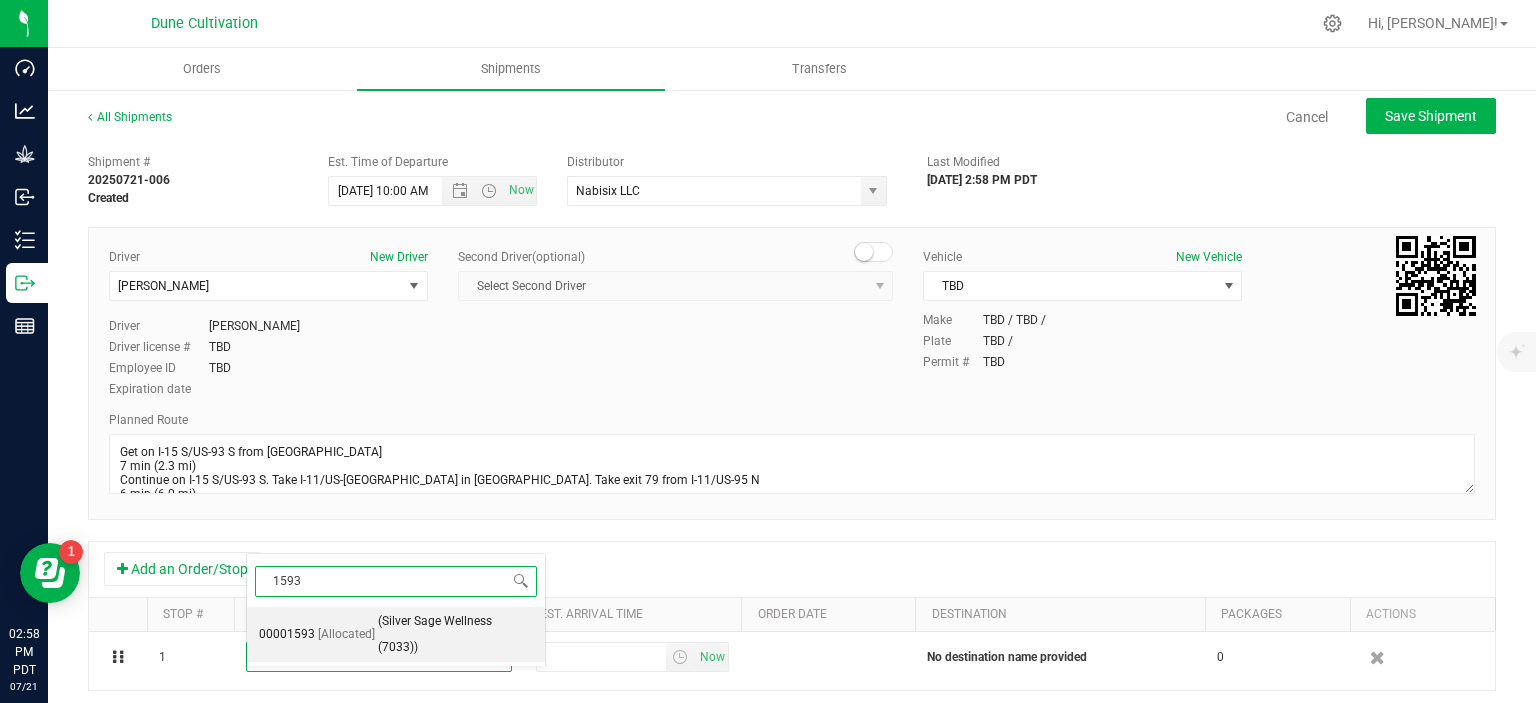 click on "[Allocated]" at bounding box center (346, 635) 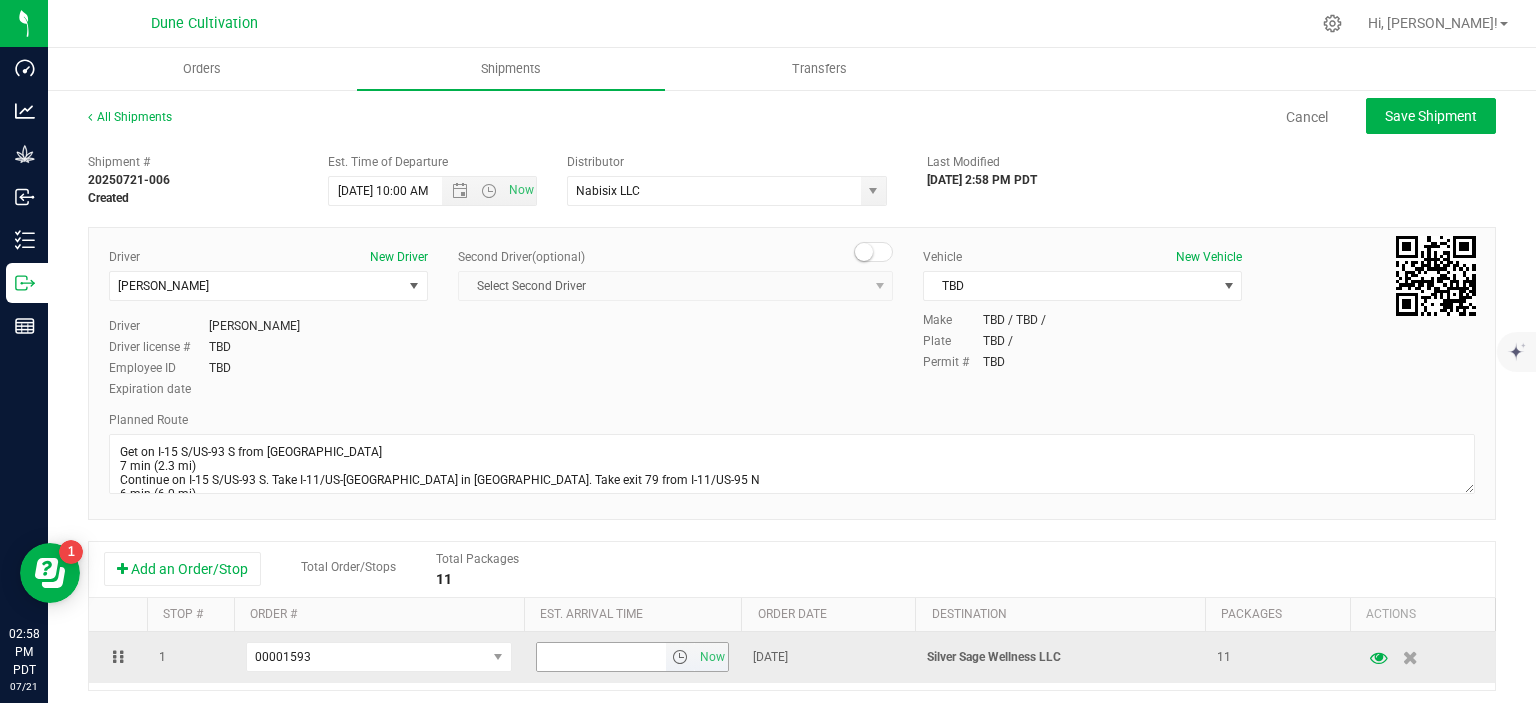 click at bounding box center [602, 657] 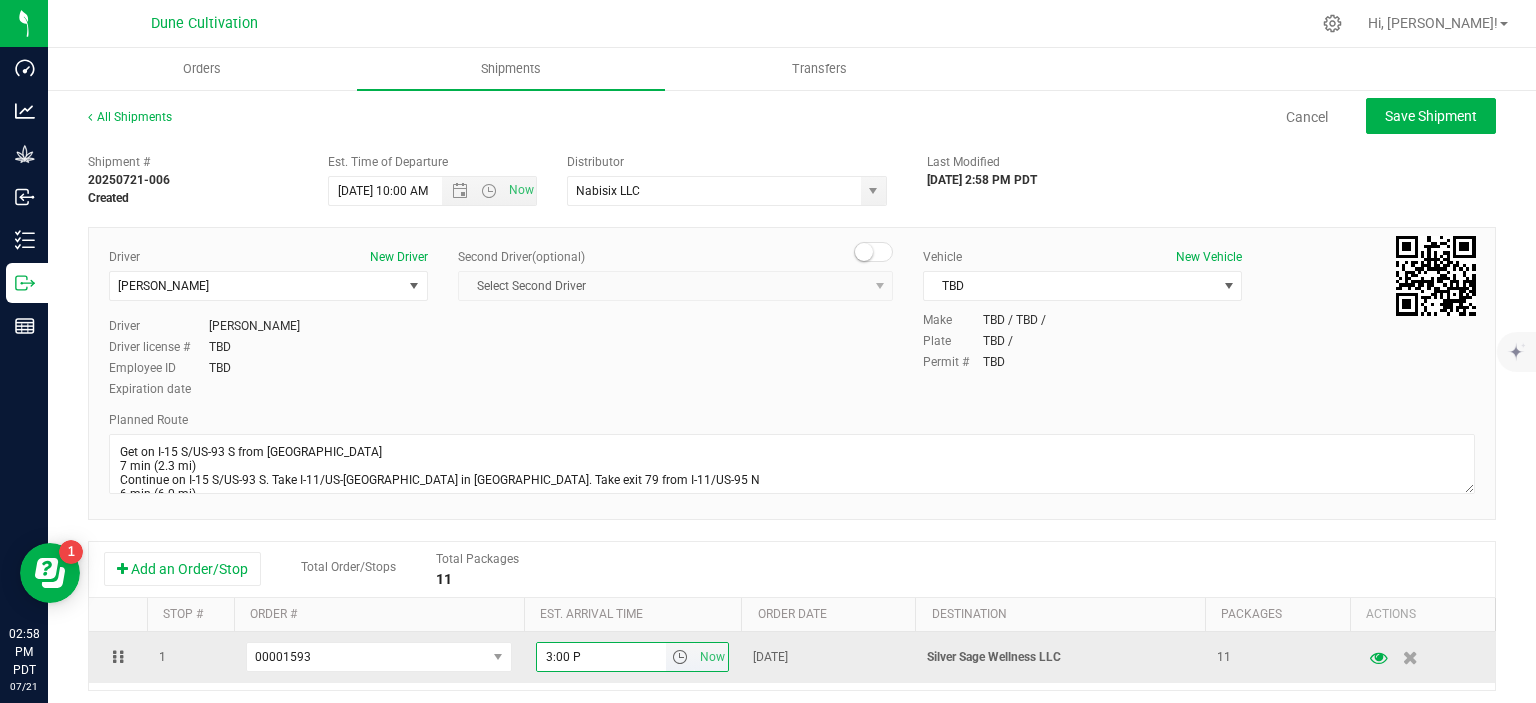 type on "3:00 PM" 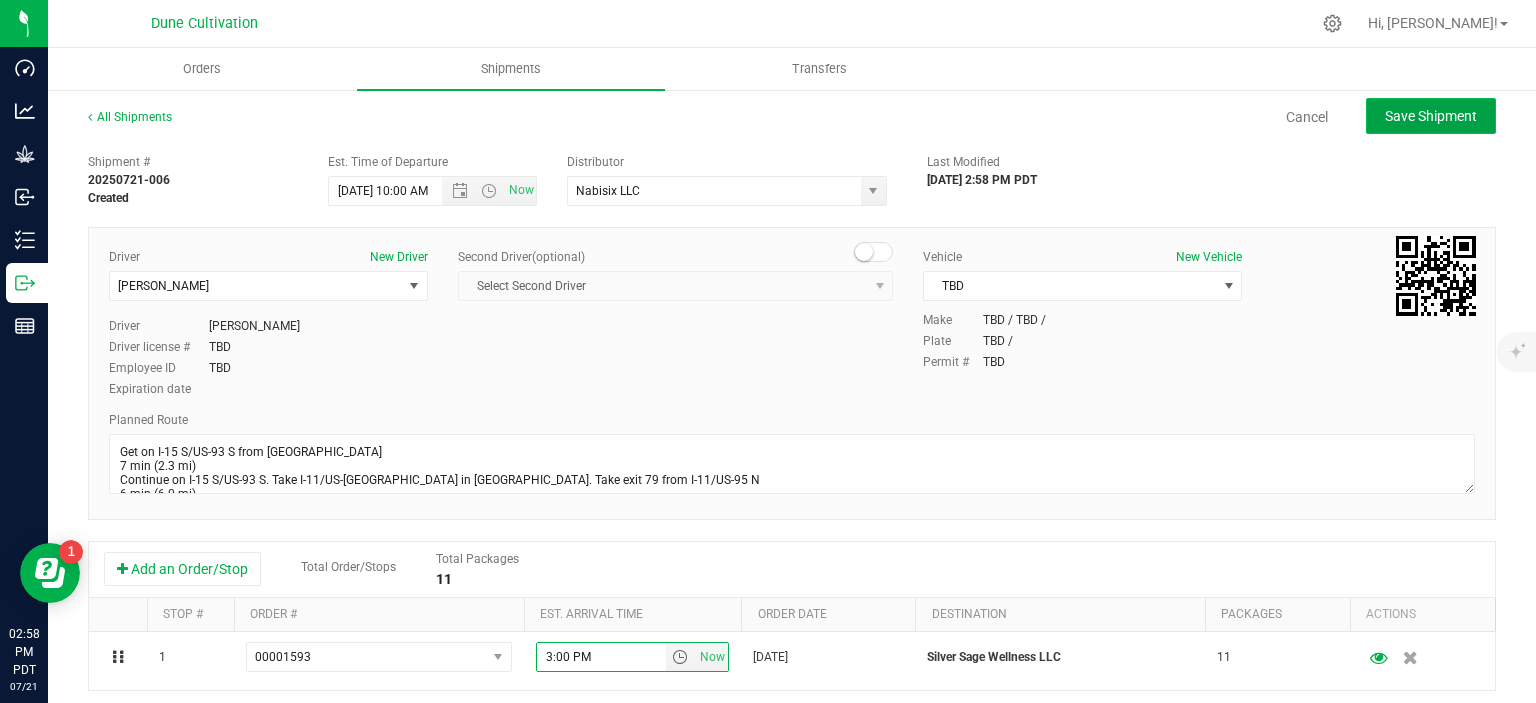 click on "Save Shipment" 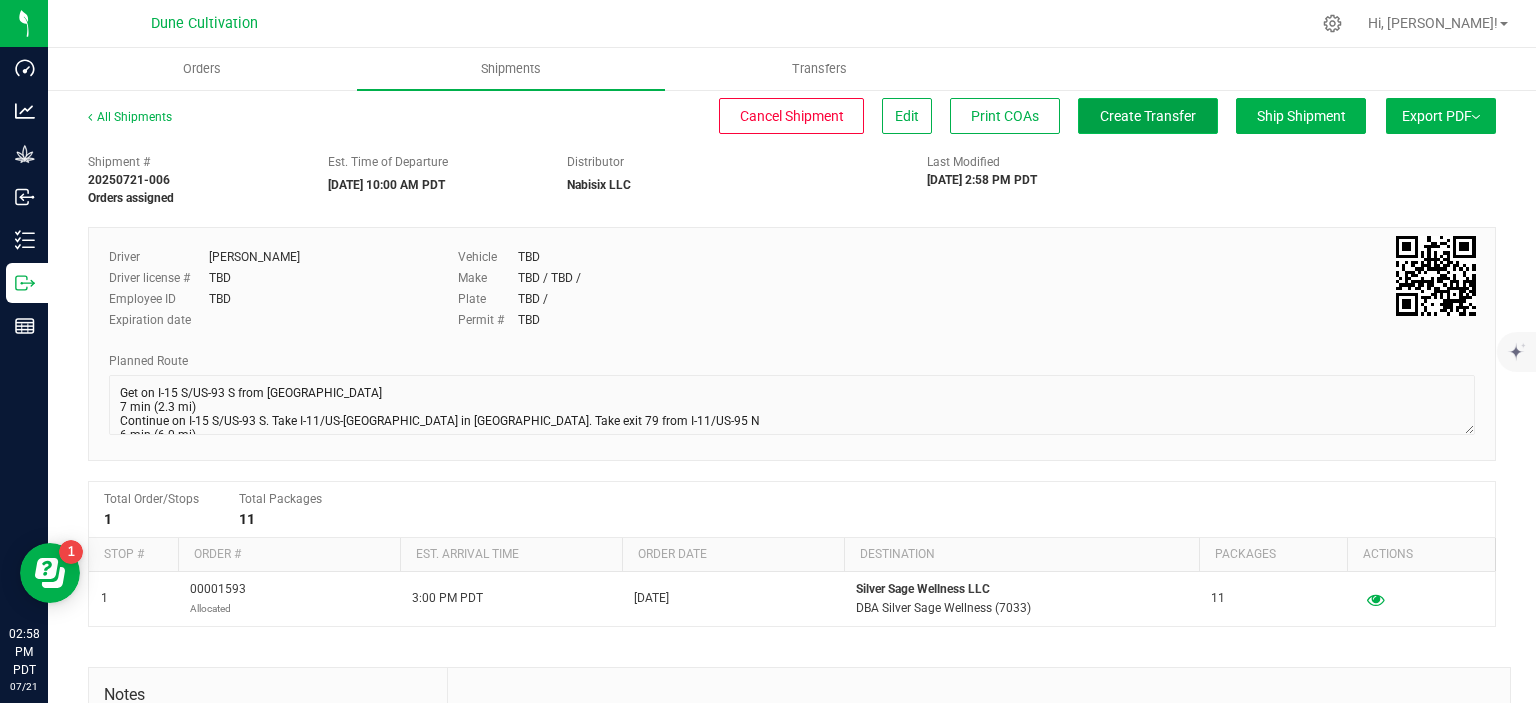 click on "Create Transfer" at bounding box center (1148, 116) 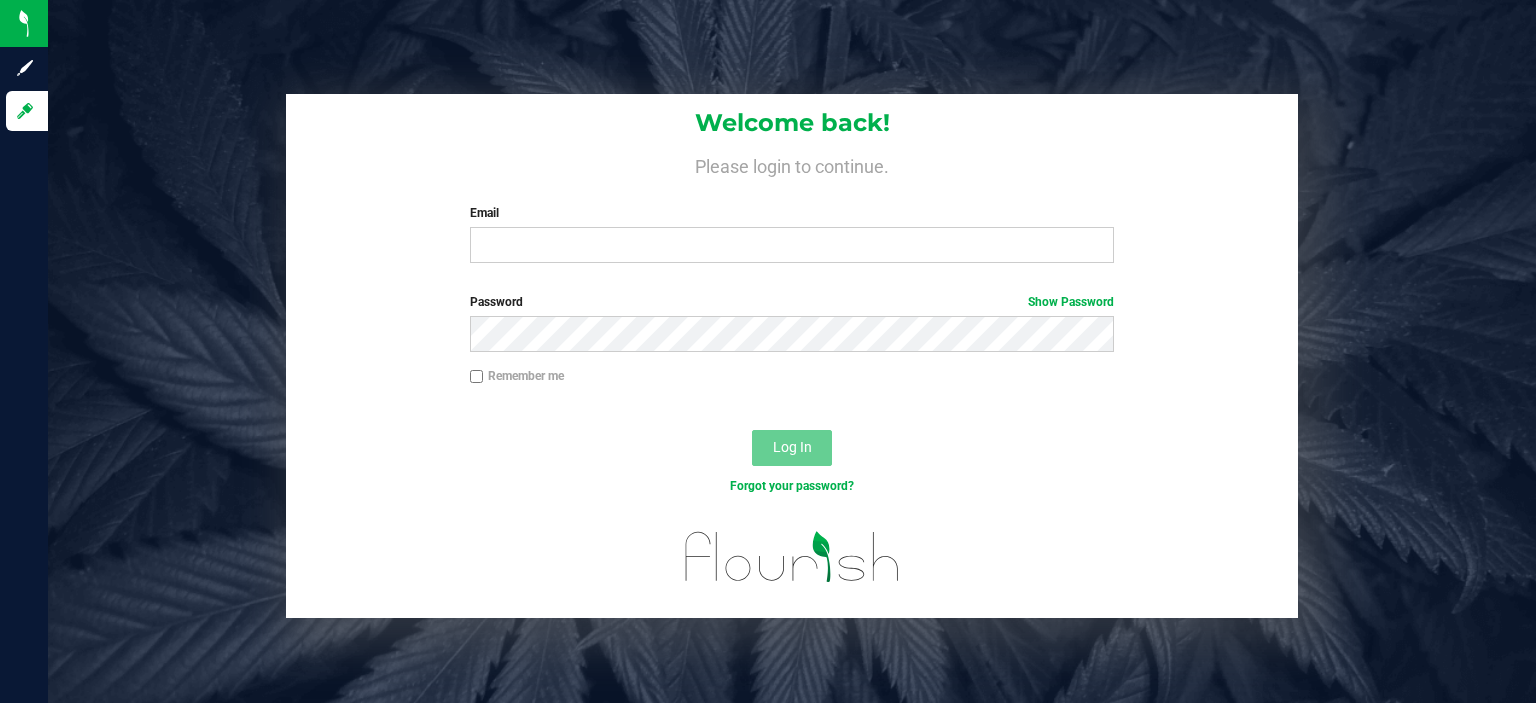 scroll, scrollTop: 0, scrollLeft: 0, axis: both 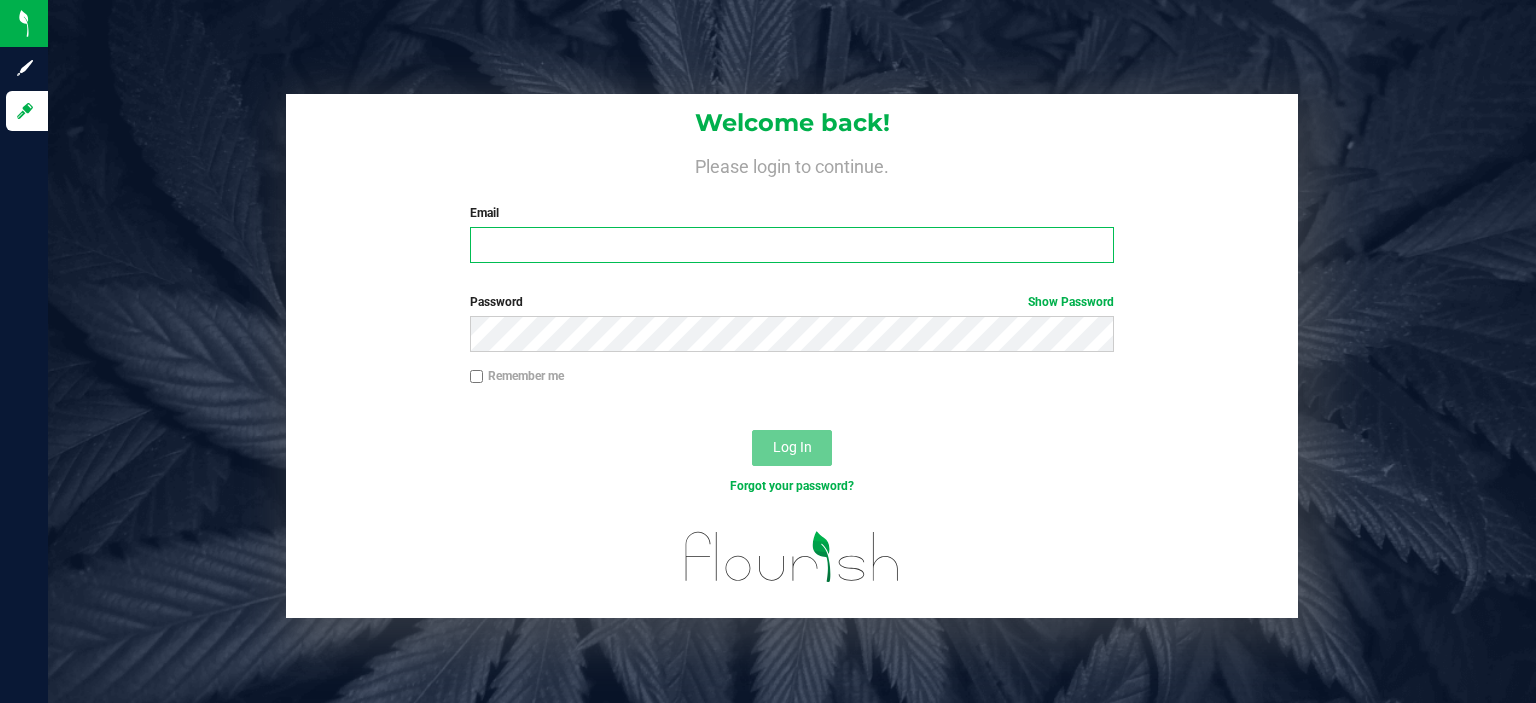 click on "Email" at bounding box center (792, 245) 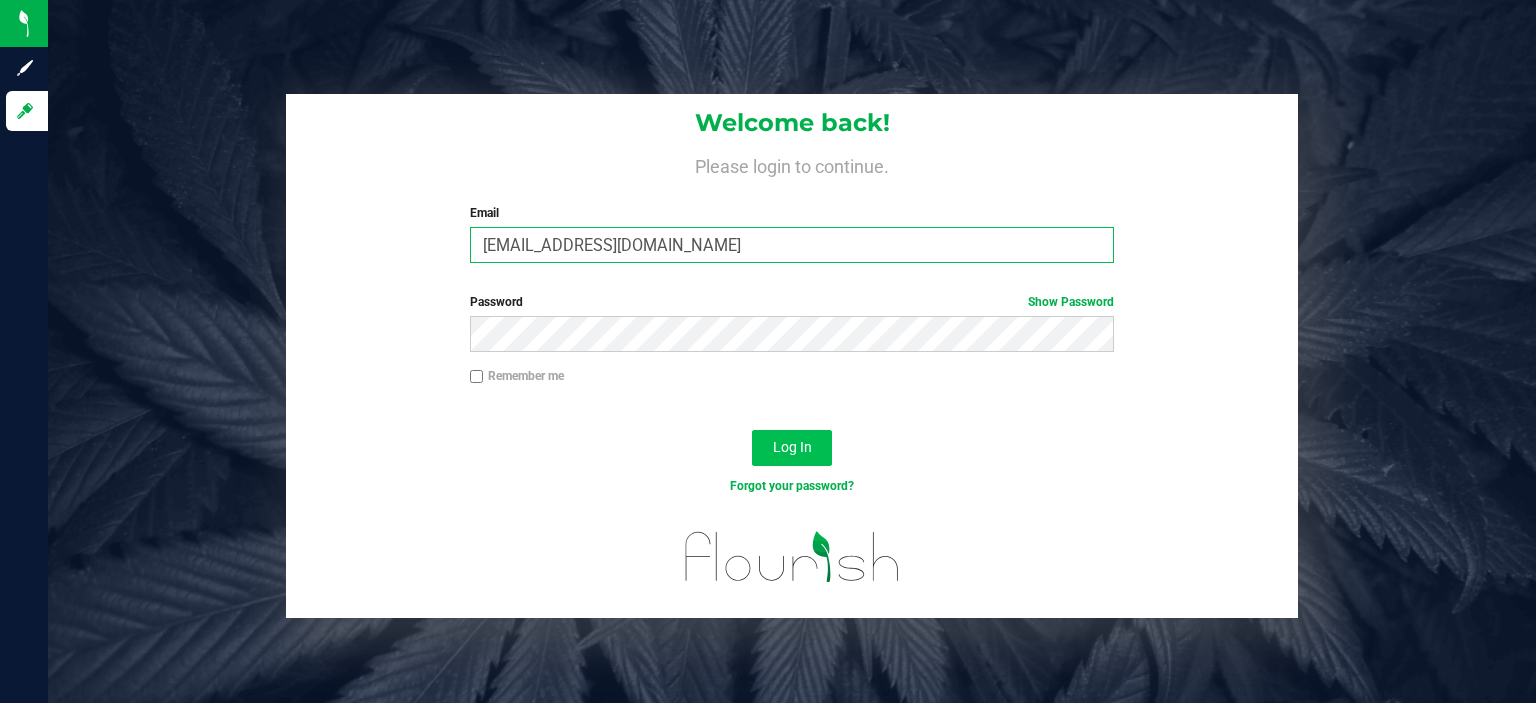 type on "maxxodonnell1995@gmail.com" 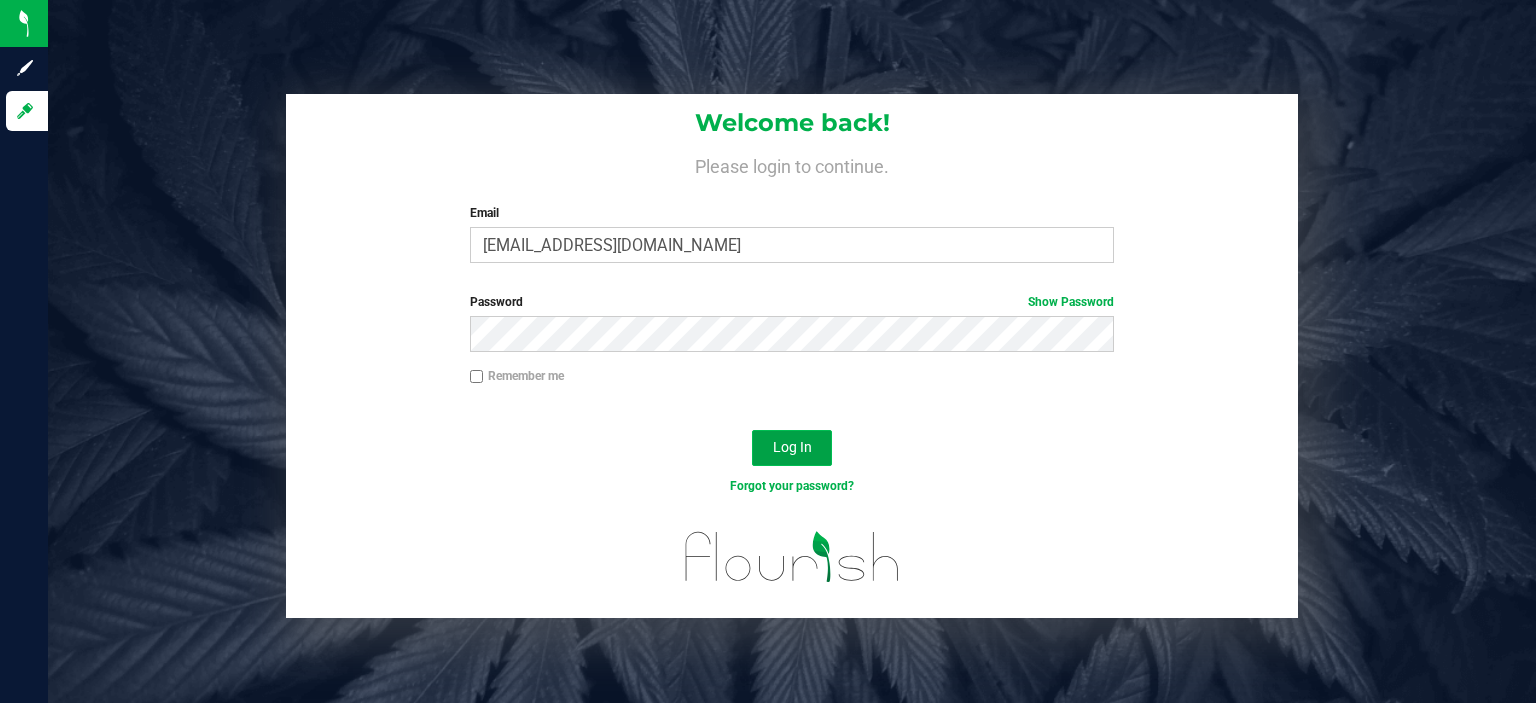 click on "Log In" at bounding box center [792, 448] 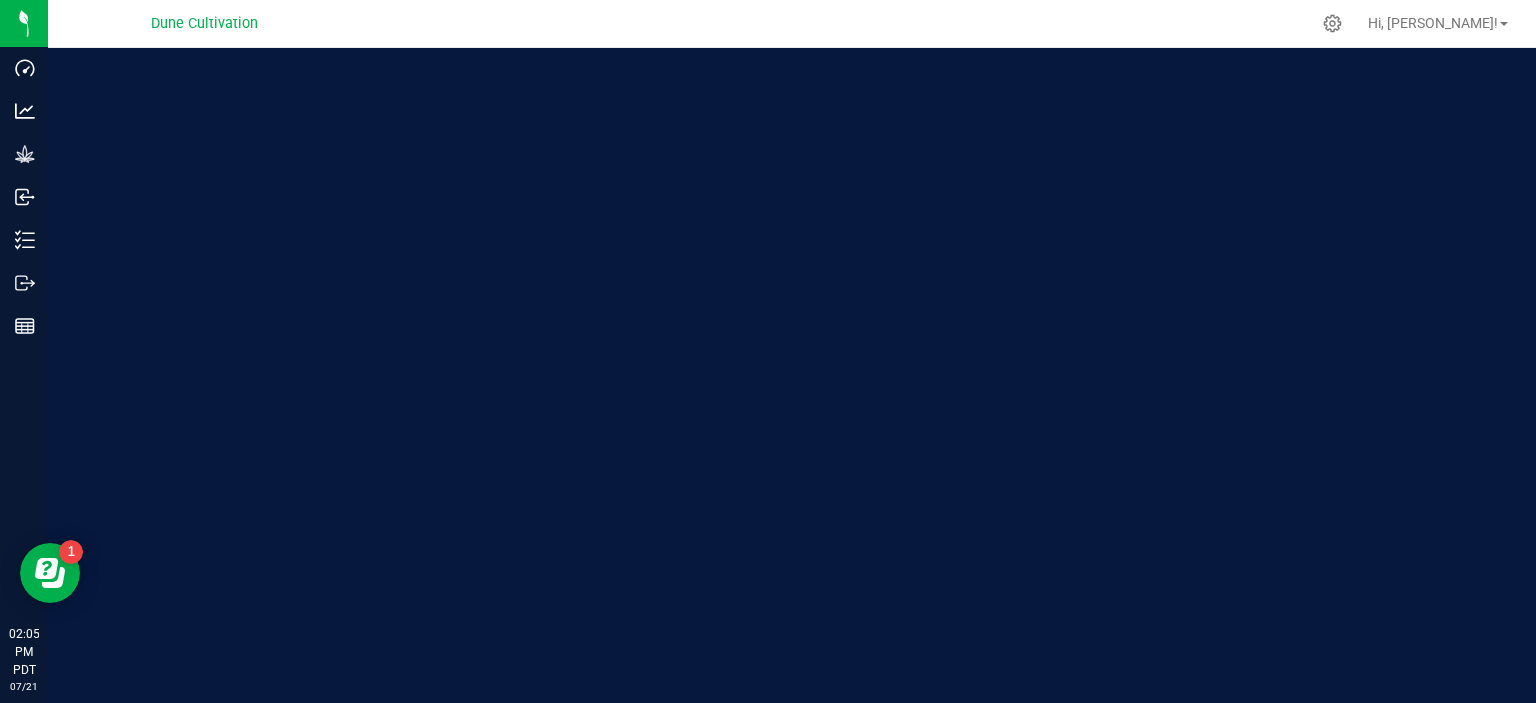 scroll, scrollTop: 0, scrollLeft: 0, axis: both 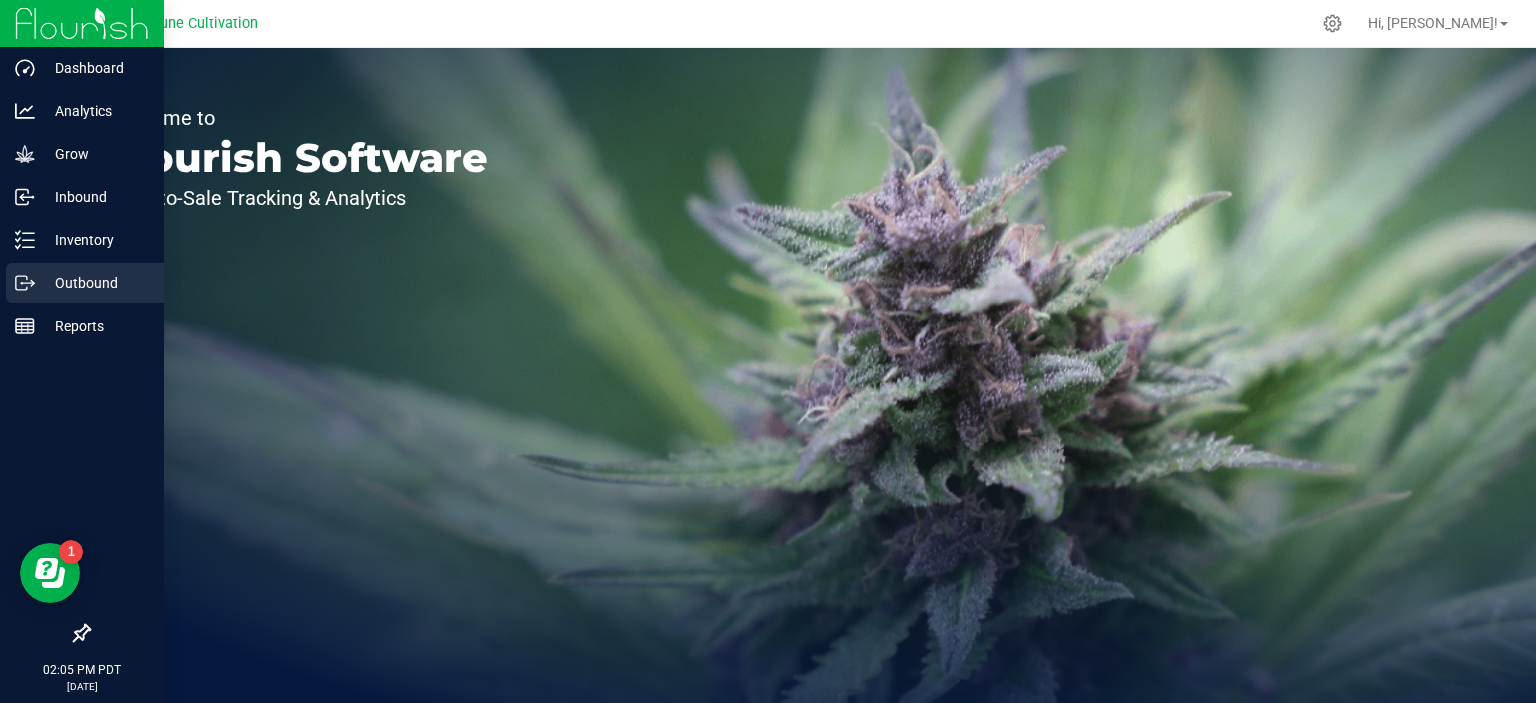 click on "Outbound" at bounding box center [95, 283] 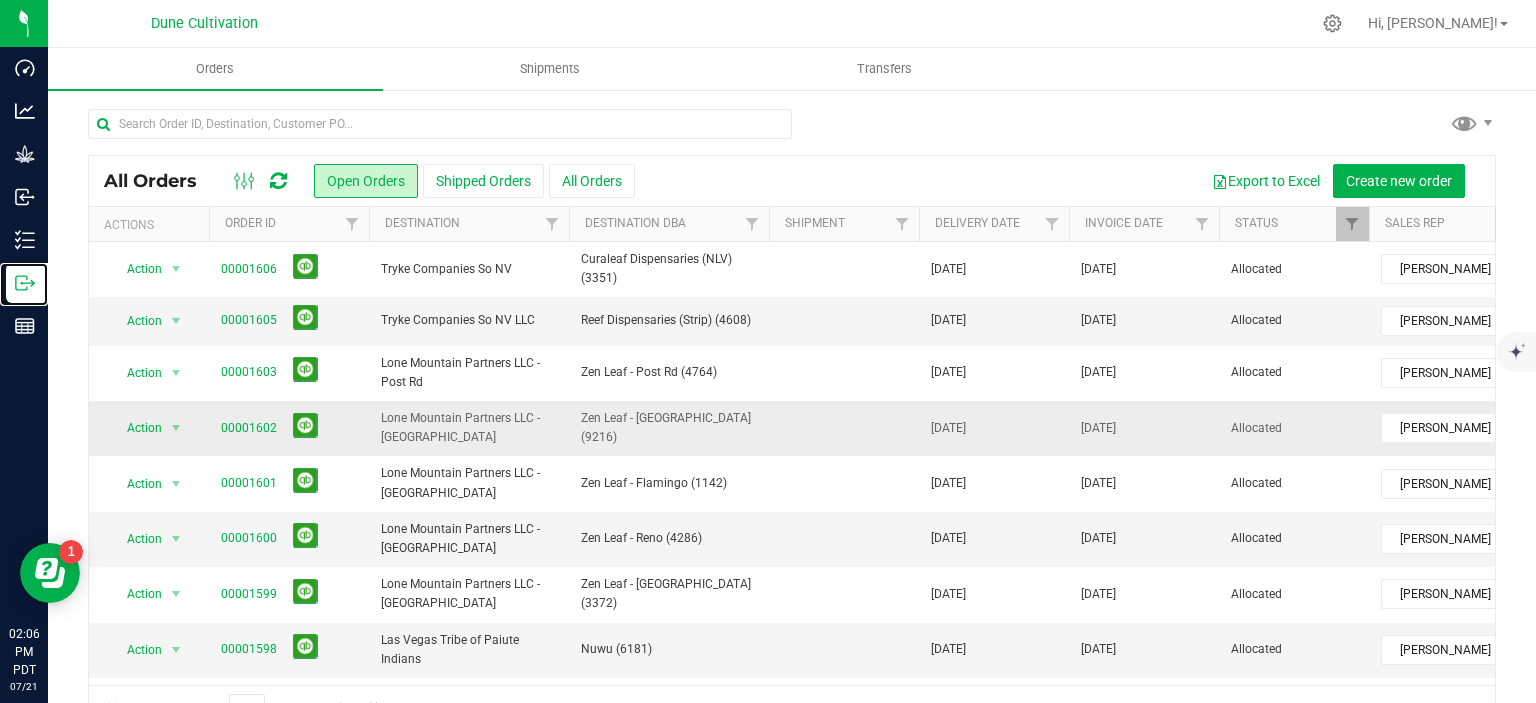 scroll, scrollTop: 87, scrollLeft: 0, axis: vertical 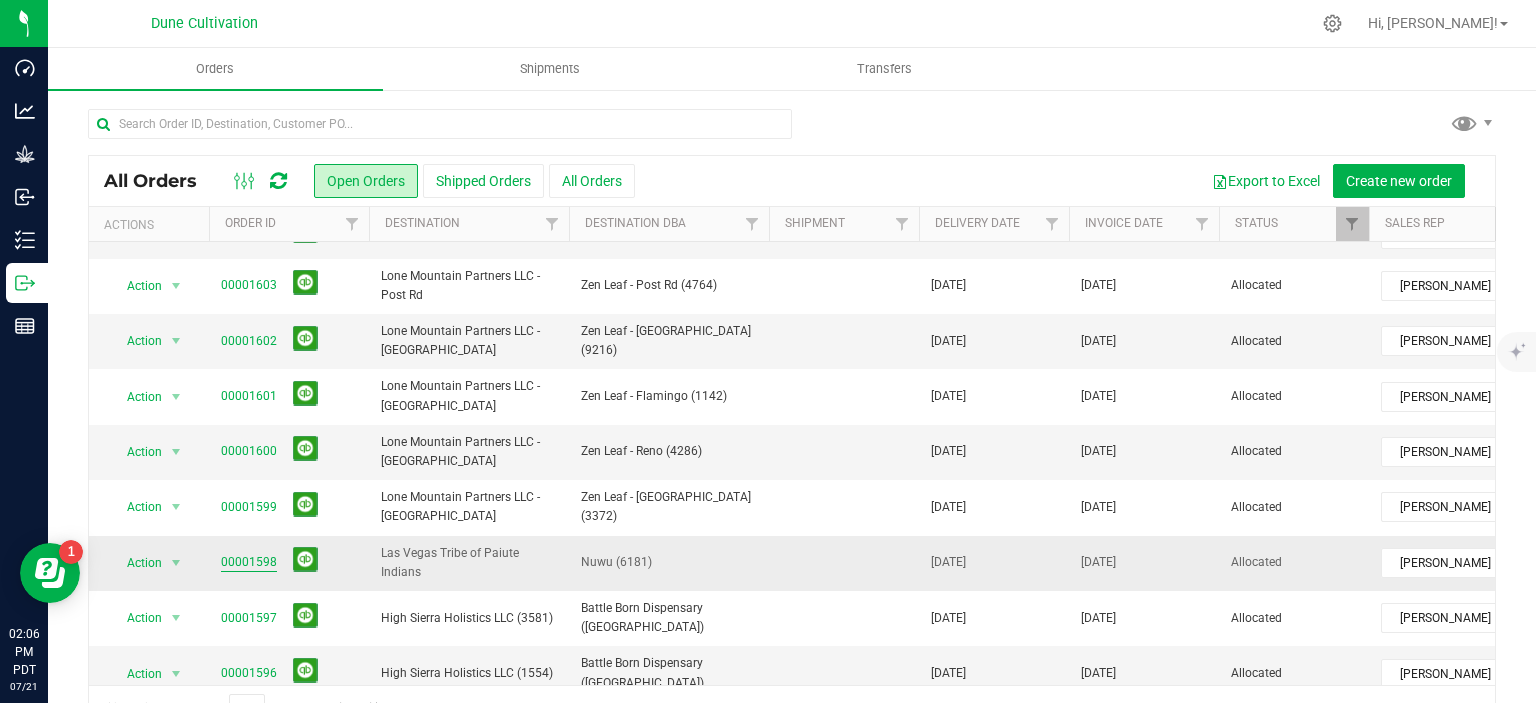 click on "00001598" at bounding box center [249, 562] 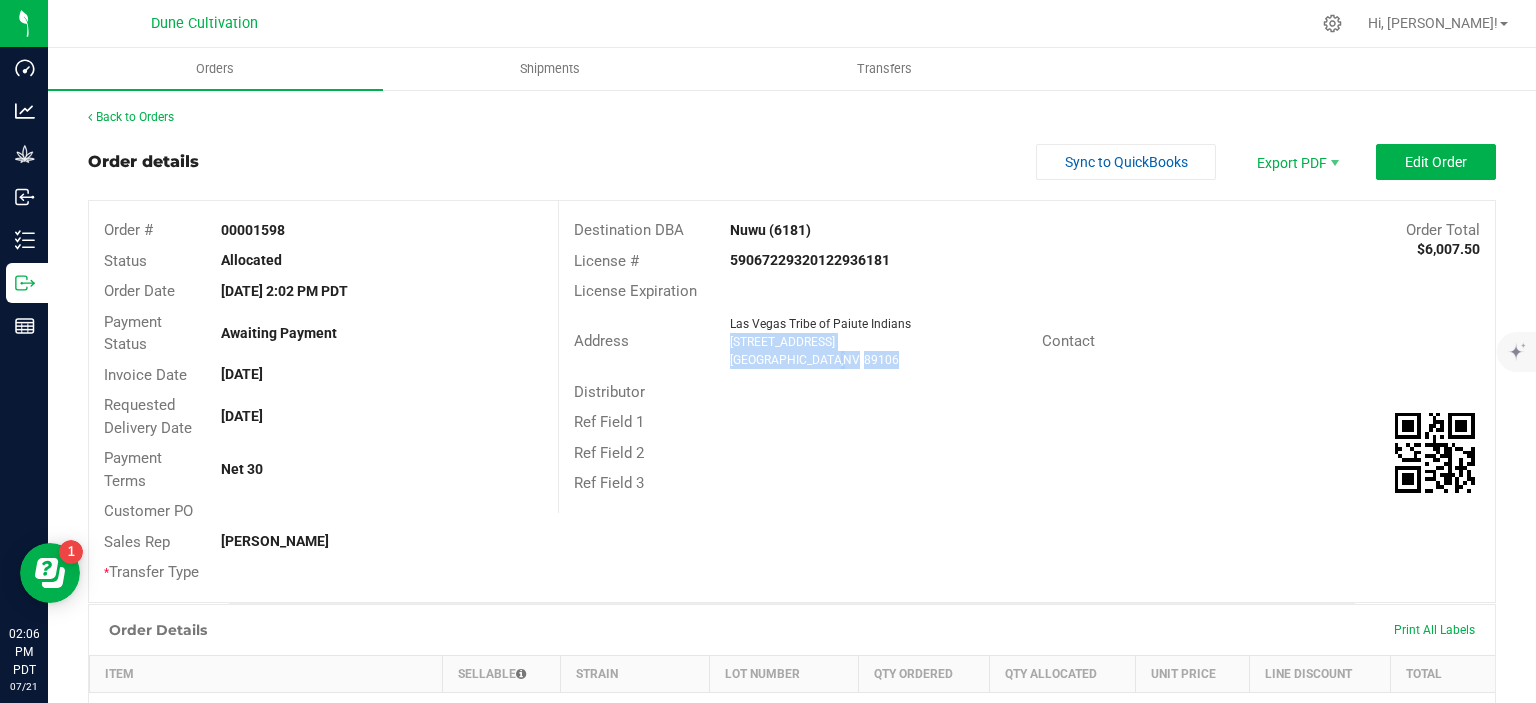 drag, startPoint x: 860, startPoint y: 361, endPoint x: 730, endPoint y: 343, distance: 131.24023 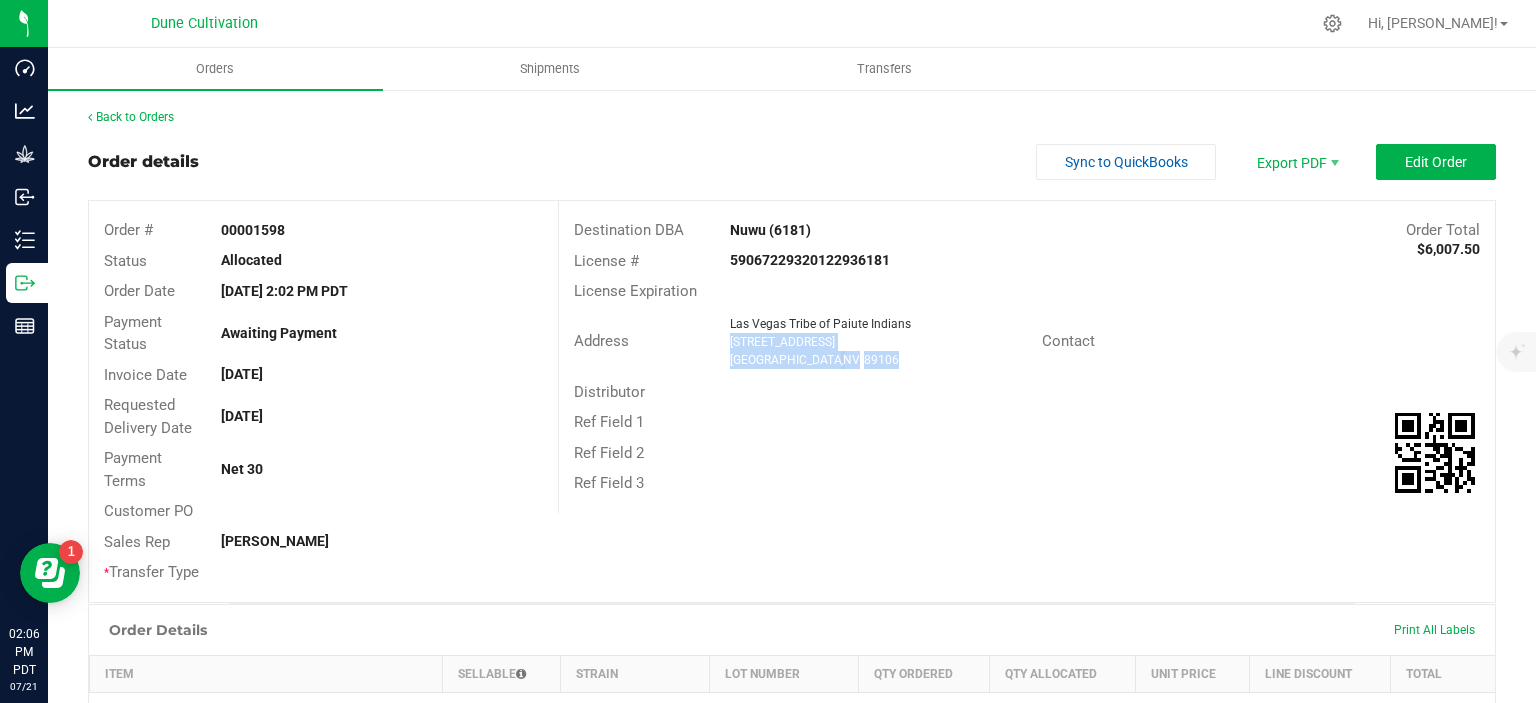 click on "Las Vegas Tribe of Paiute Indians 1235 Paiute Circle Las Vegas  ,  NV 89106" at bounding box center (878, 342) 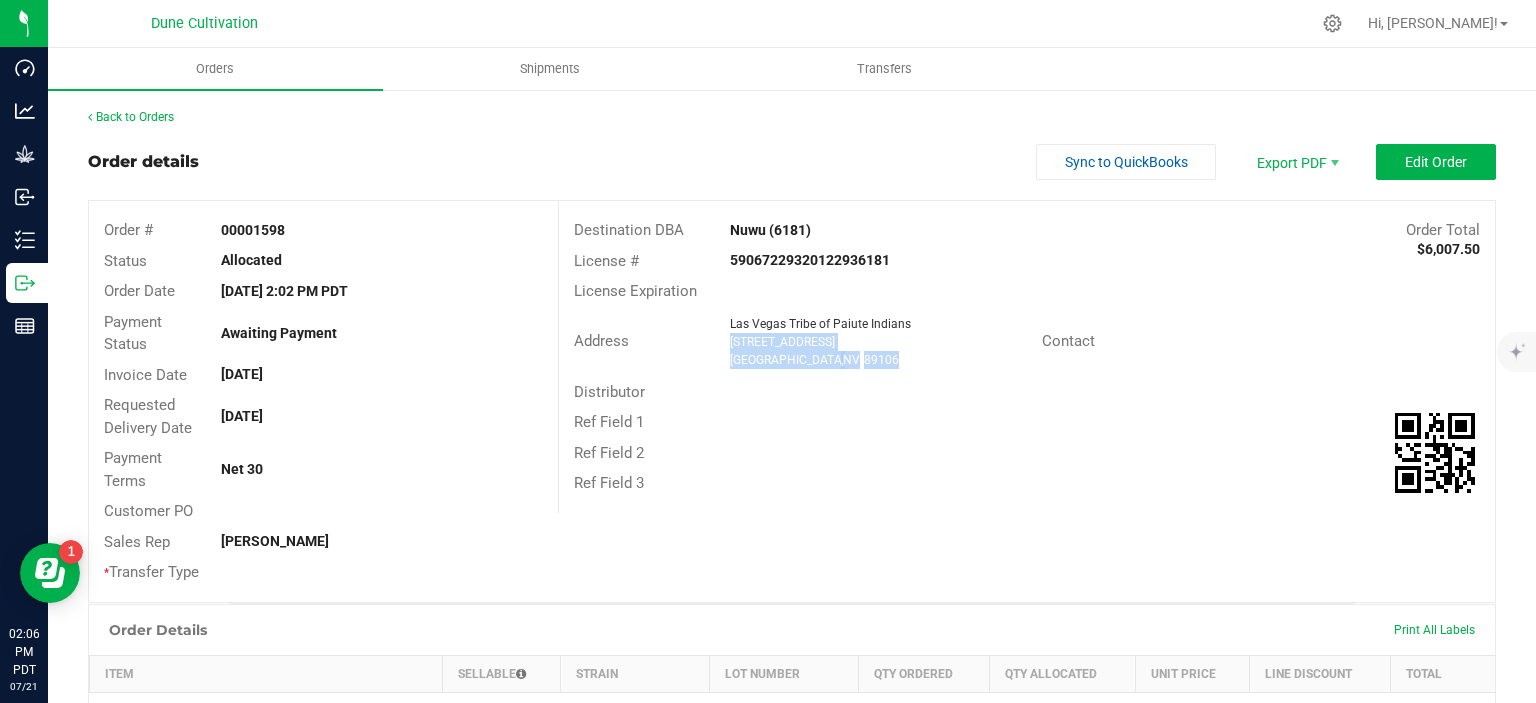 copy on "1235 Paiute Circle Las Vegas  ,  NV 89106" 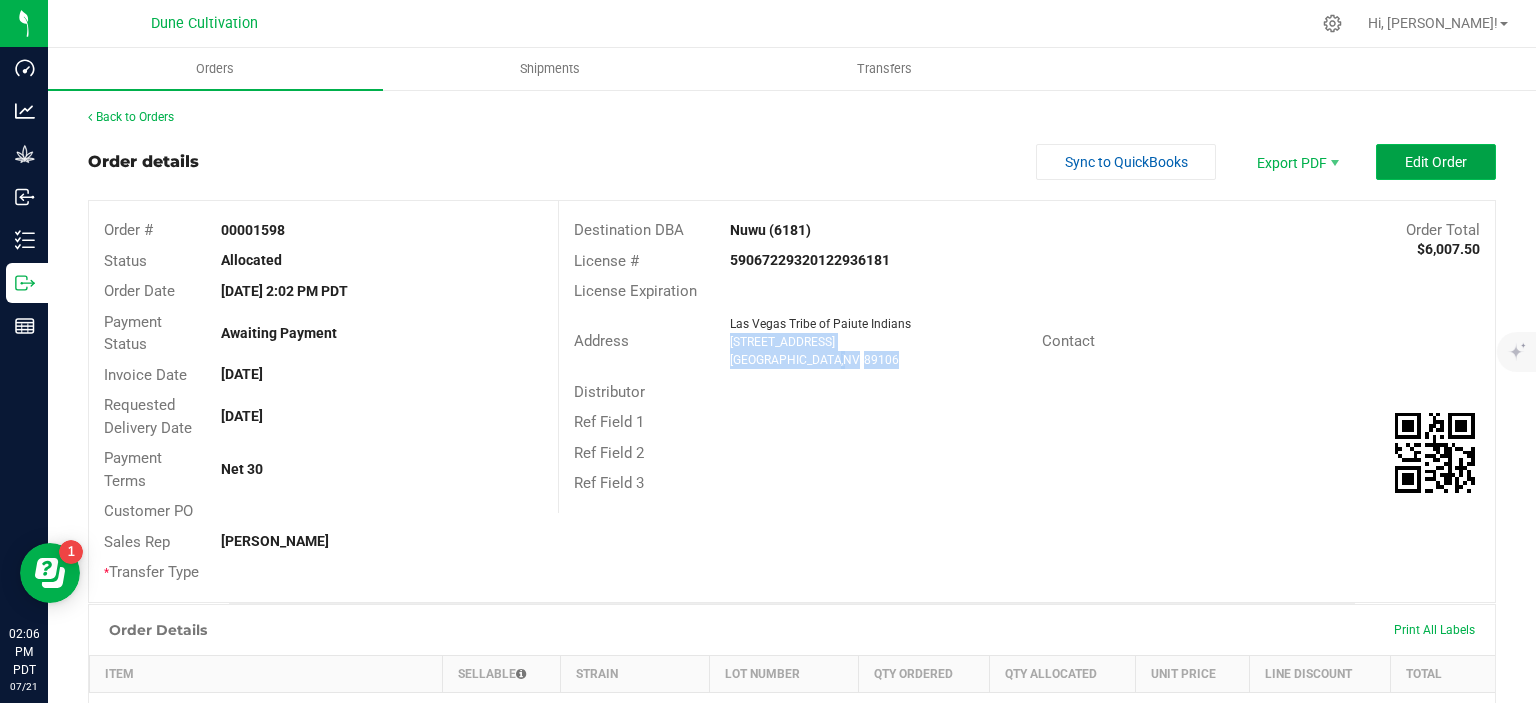 click on "Edit Order" at bounding box center [1436, 162] 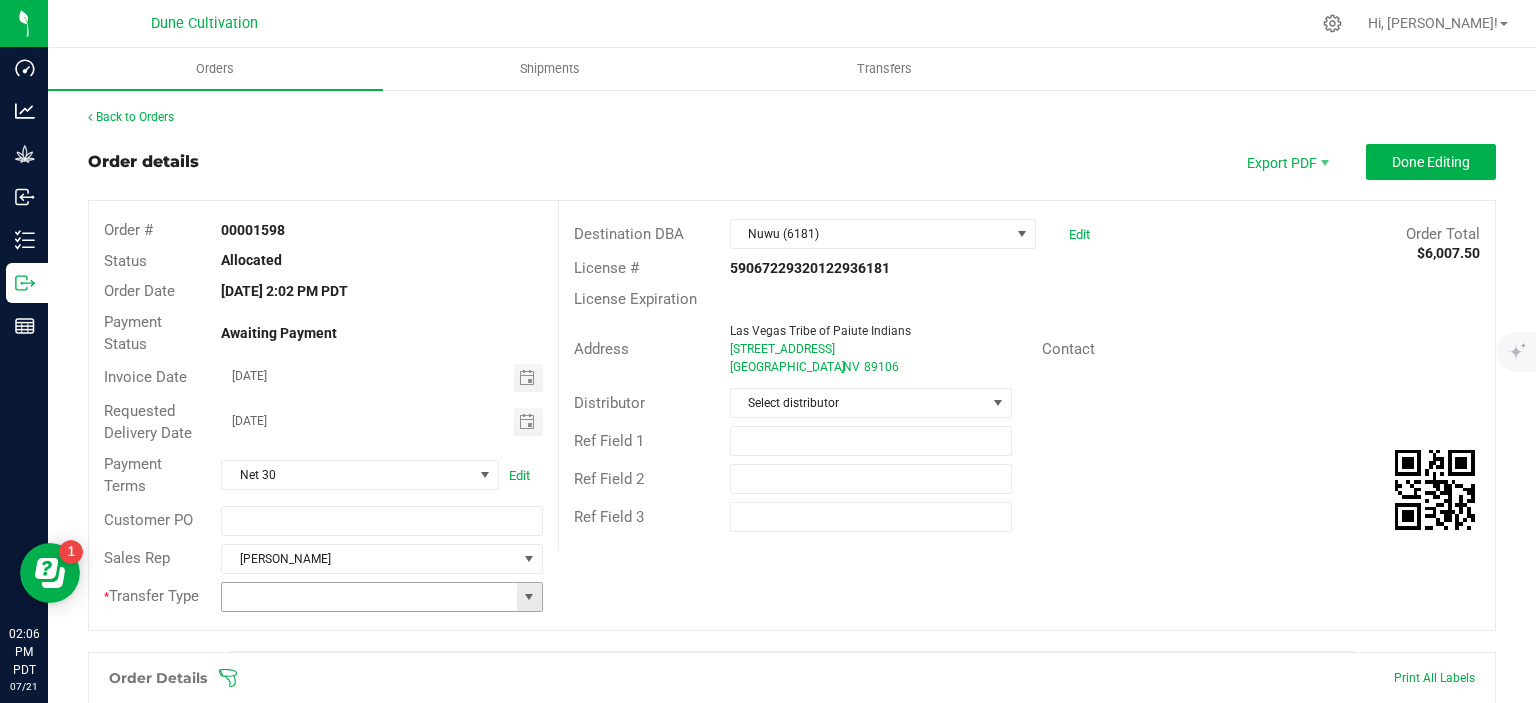 click at bounding box center [529, 597] 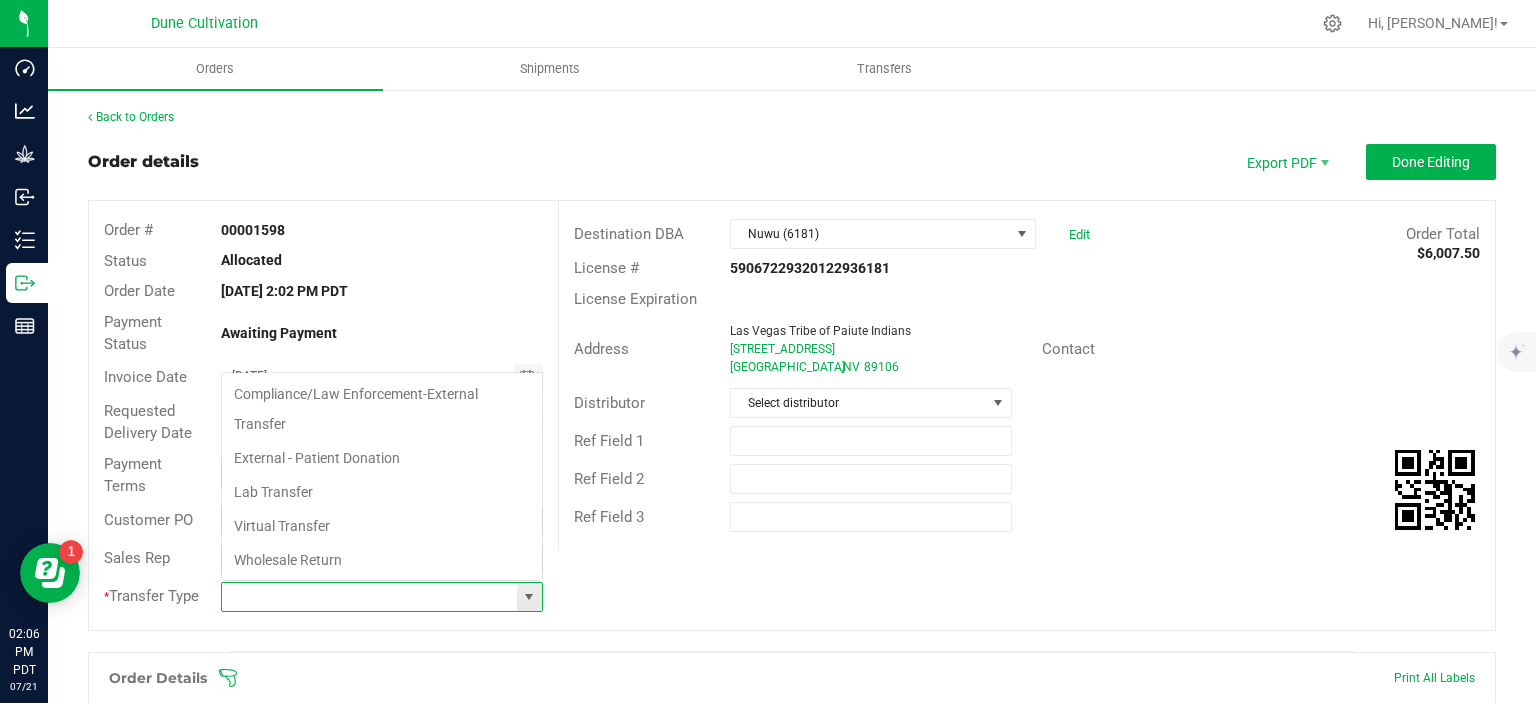 scroll, scrollTop: 99970, scrollLeft: 99678, axis: both 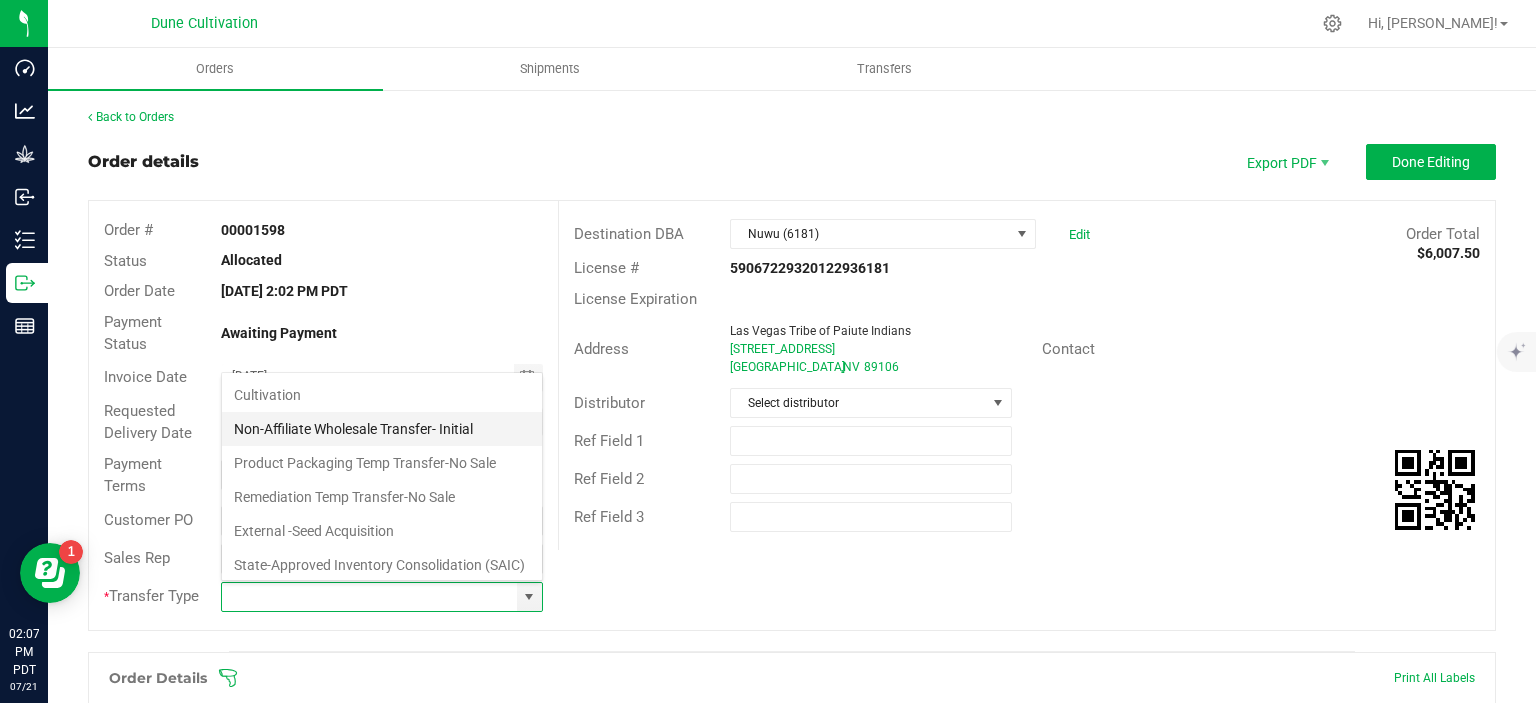 click on "Non-Affiliate Wholesale Transfer- Initial" at bounding box center [382, 429] 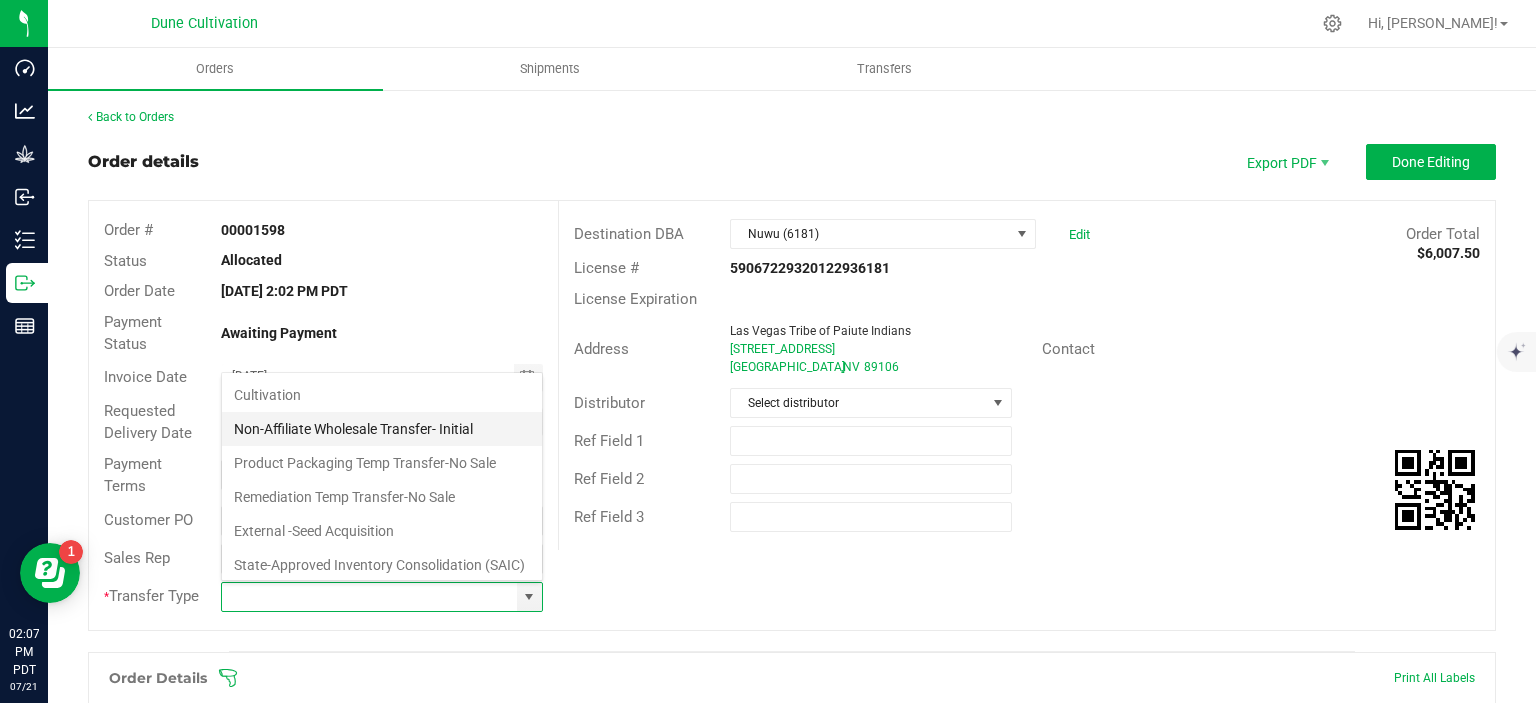 type on "Non-Affiliate Wholesale Transfer- Initial" 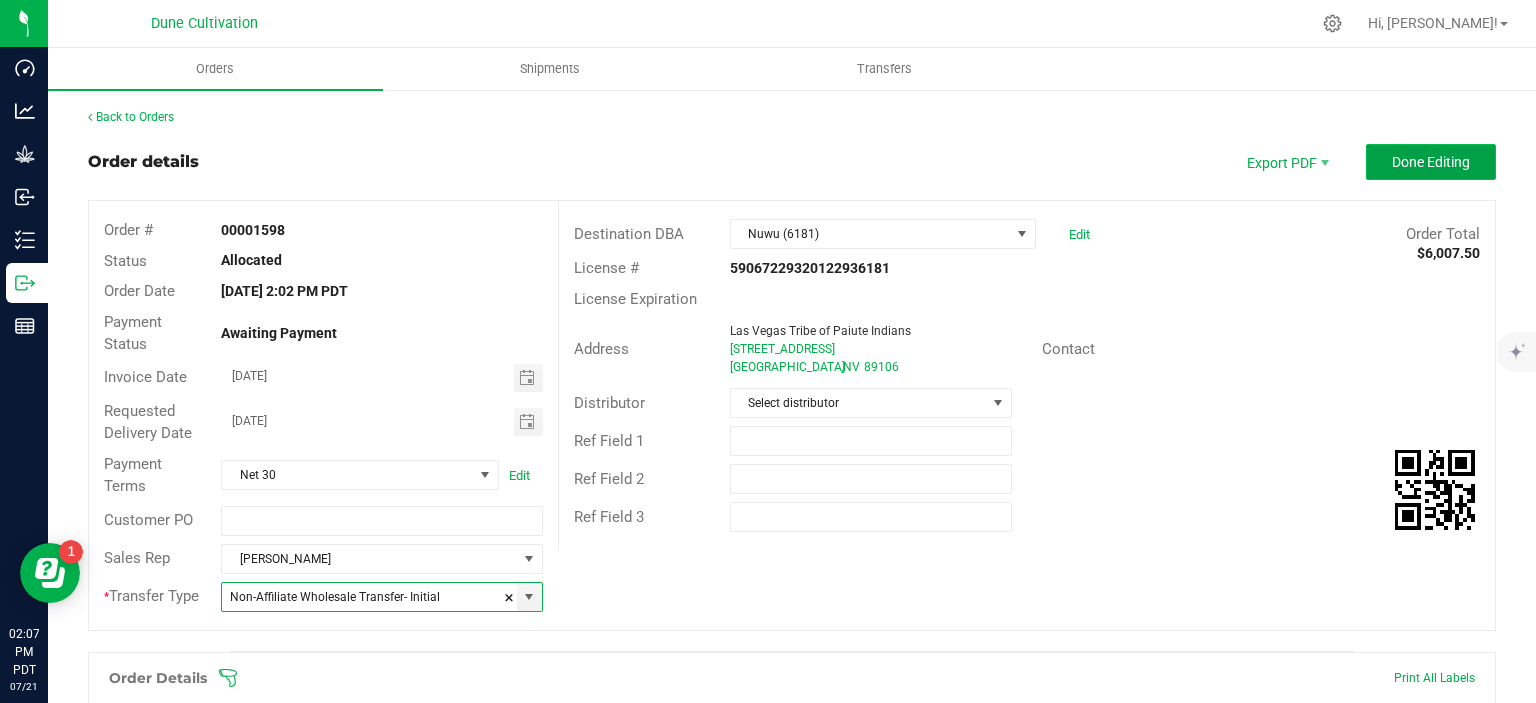click on "Done Editing" at bounding box center [1431, 162] 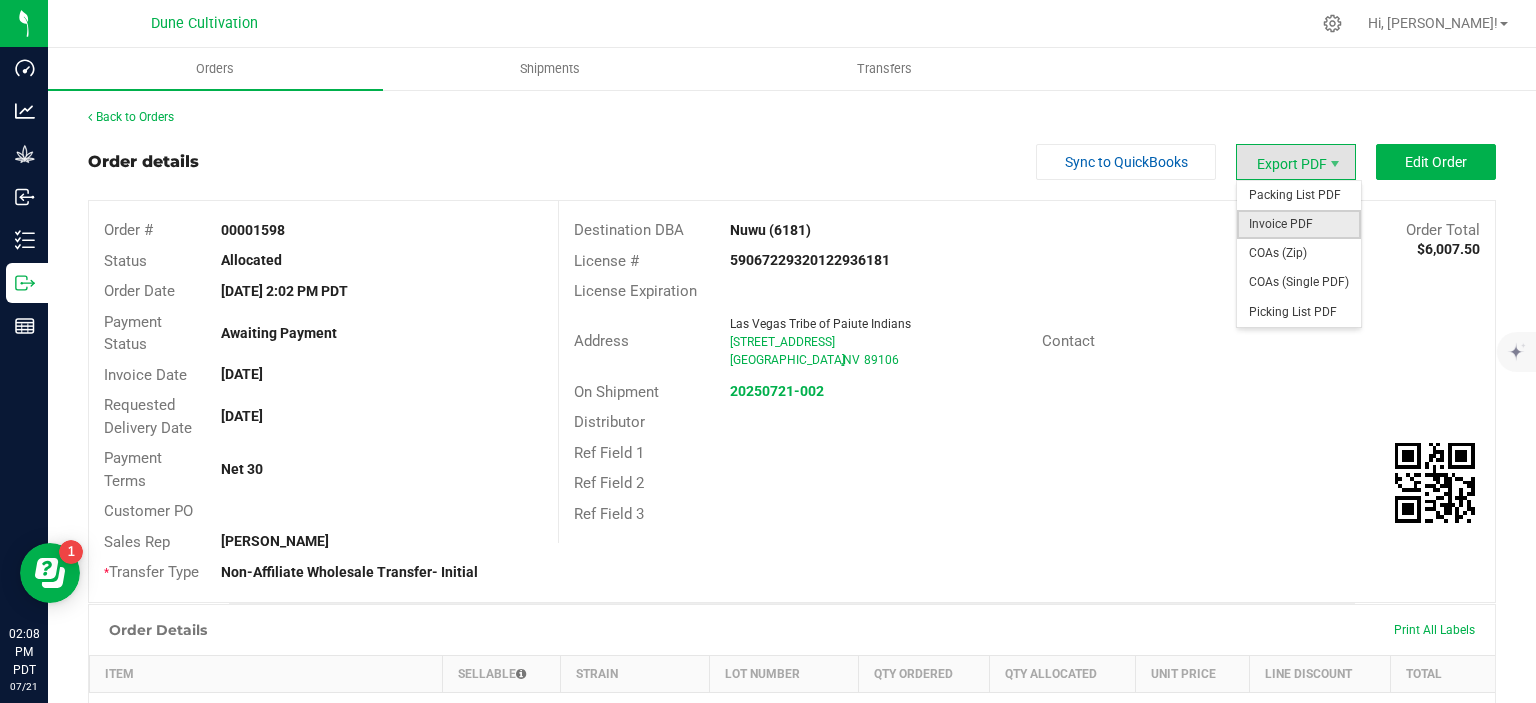 click on "Invoice PDF" at bounding box center [1299, 224] 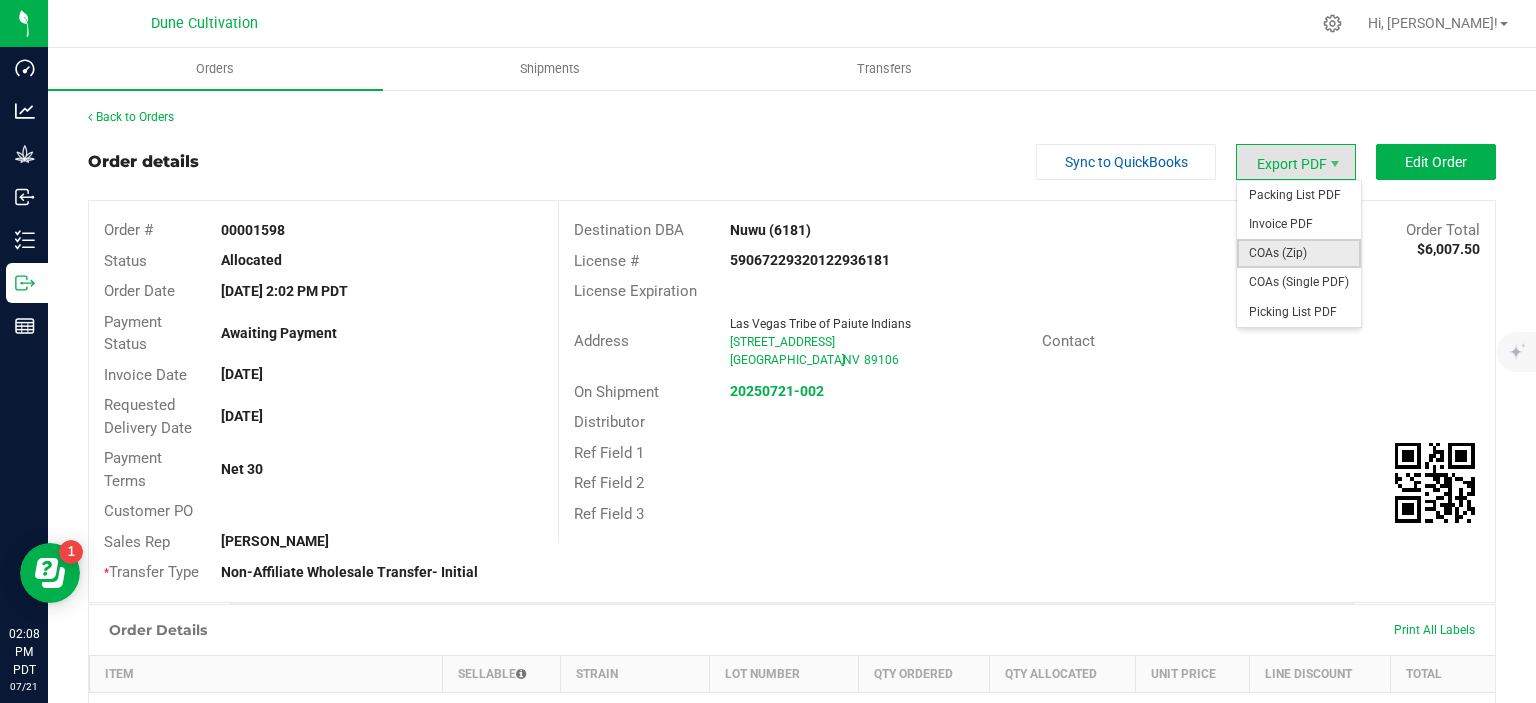 click on "COAs (Zip)" at bounding box center [1299, 253] 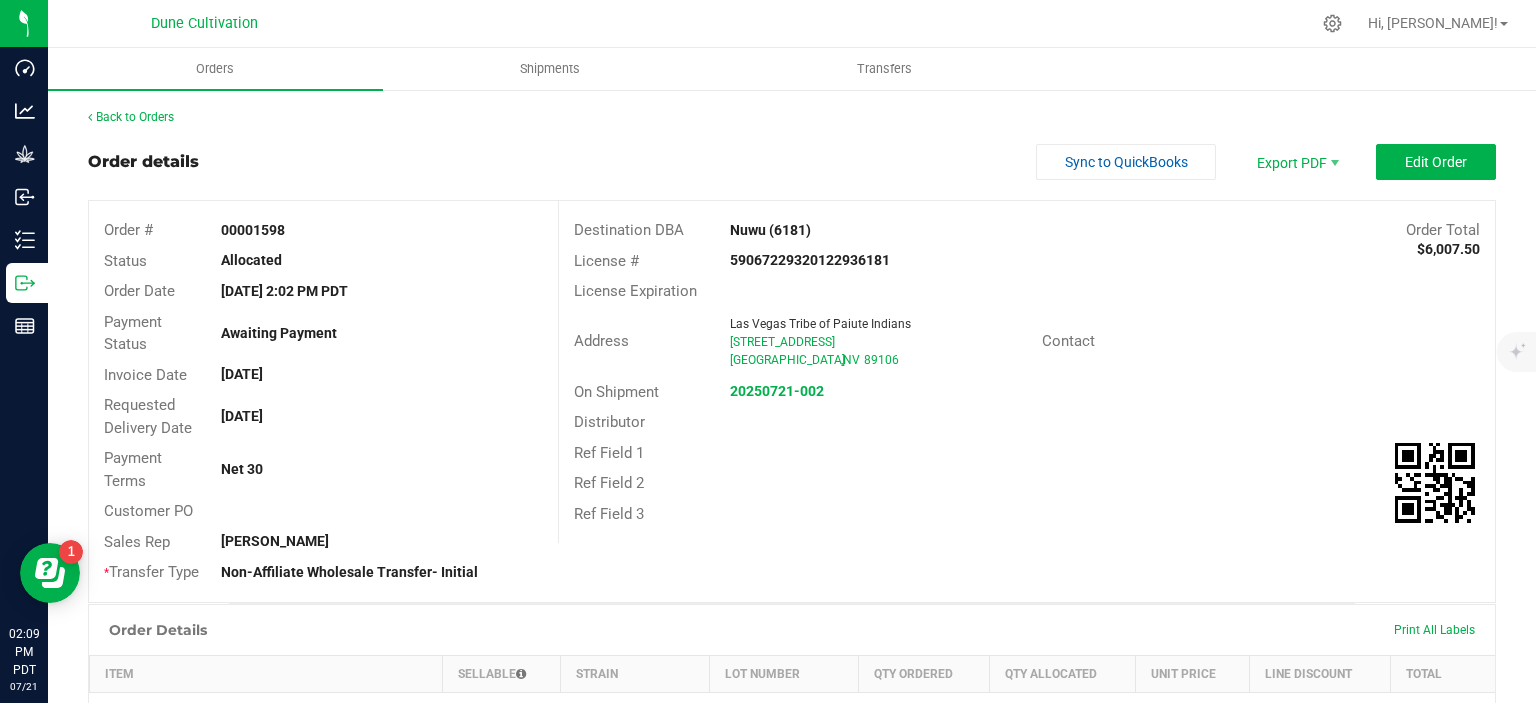 click on "Order details   Sync to QuickBooks   Export PDF   Edit Order" at bounding box center (792, 162) 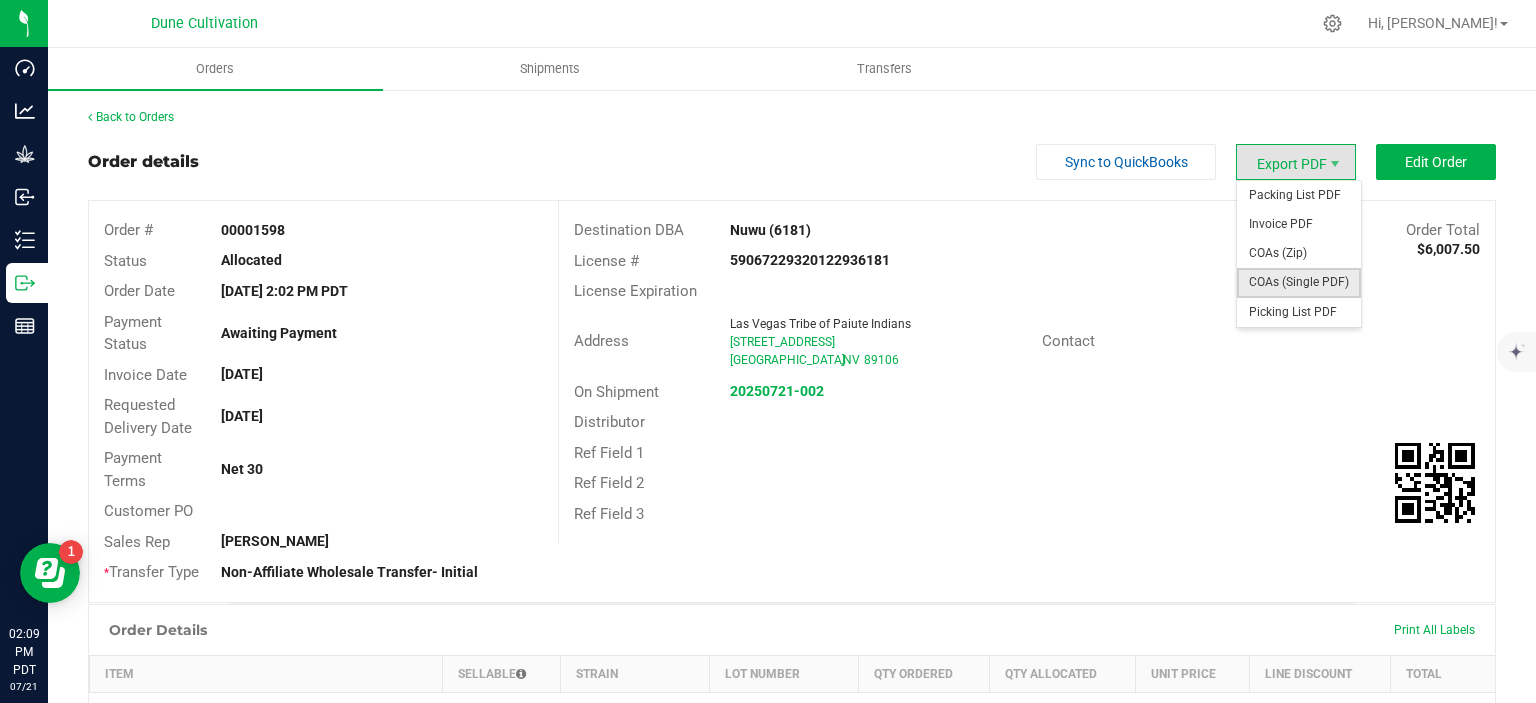 click on "COAs (Single PDF)" at bounding box center [1299, 282] 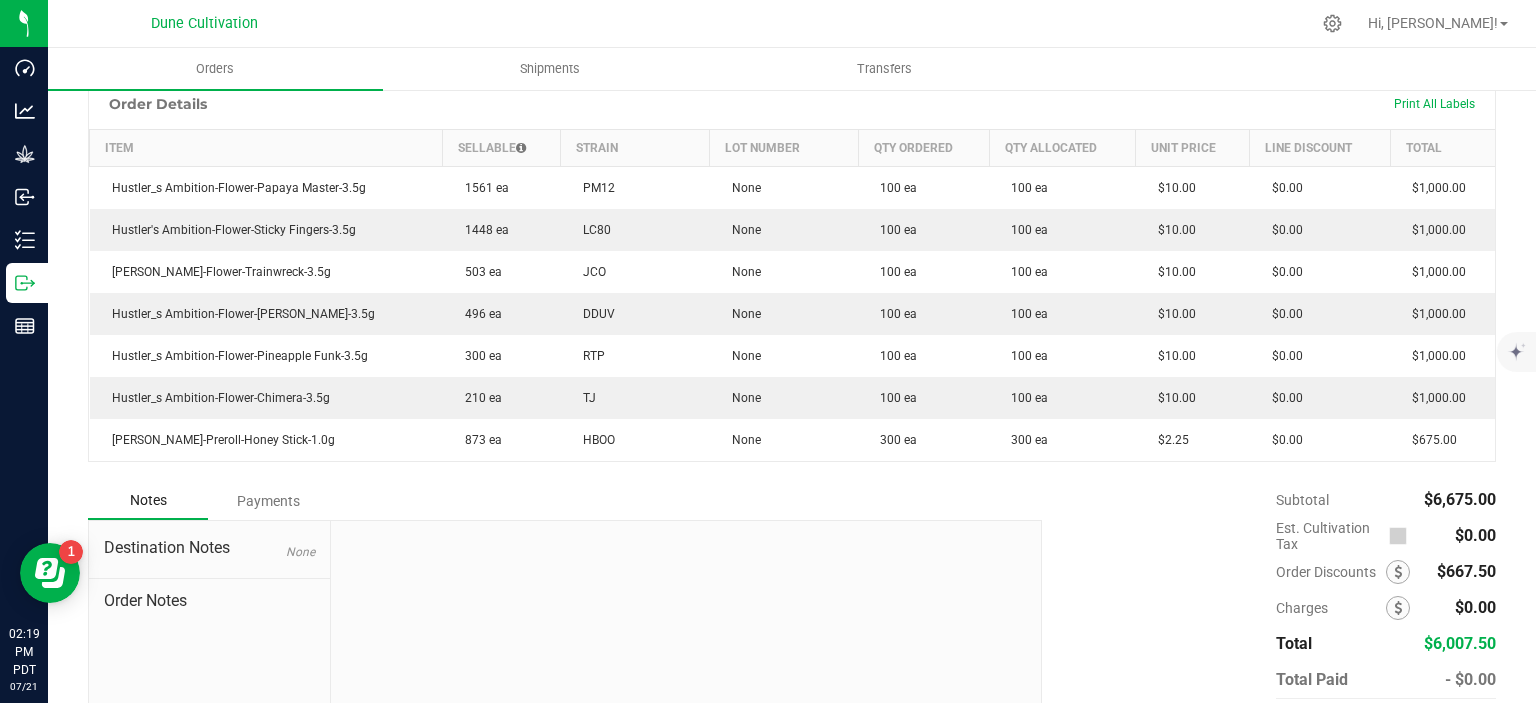 scroll, scrollTop: 630, scrollLeft: 0, axis: vertical 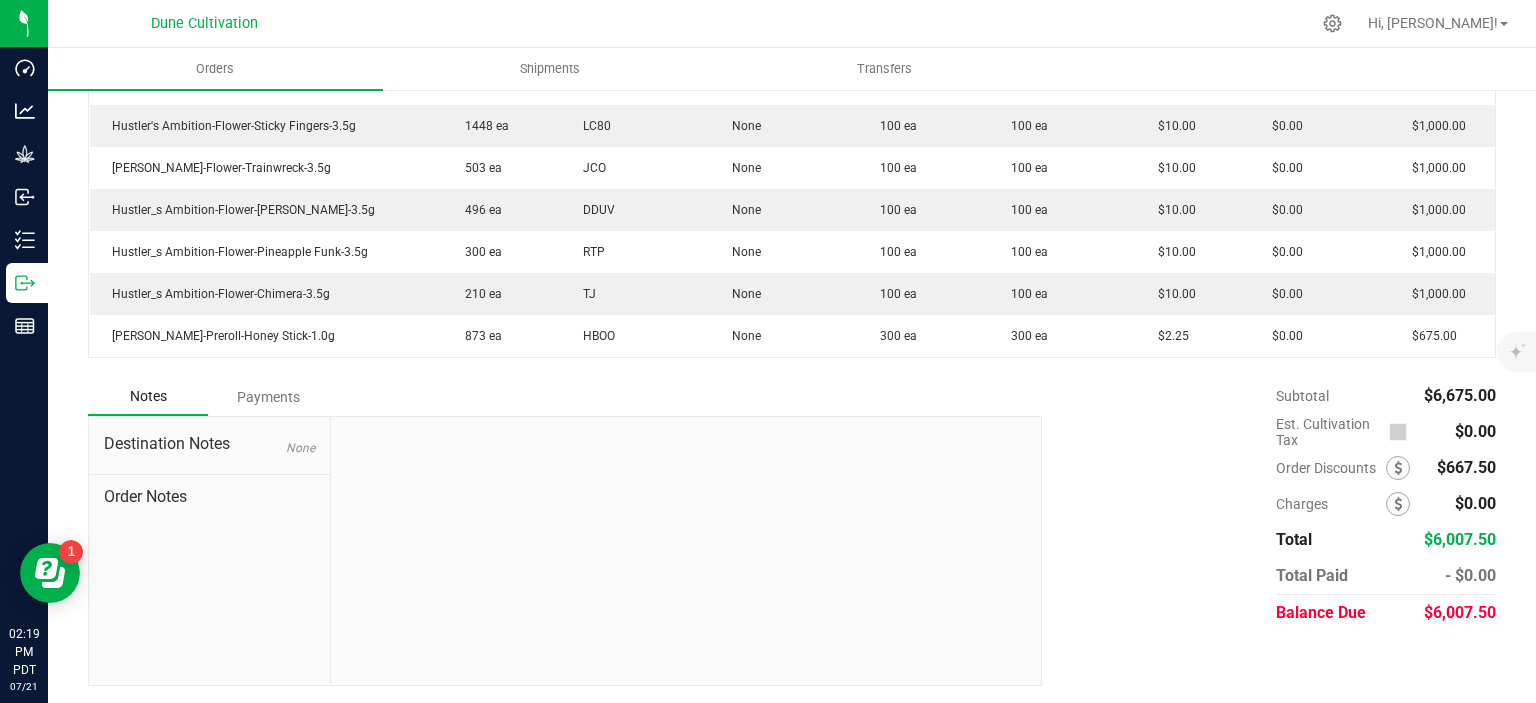 click on "$6,007.50" at bounding box center (1460, 612) 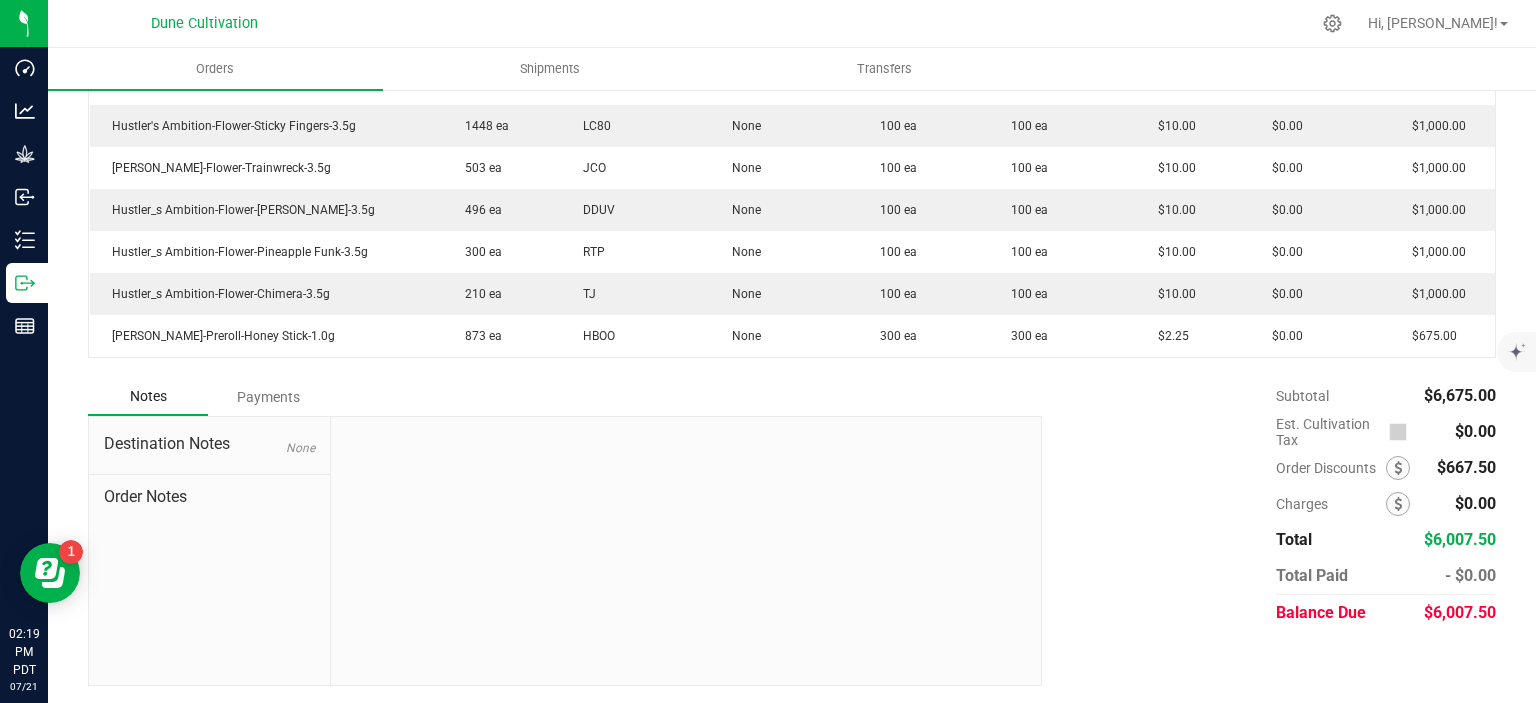 click on "$6,007.50" at bounding box center [1460, 612] 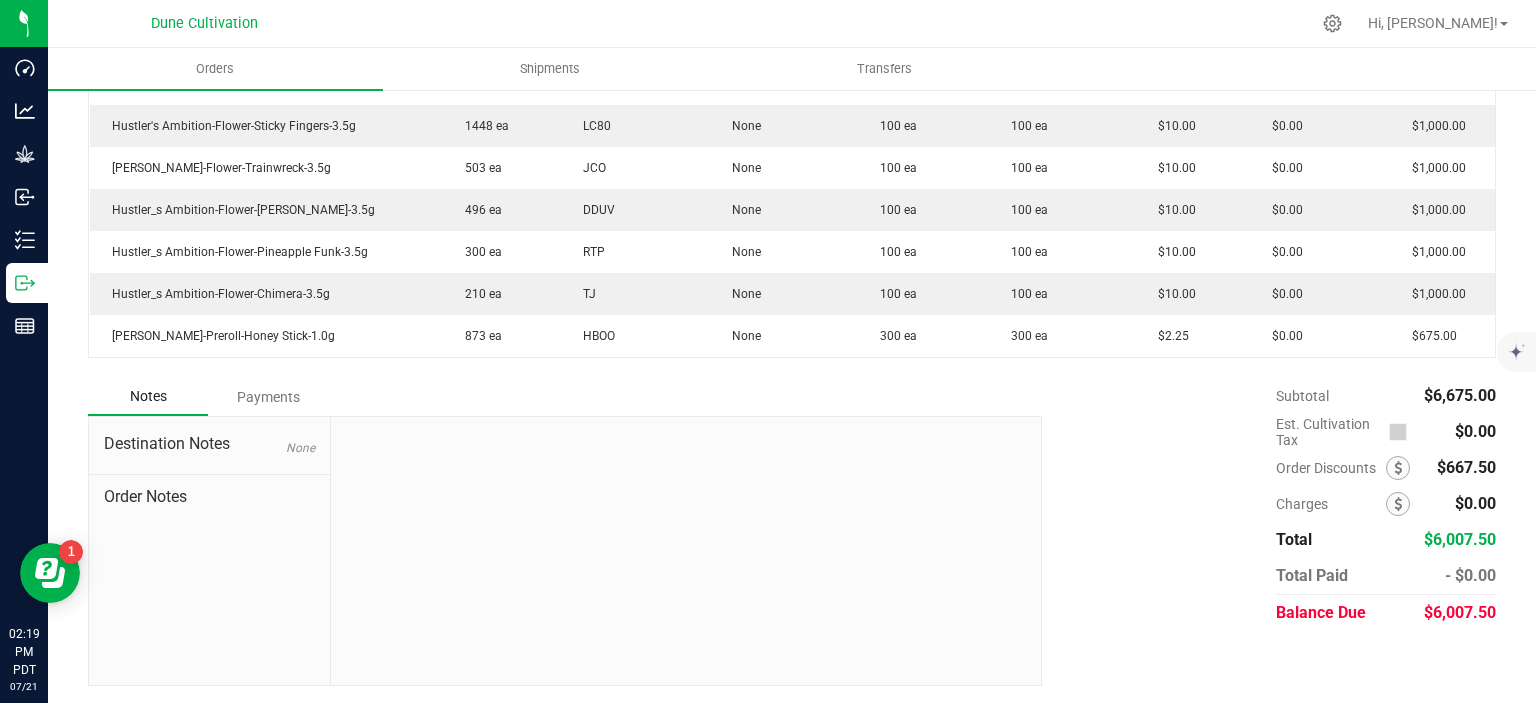 copy on "007" 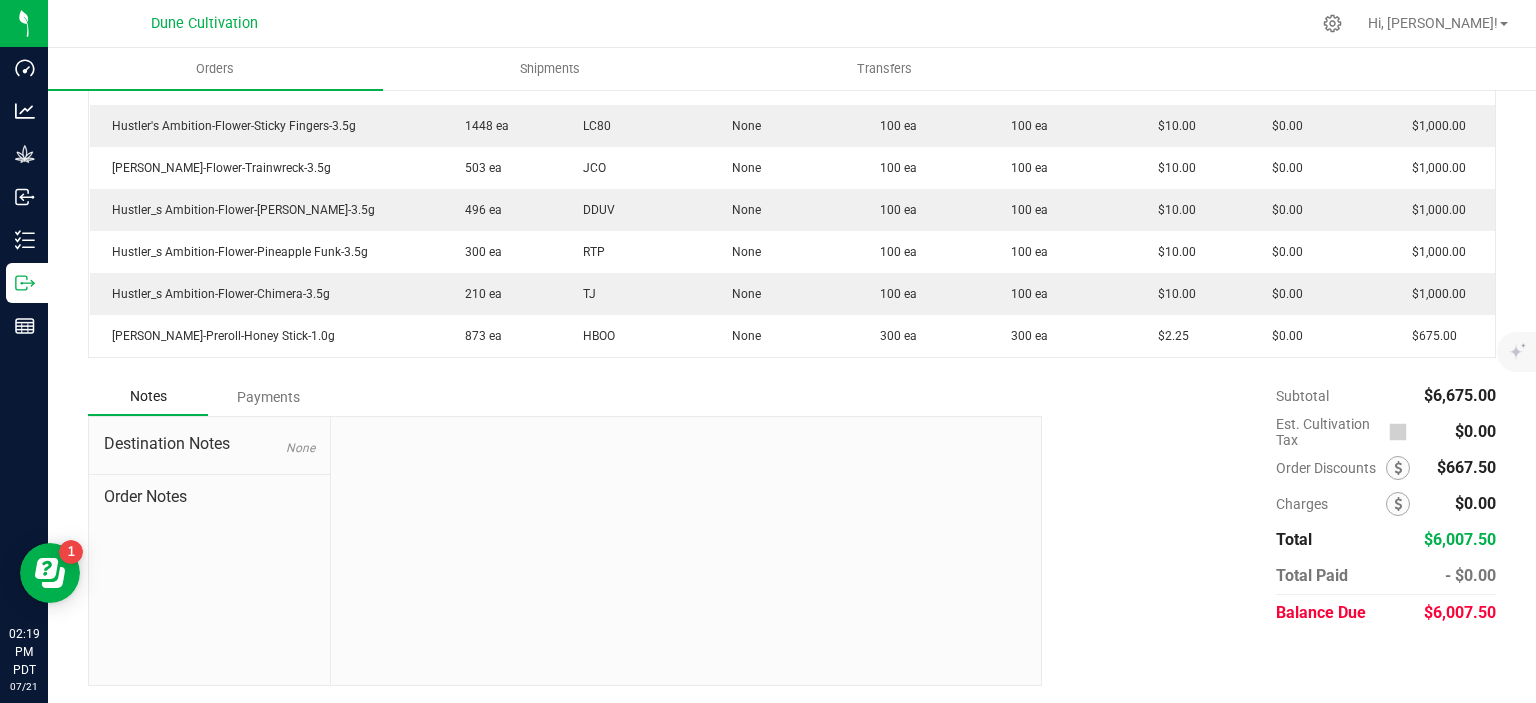 click on "$6,007.50" at bounding box center [1459, 613] 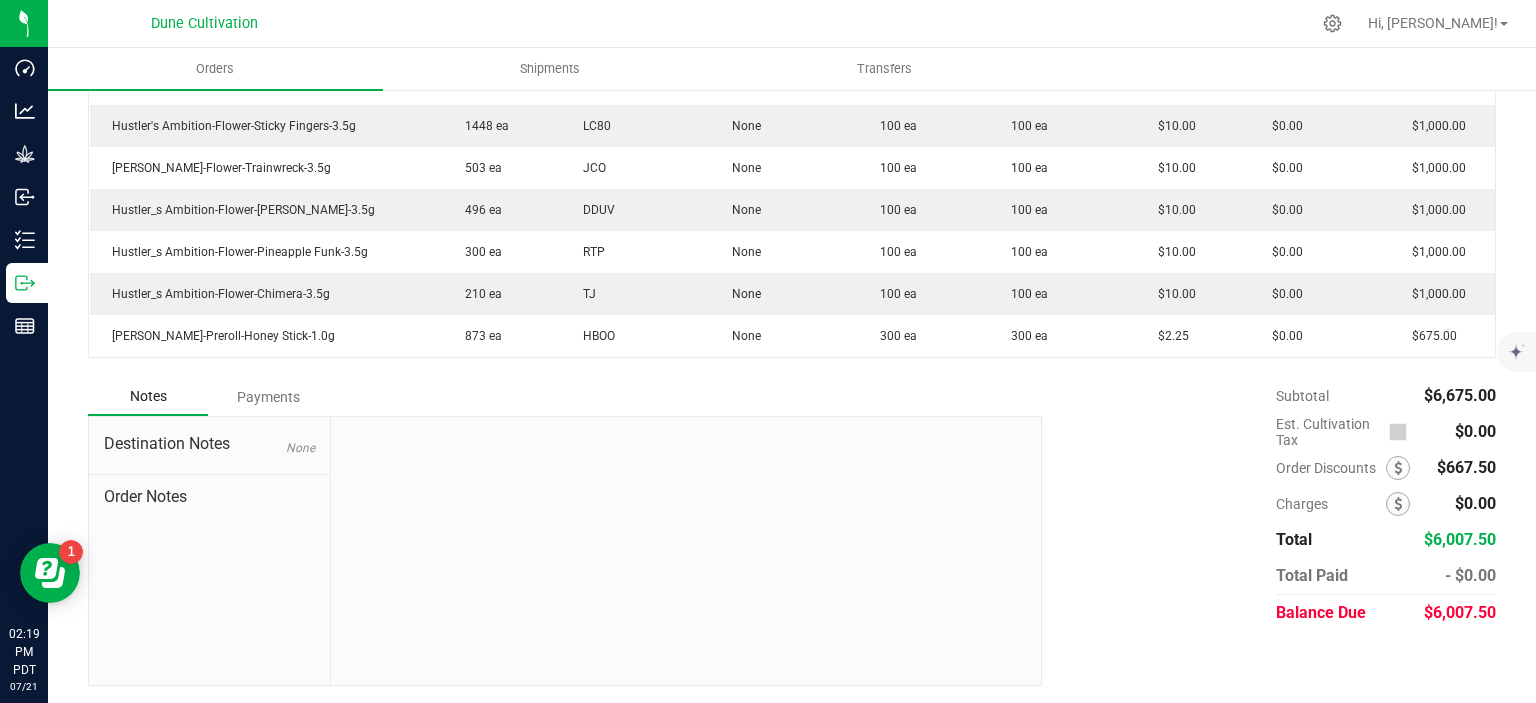 click on "$6,007.50" at bounding box center (1459, 613) 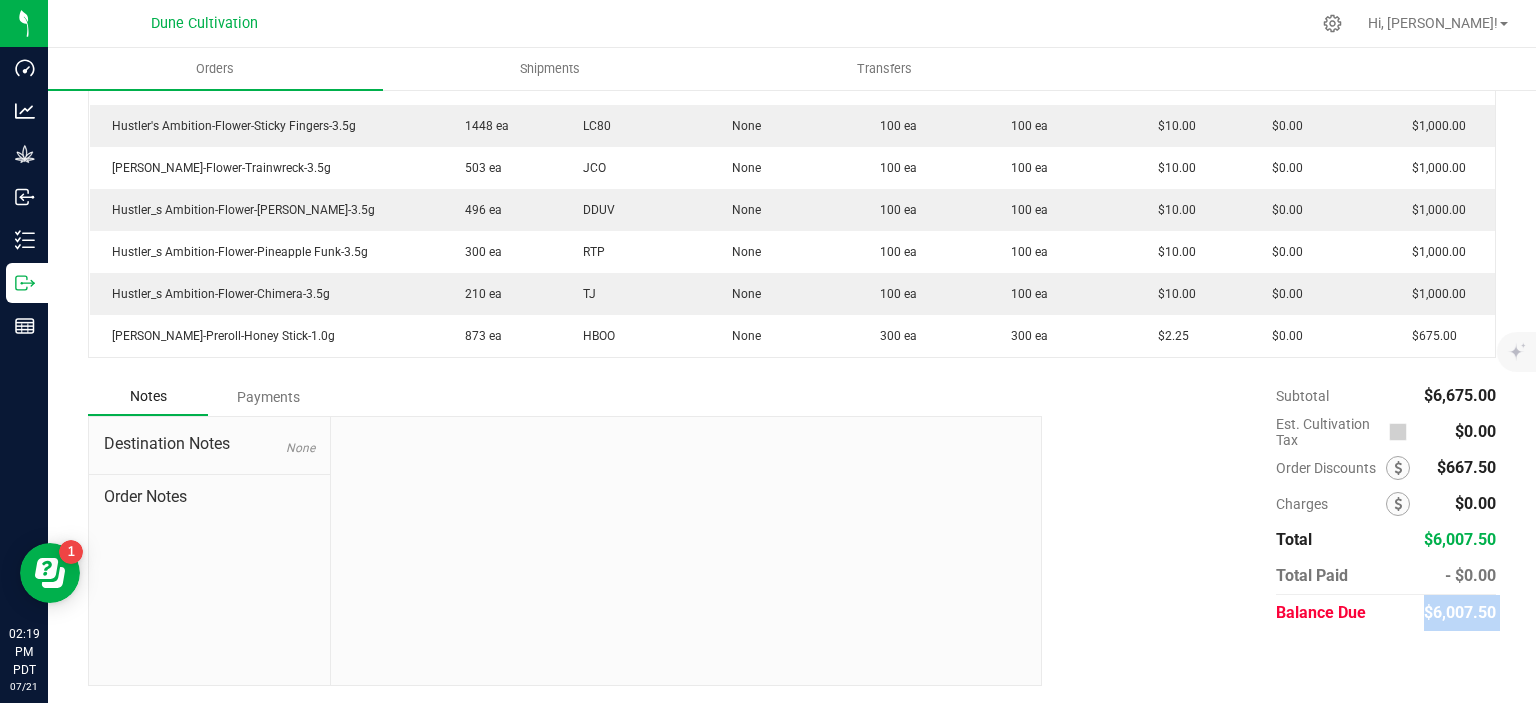 click on "$6,007.50" at bounding box center [1459, 613] 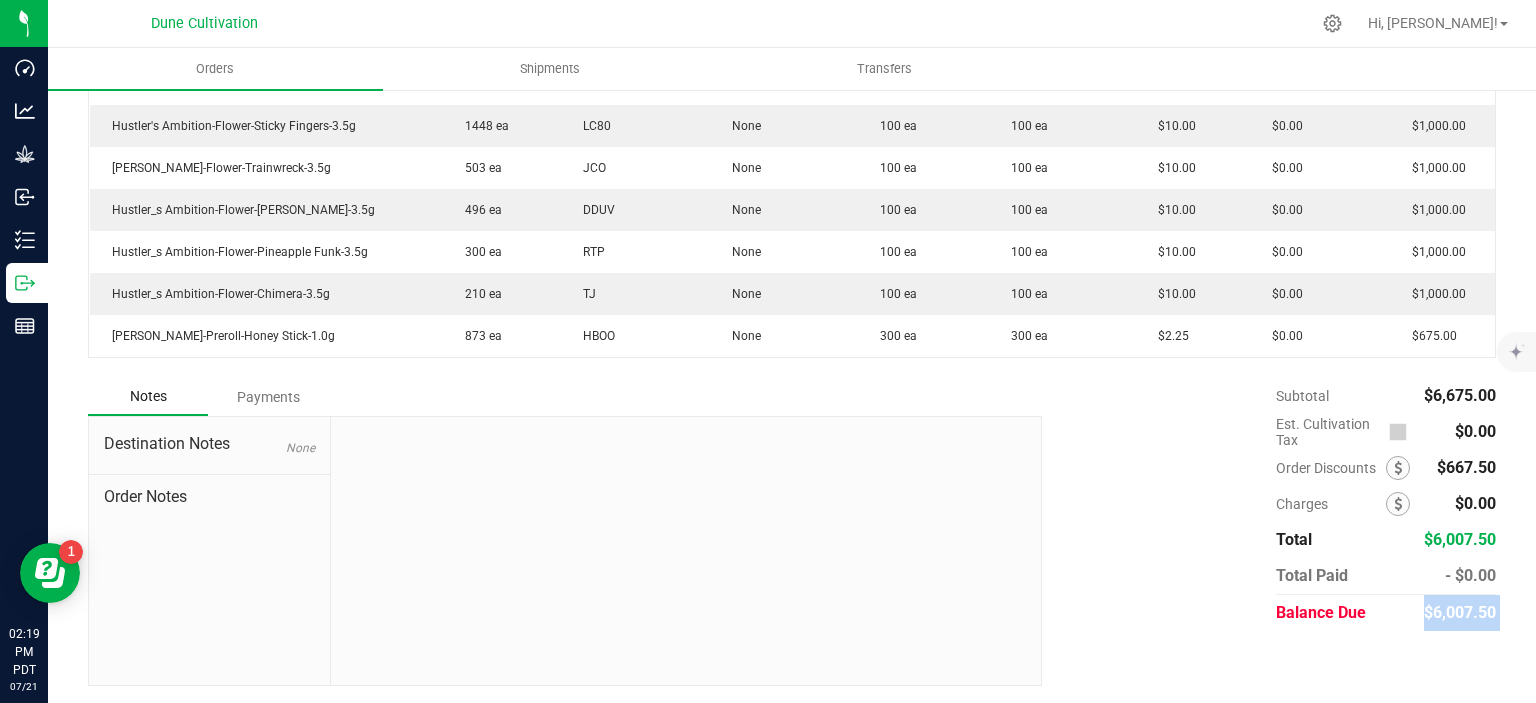 copy on "$6,007.50" 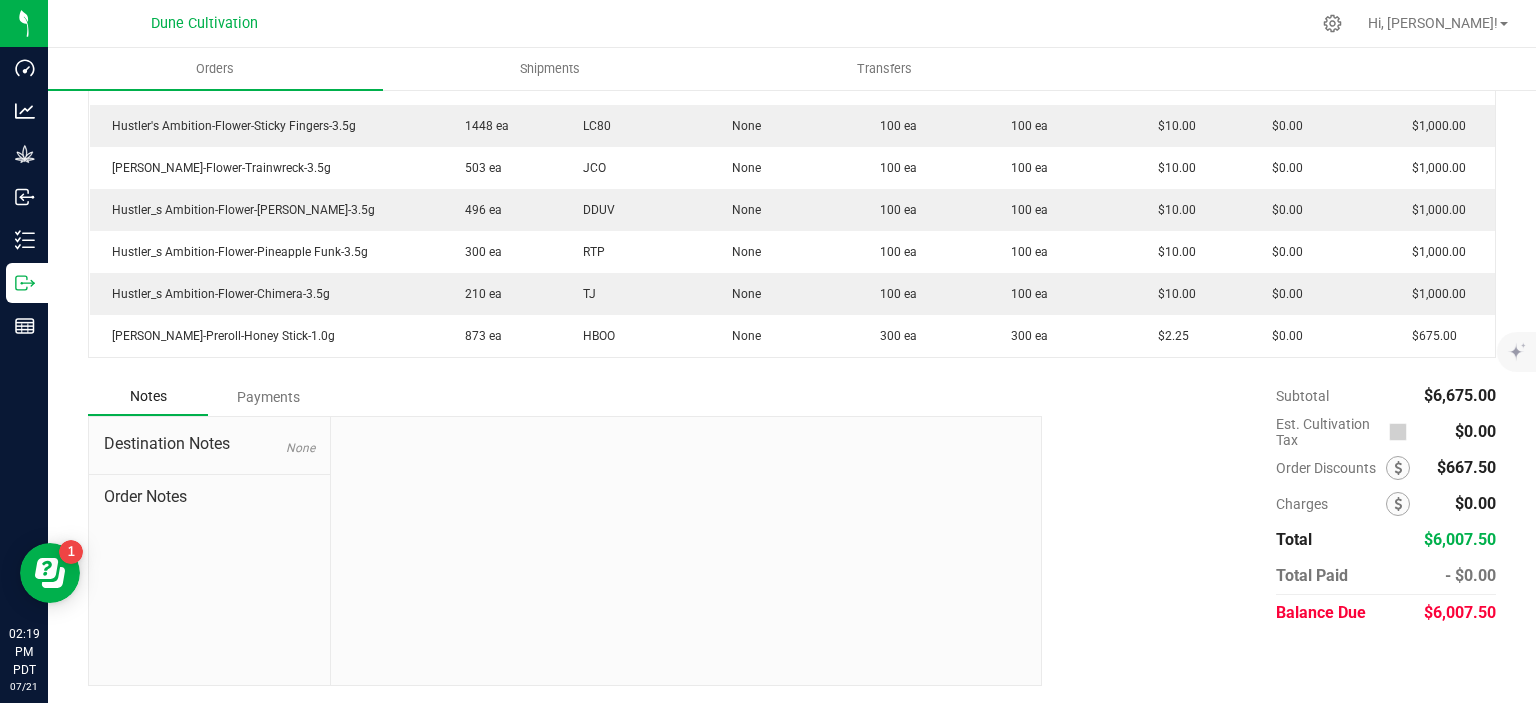 click on "Subtotal
$6,675.00
Est. Cultivation Tax
$0.00" at bounding box center [1261, 504] 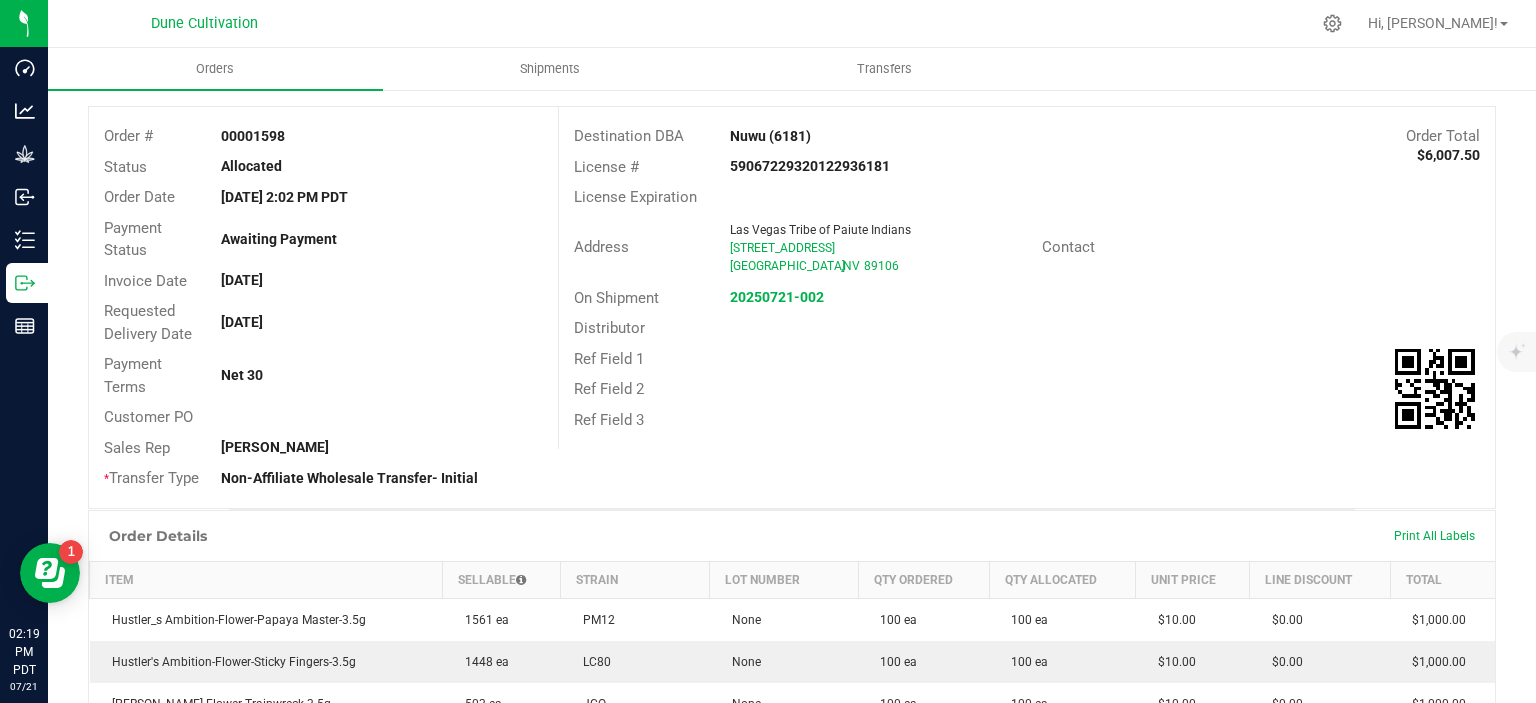 scroll, scrollTop: 0, scrollLeft: 0, axis: both 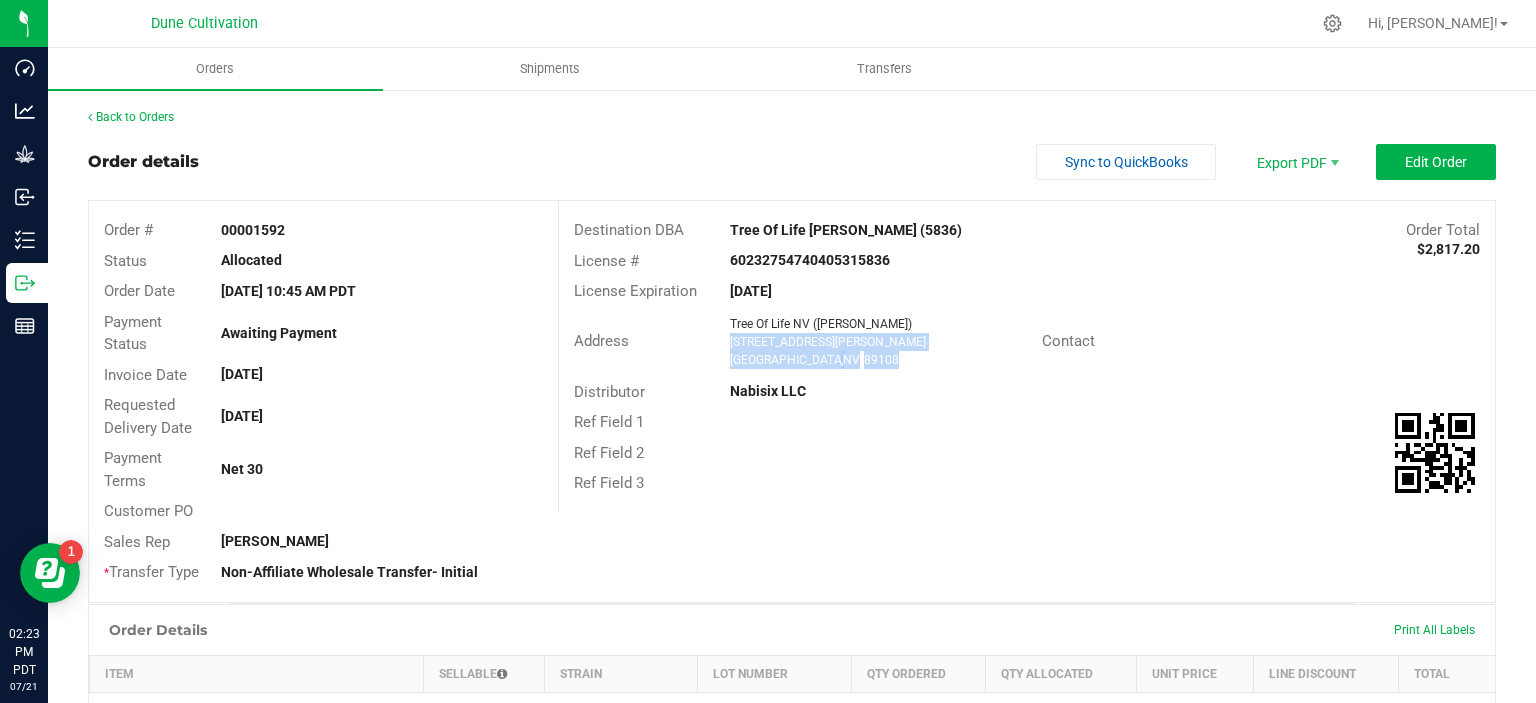 drag, startPoint x: 859, startPoint y: 361, endPoint x: 730, endPoint y: 342, distance: 130.39172 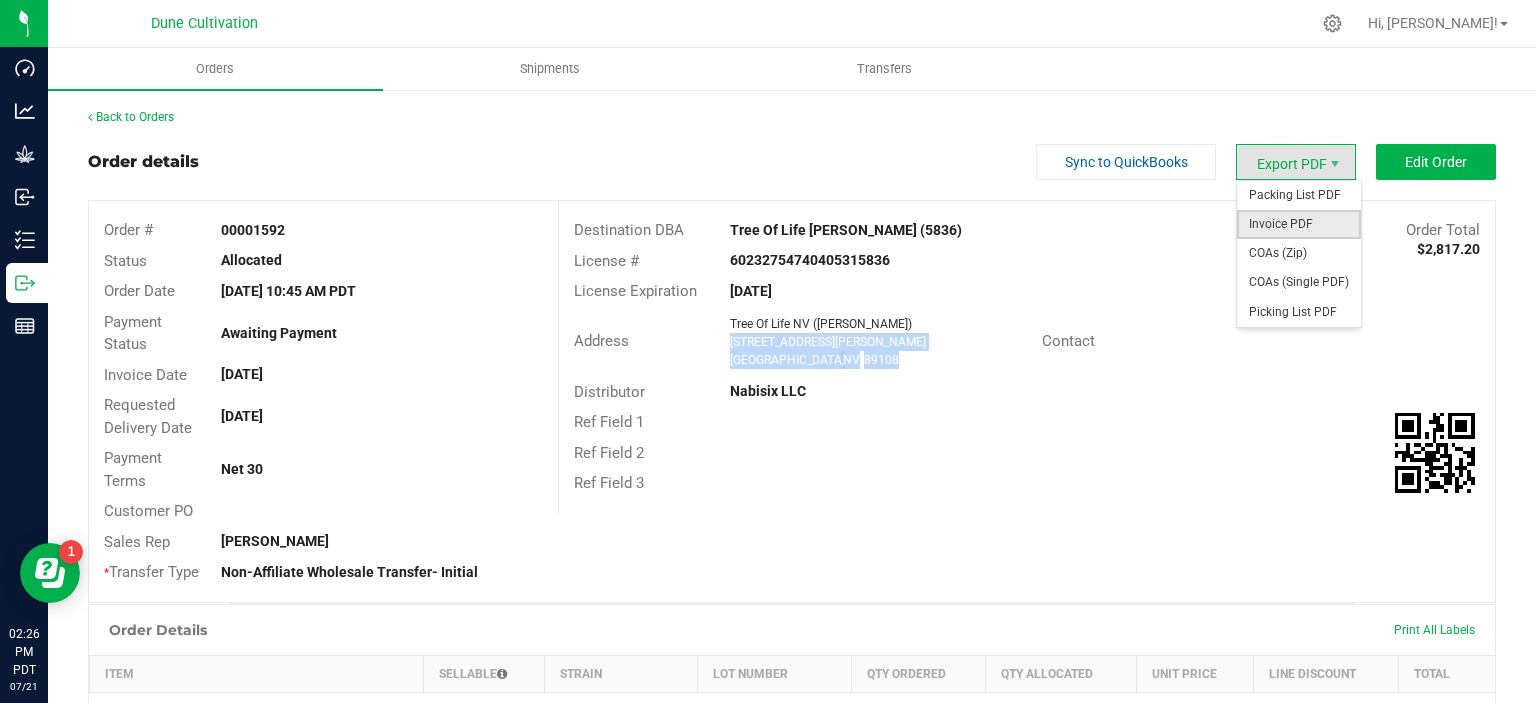 click on "Invoice PDF" at bounding box center (1299, 224) 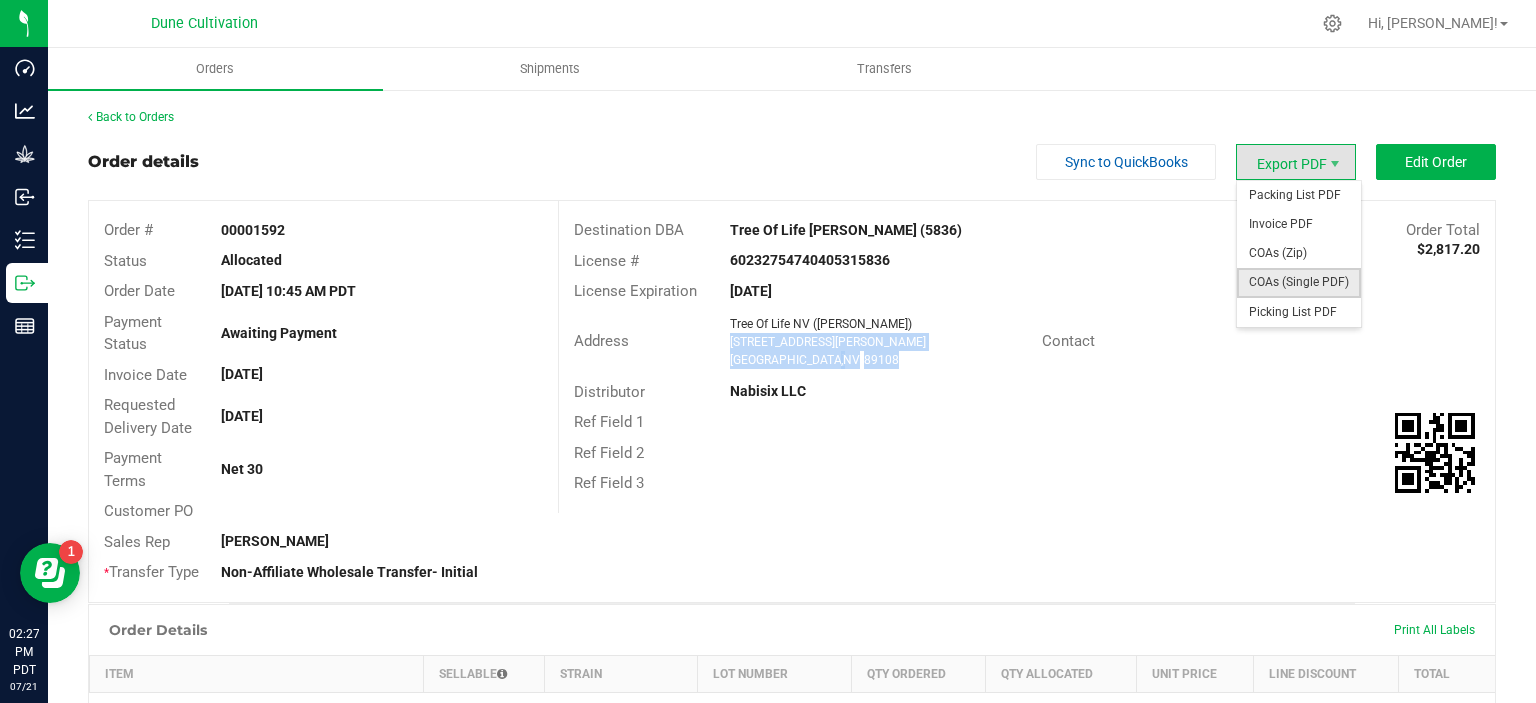 click on "COAs (Single PDF)" at bounding box center [1299, 282] 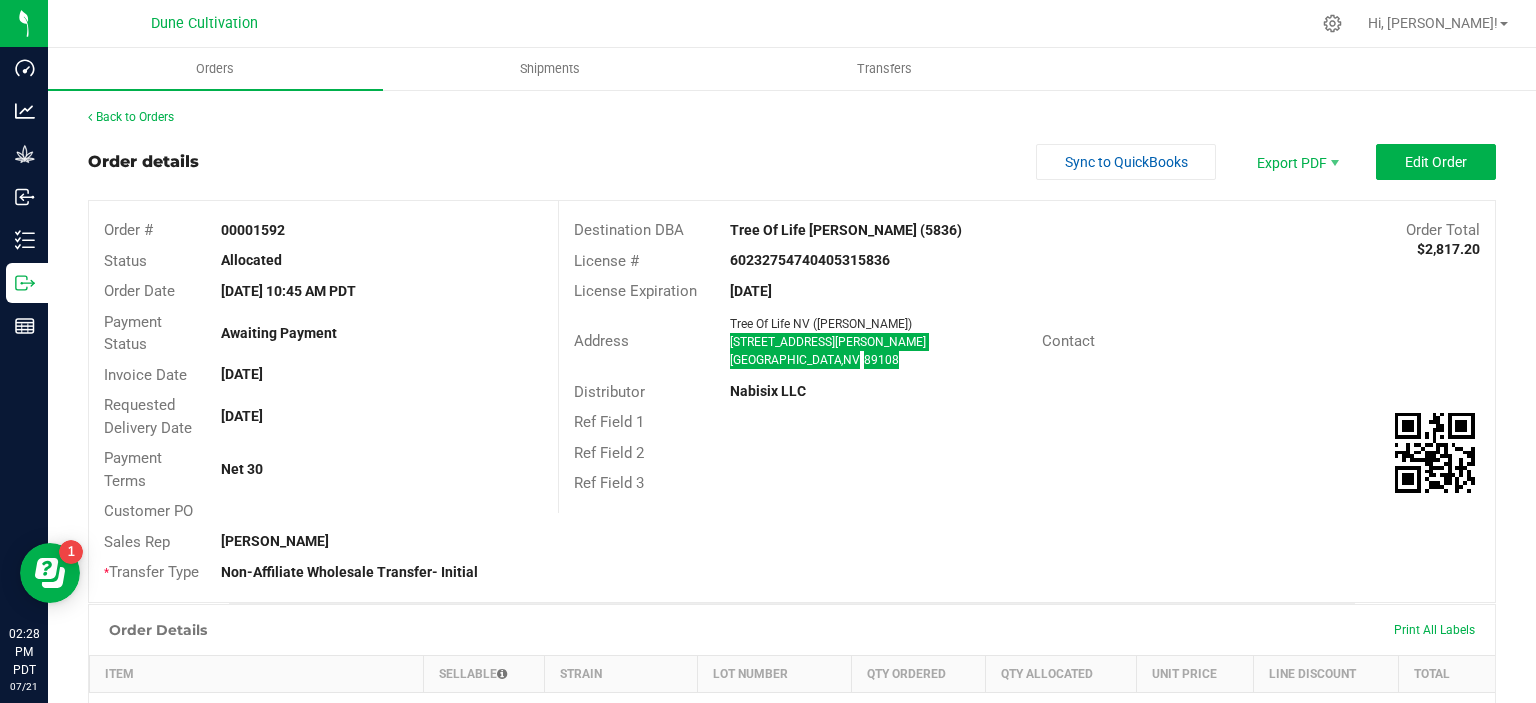 scroll, scrollTop: 966, scrollLeft: 0, axis: vertical 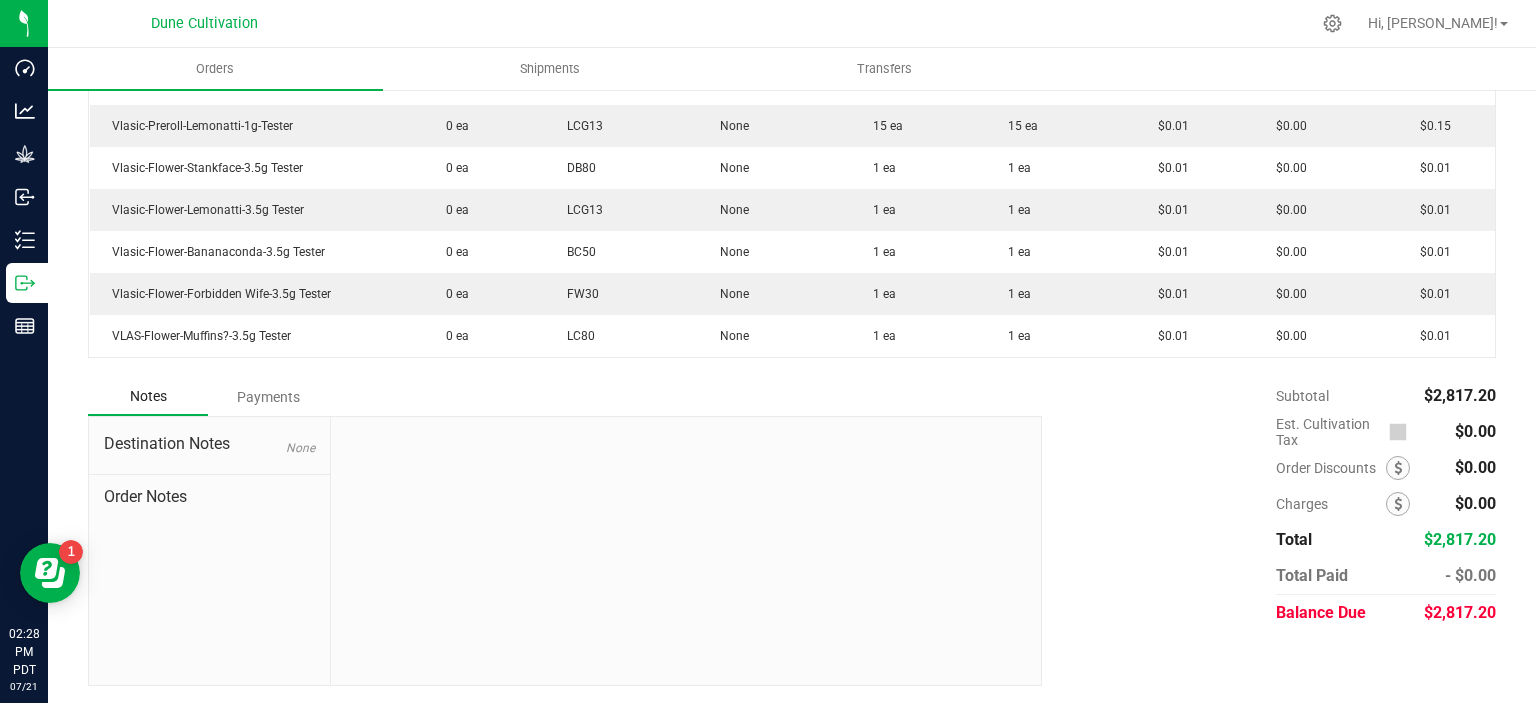 click on "$2,817.20" at bounding box center (1460, 612) 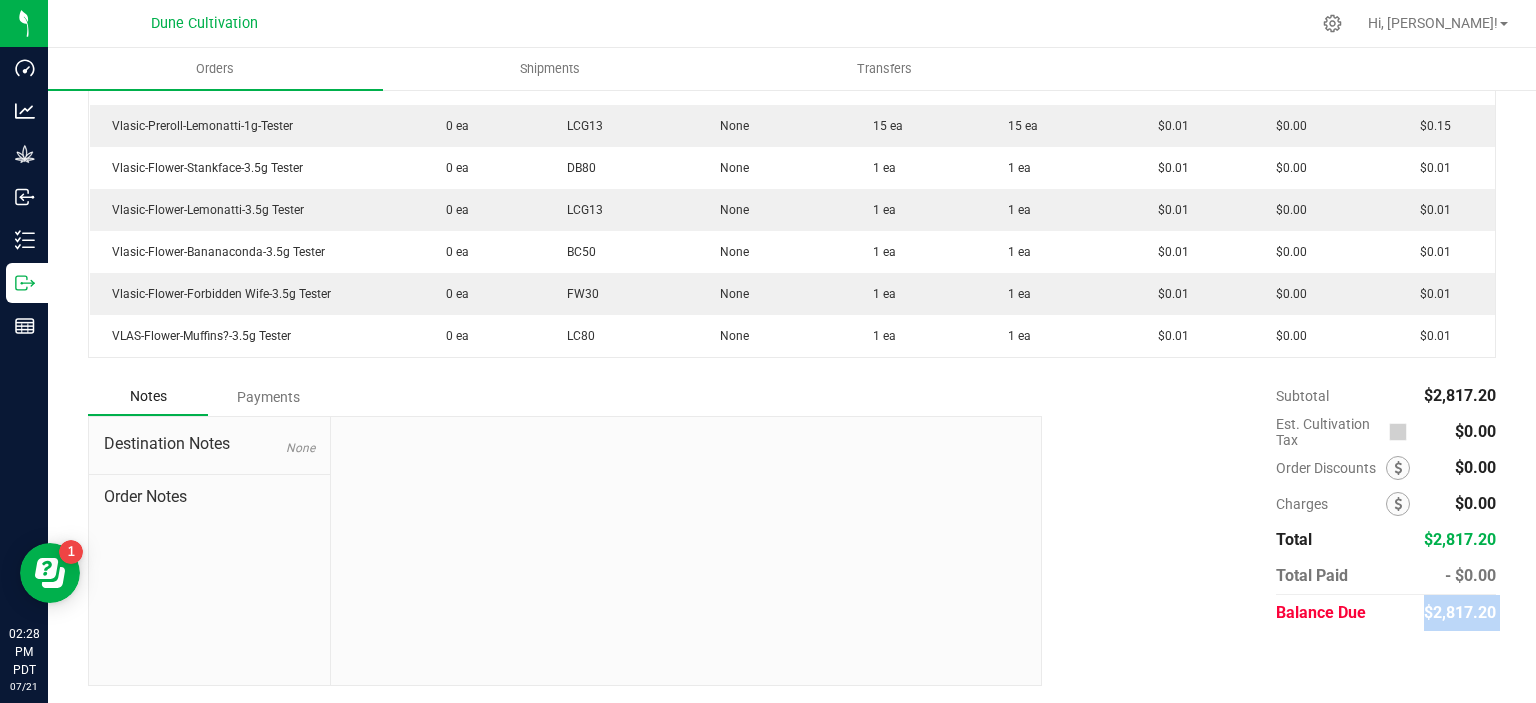 click on "$2,817.20" at bounding box center (1460, 612) 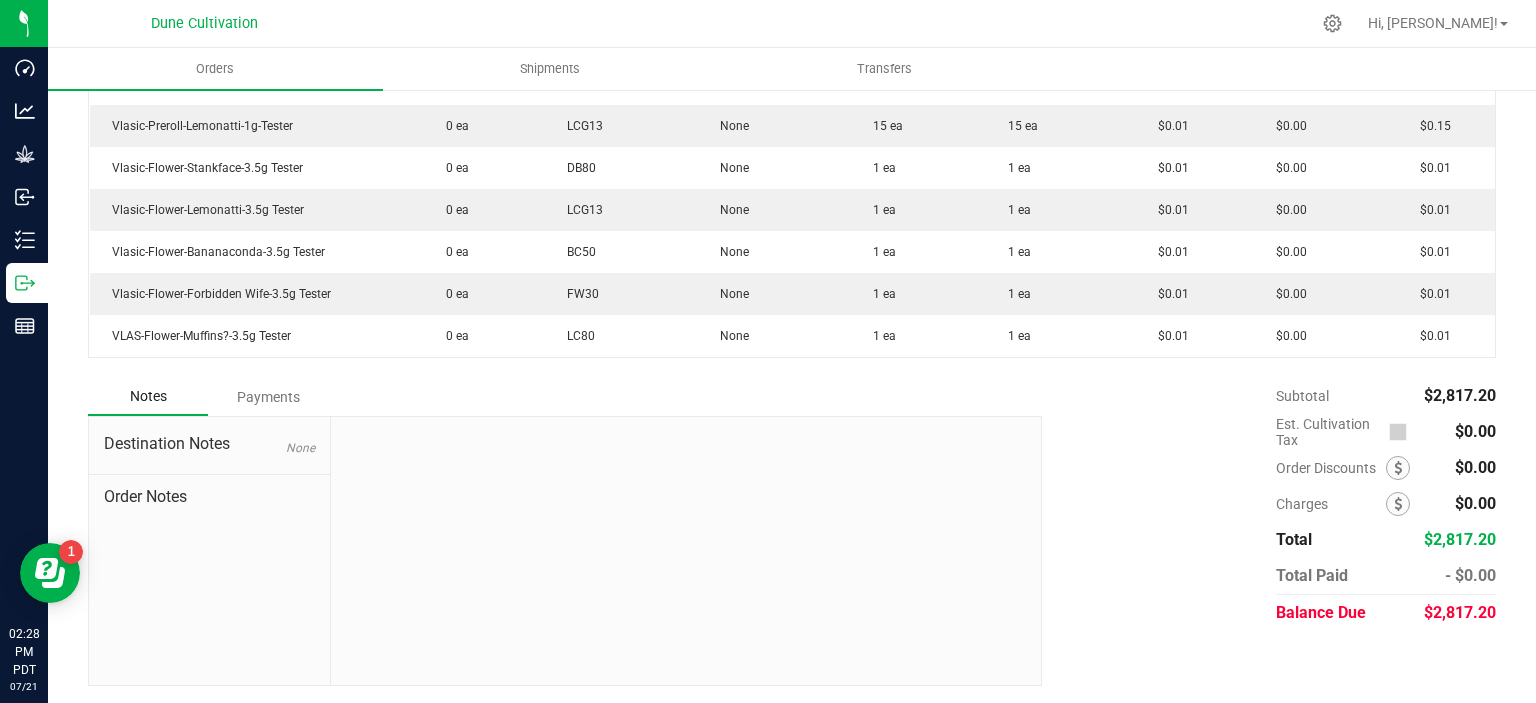 click on "$2,817.20" at bounding box center [1460, 612] 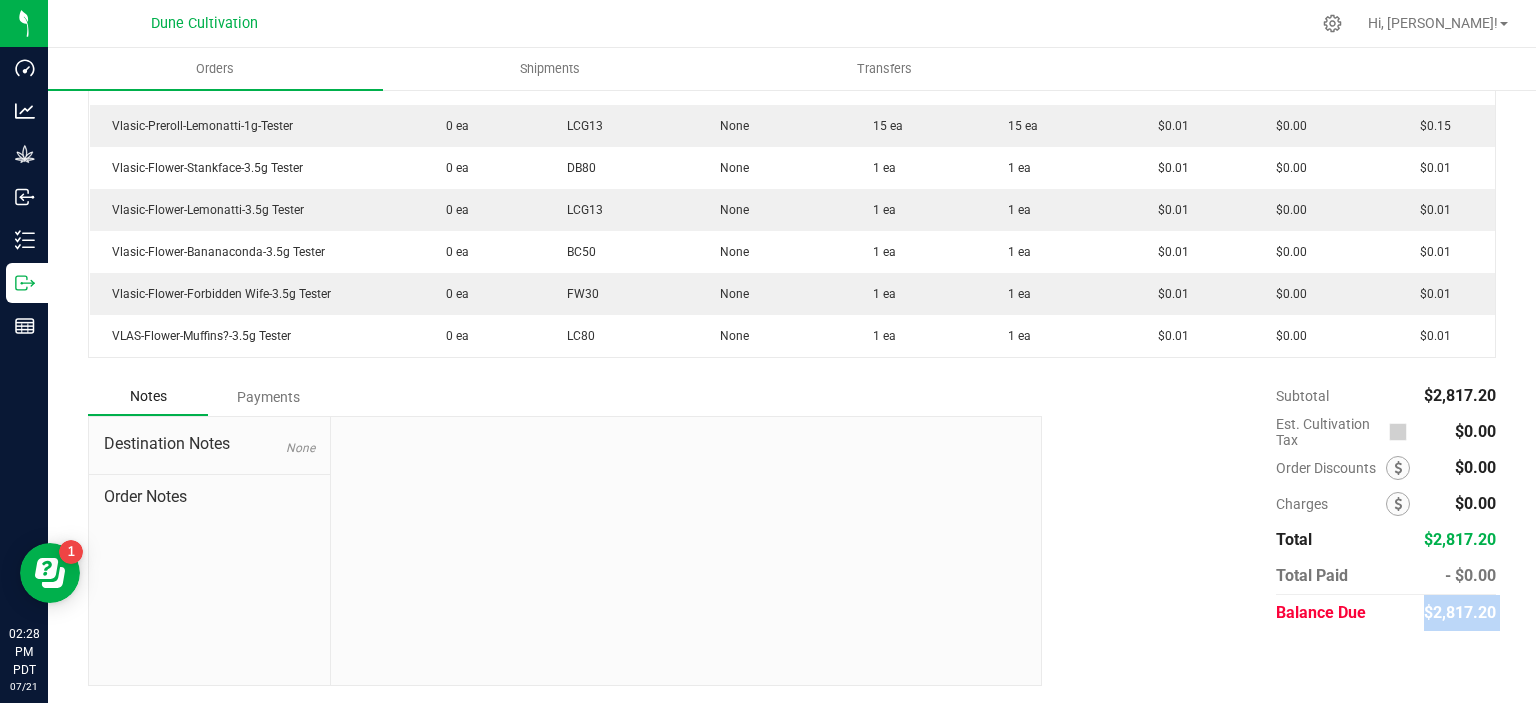 click on "$2,817.20" at bounding box center (1460, 612) 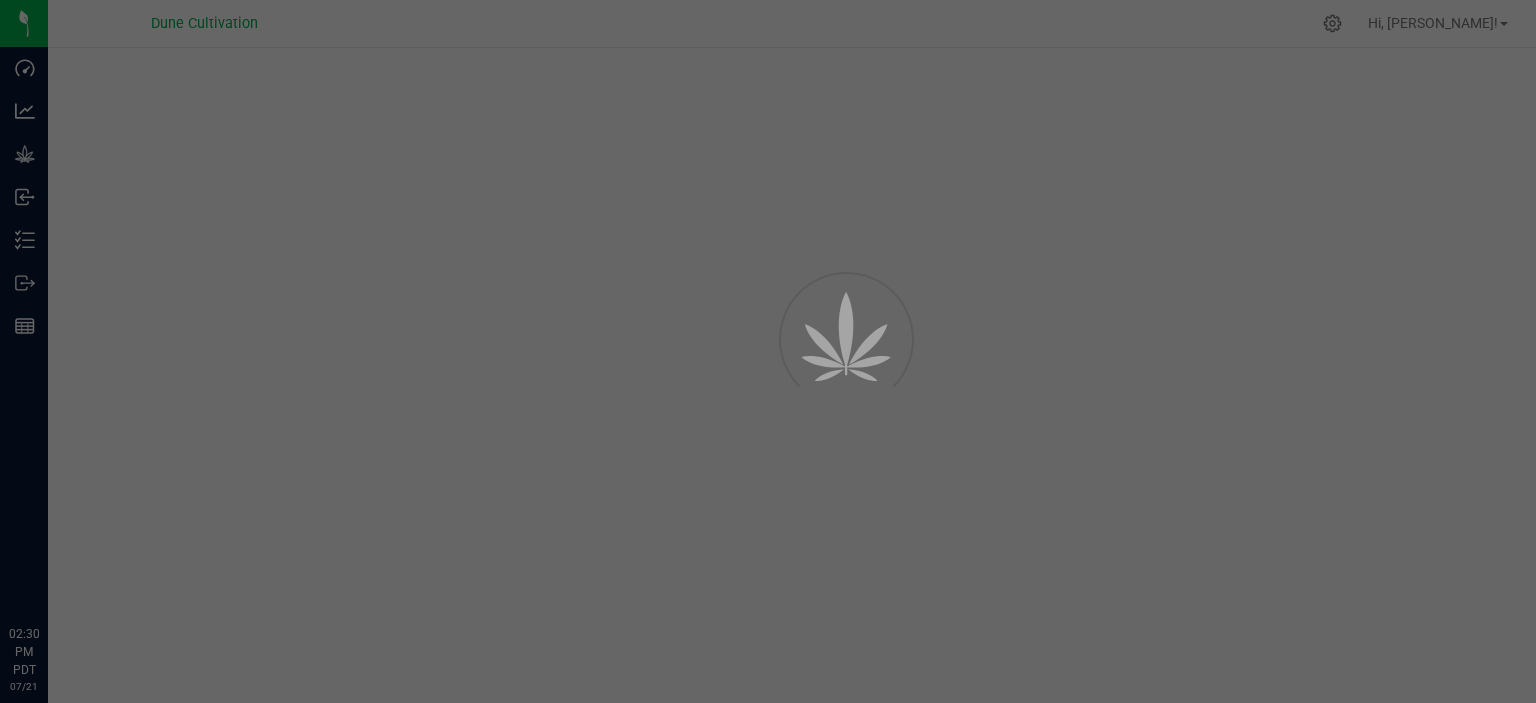 scroll, scrollTop: 0, scrollLeft: 0, axis: both 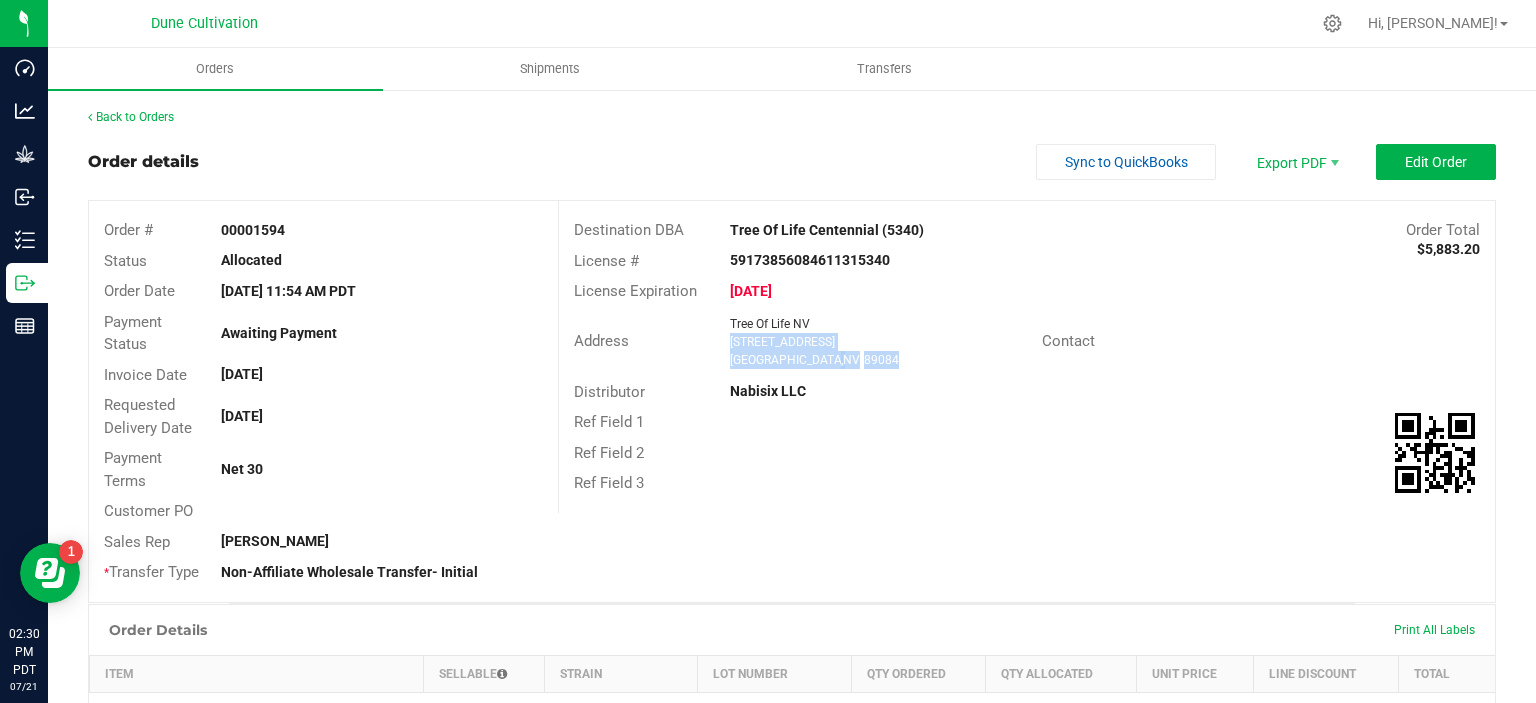 drag, startPoint x: 881, startPoint y: 359, endPoint x: 732, endPoint y: 342, distance: 149.96666 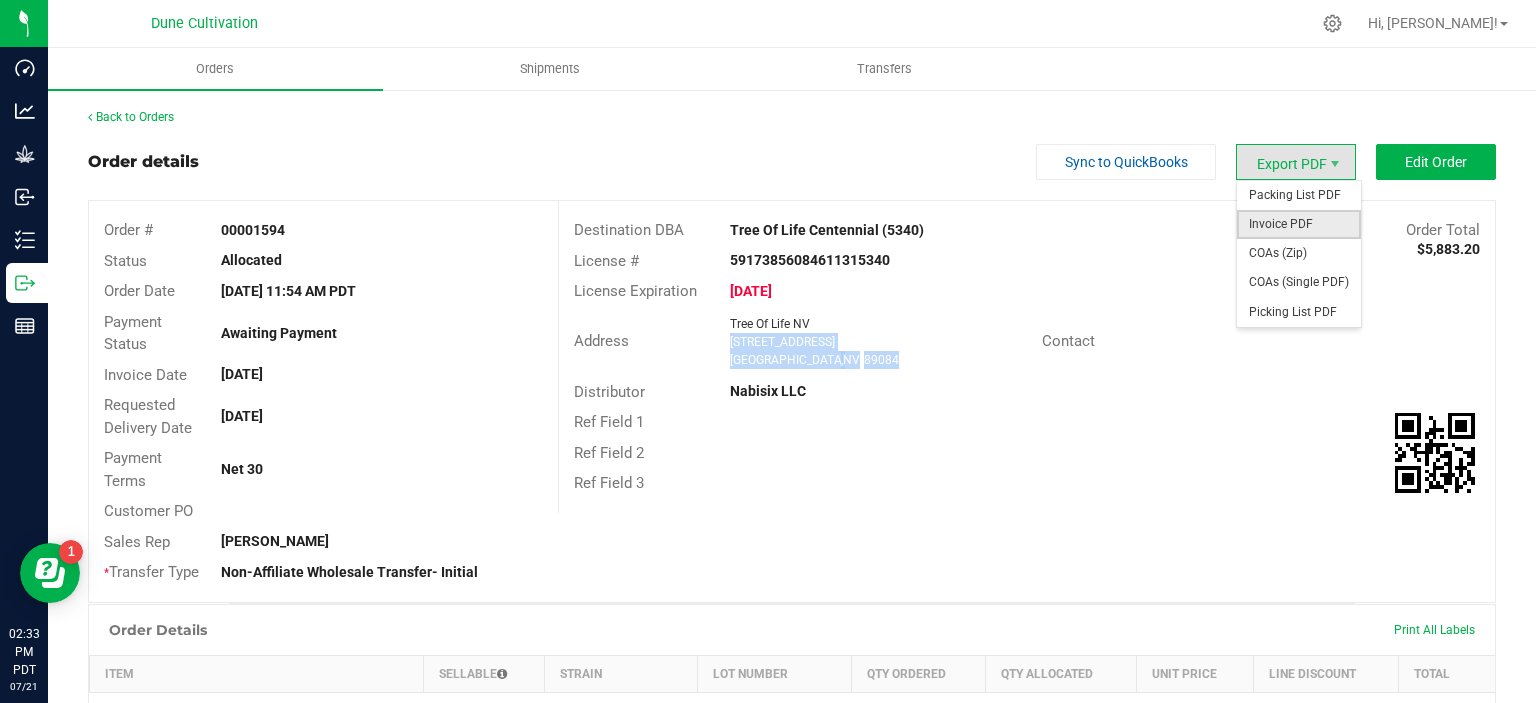 click on "Invoice PDF" at bounding box center (1299, 224) 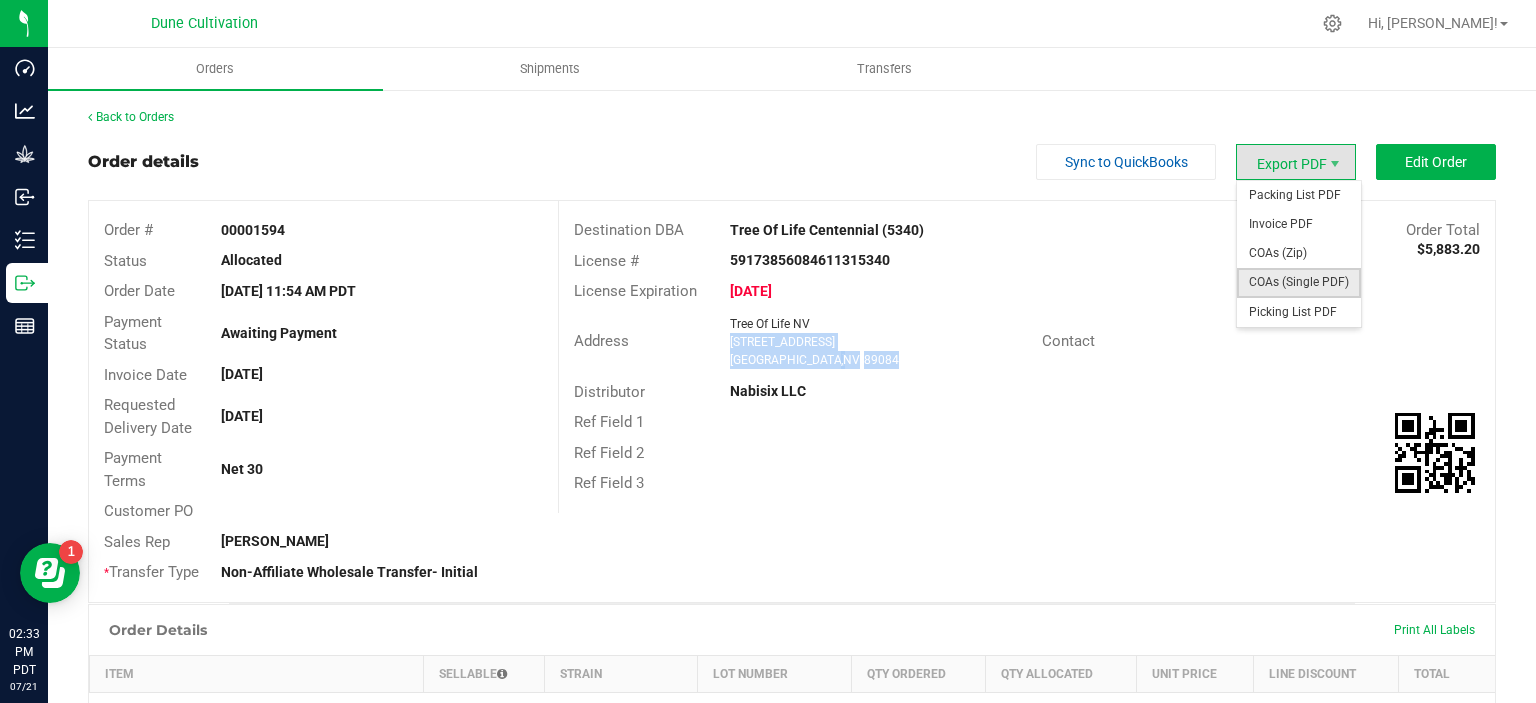 click on "COAs (Single PDF)" at bounding box center (1299, 282) 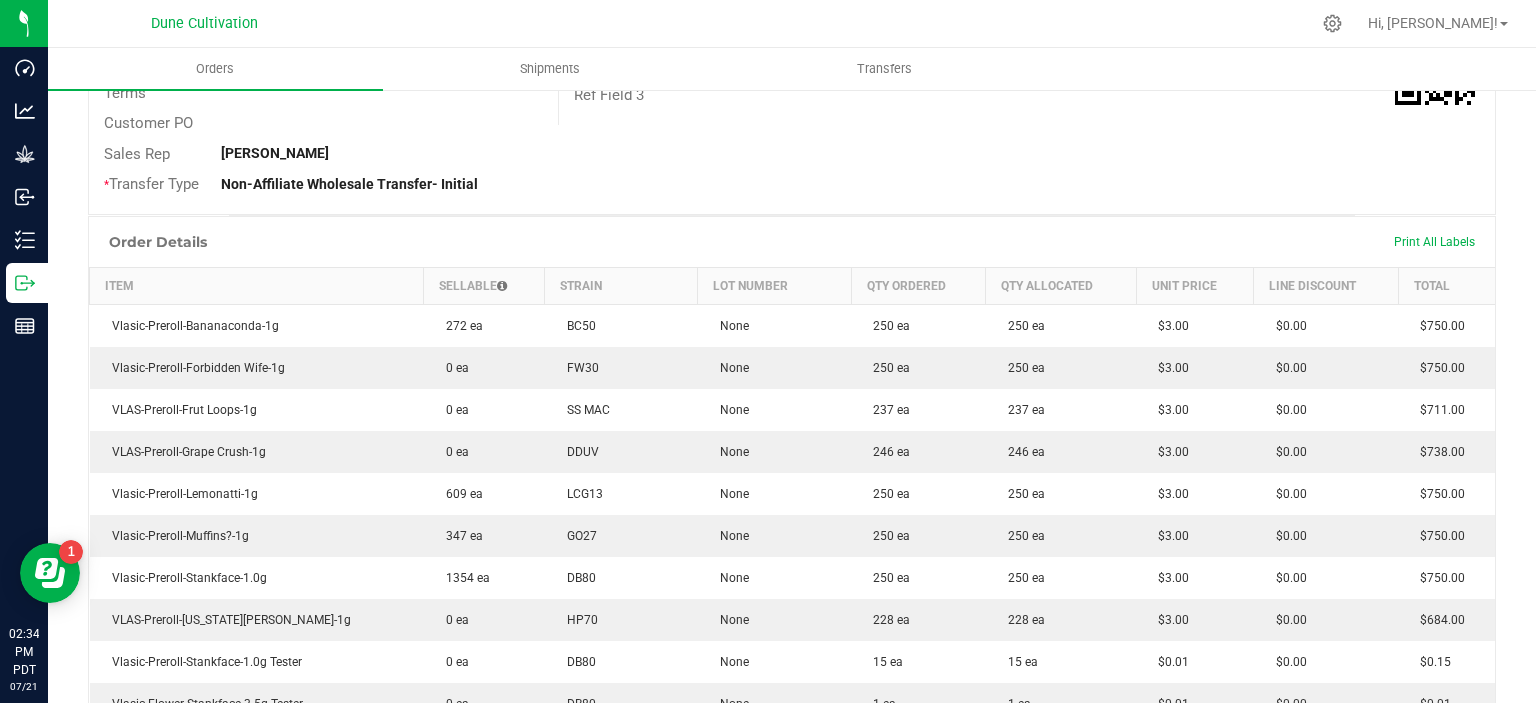 scroll, scrollTop: 0, scrollLeft: 0, axis: both 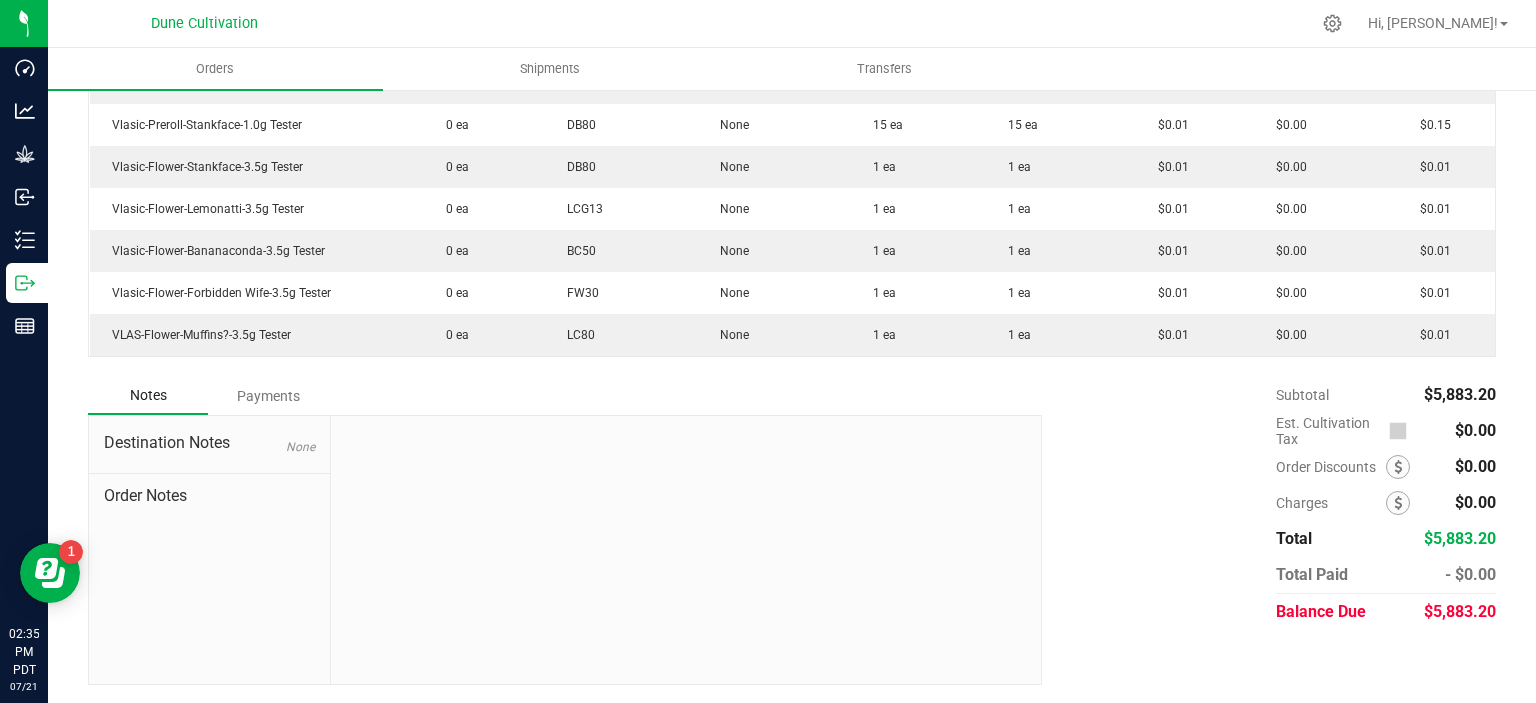 drag, startPoint x: 1497, startPoint y: 605, endPoint x: 1431, endPoint y: 606, distance: 66.007576 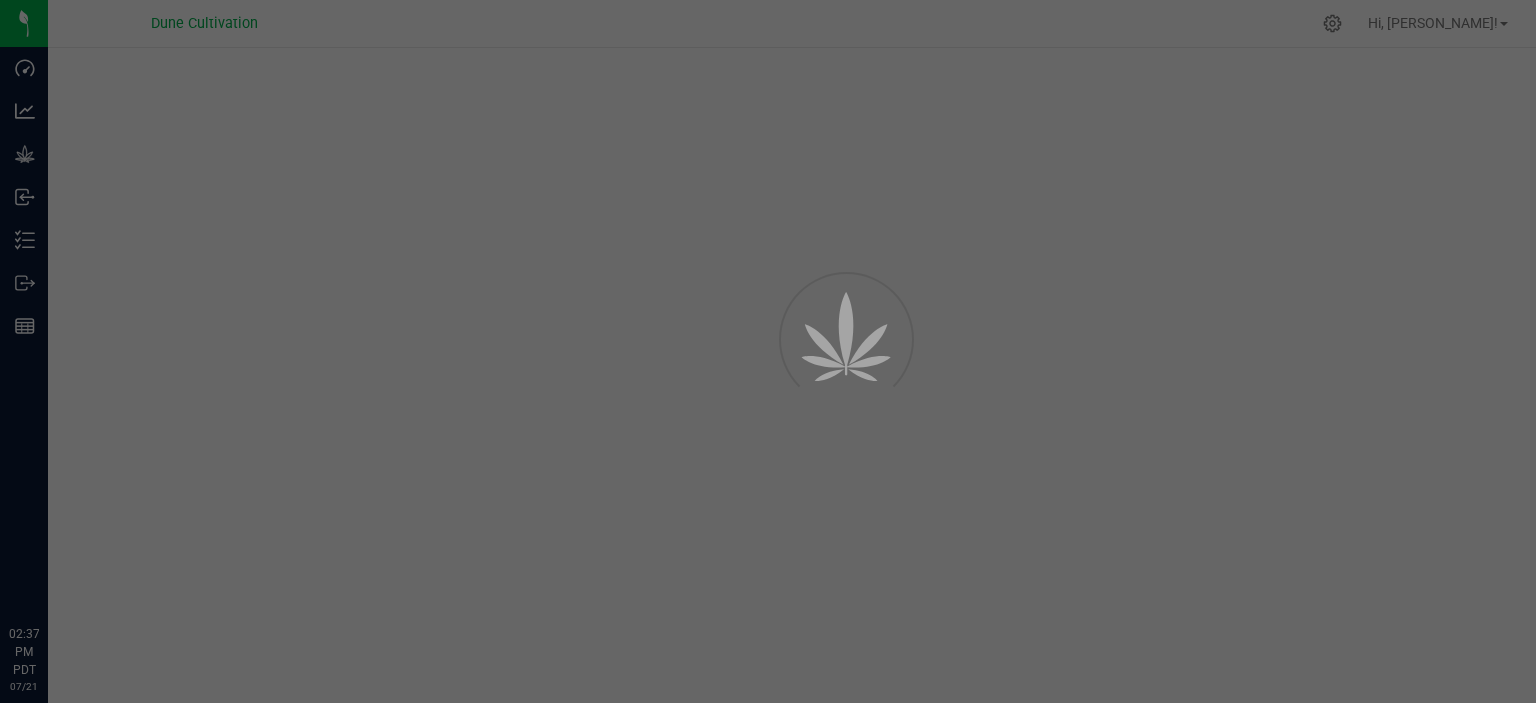 scroll, scrollTop: 0, scrollLeft: 0, axis: both 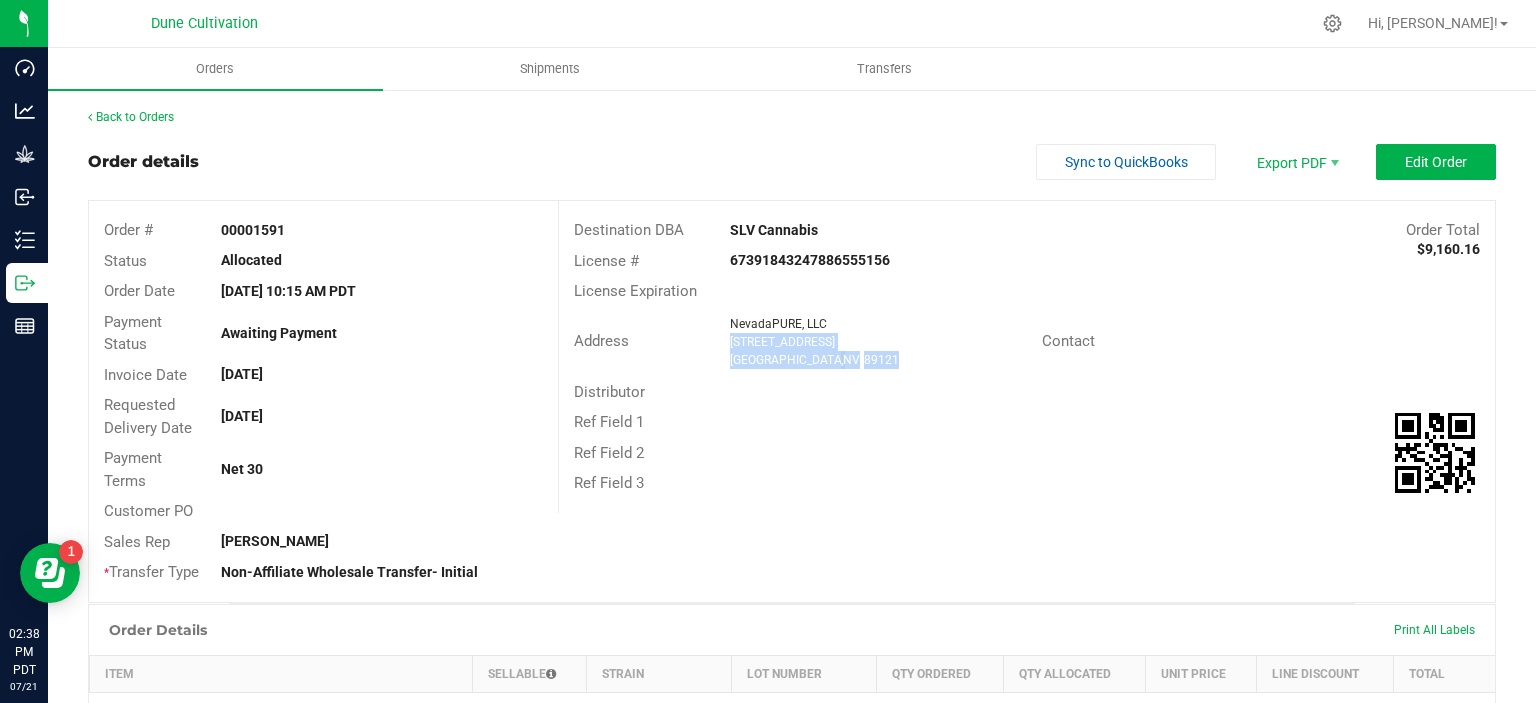 drag, startPoint x: 850, startPoint y: 356, endPoint x: 724, endPoint y: 346, distance: 126.3962 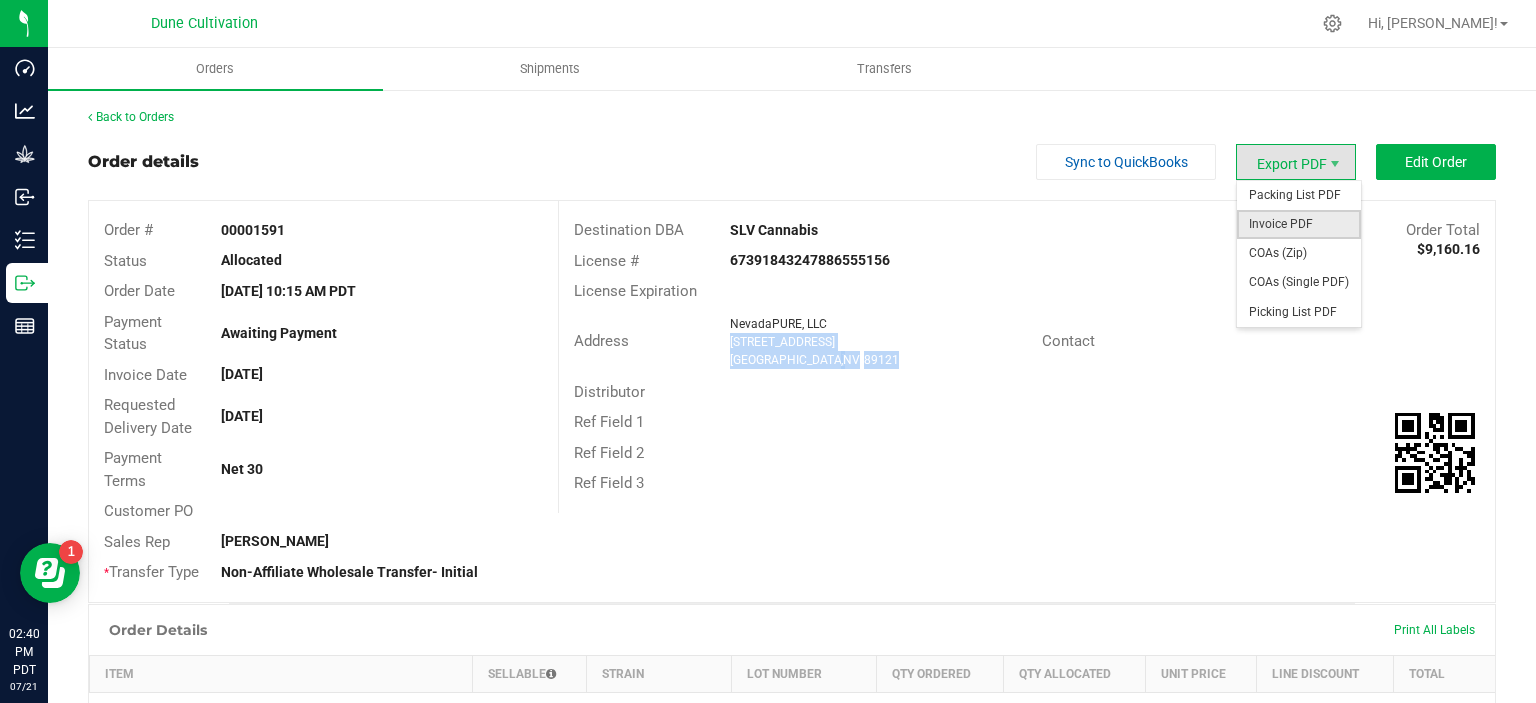 click on "Invoice PDF" at bounding box center [1299, 224] 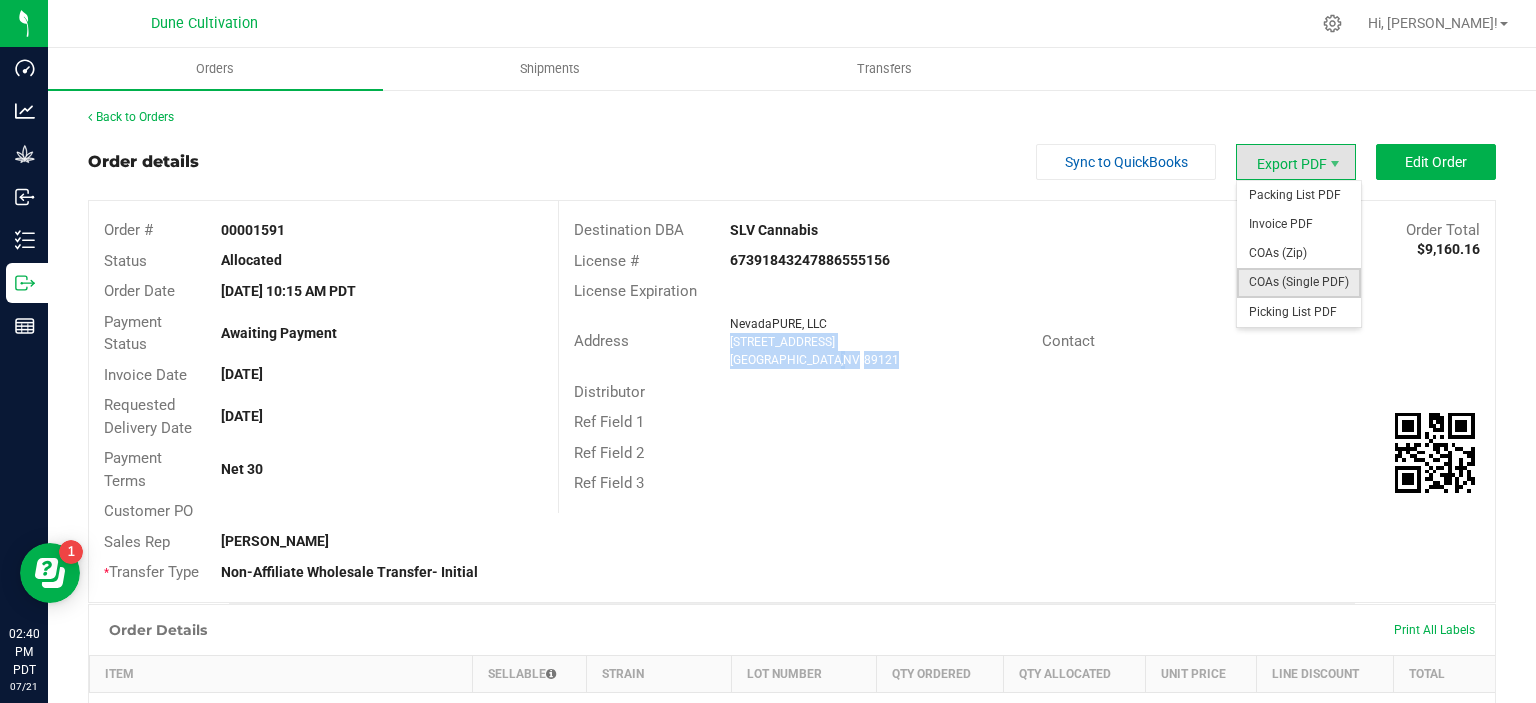 click on "COAs (Single PDF)" at bounding box center (1299, 282) 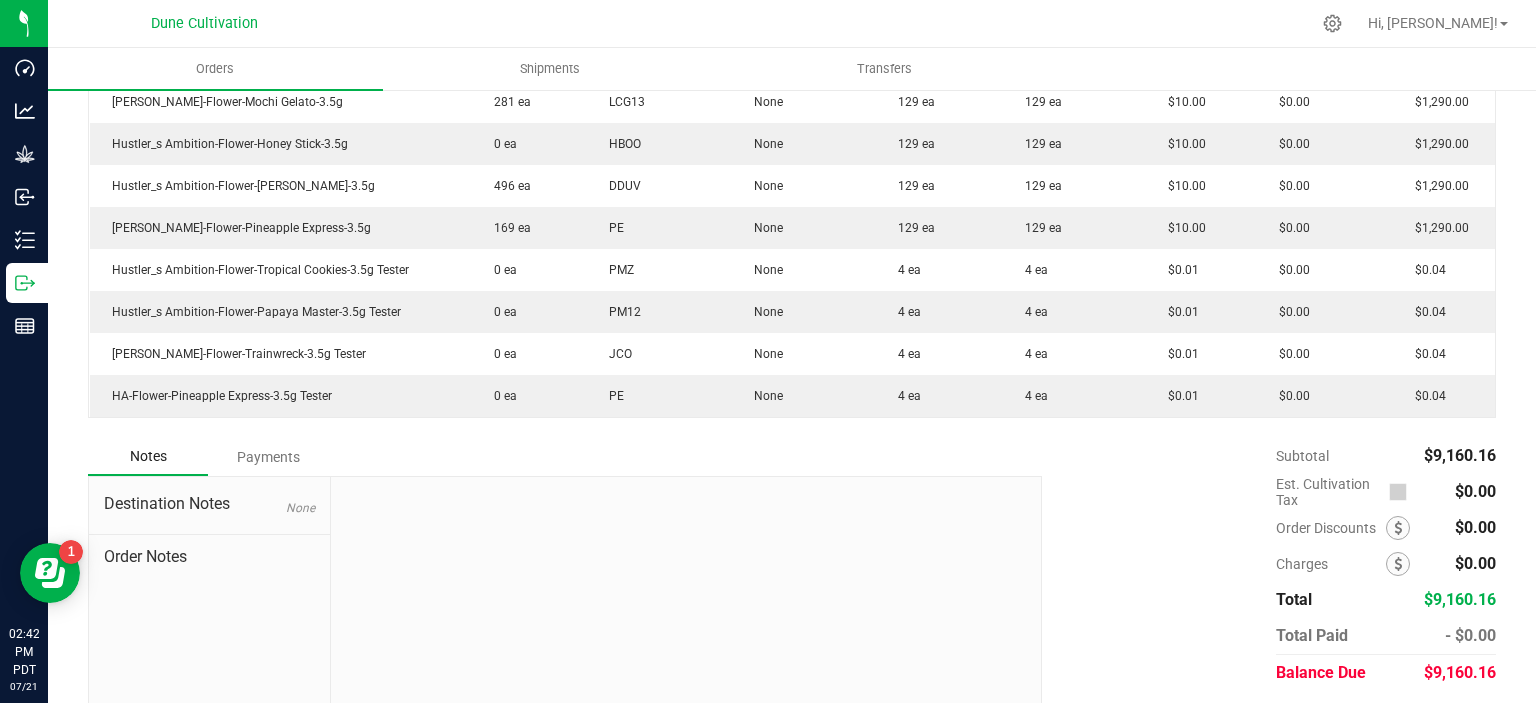 scroll, scrollTop: 841, scrollLeft: 0, axis: vertical 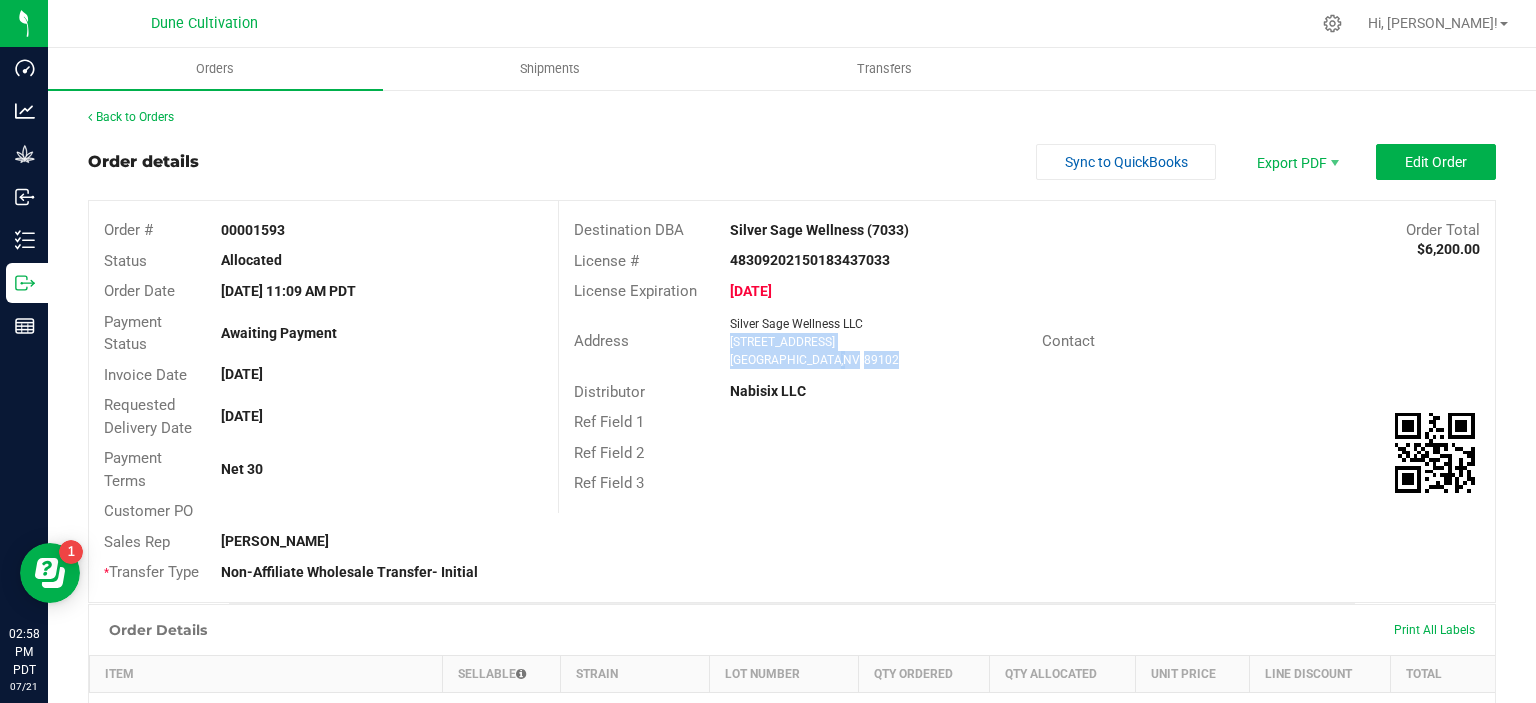 drag, startPoint x: 845, startPoint y: 359, endPoint x: 730, endPoint y: 342, distance: 116.24973 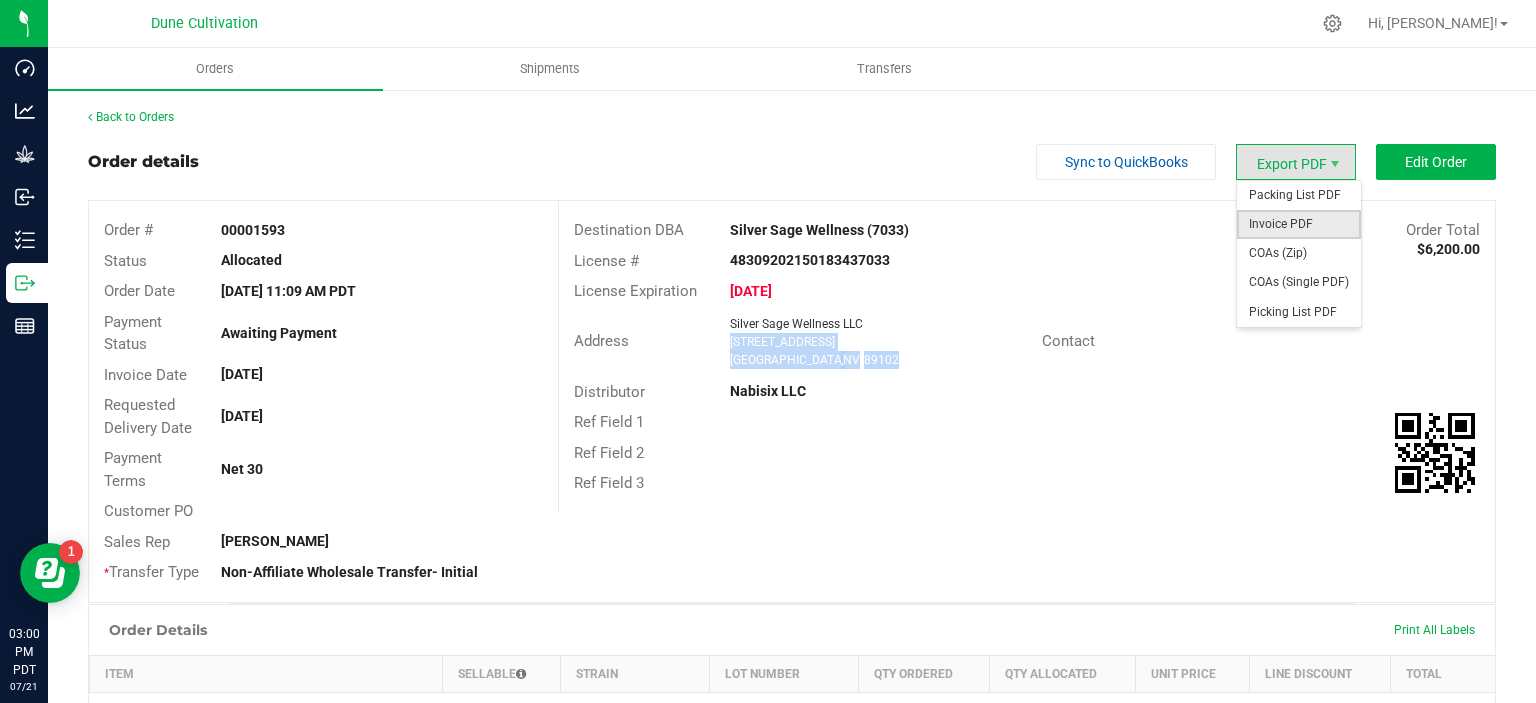 click on "Invoice PDF" at bounding box center [1299, 224] 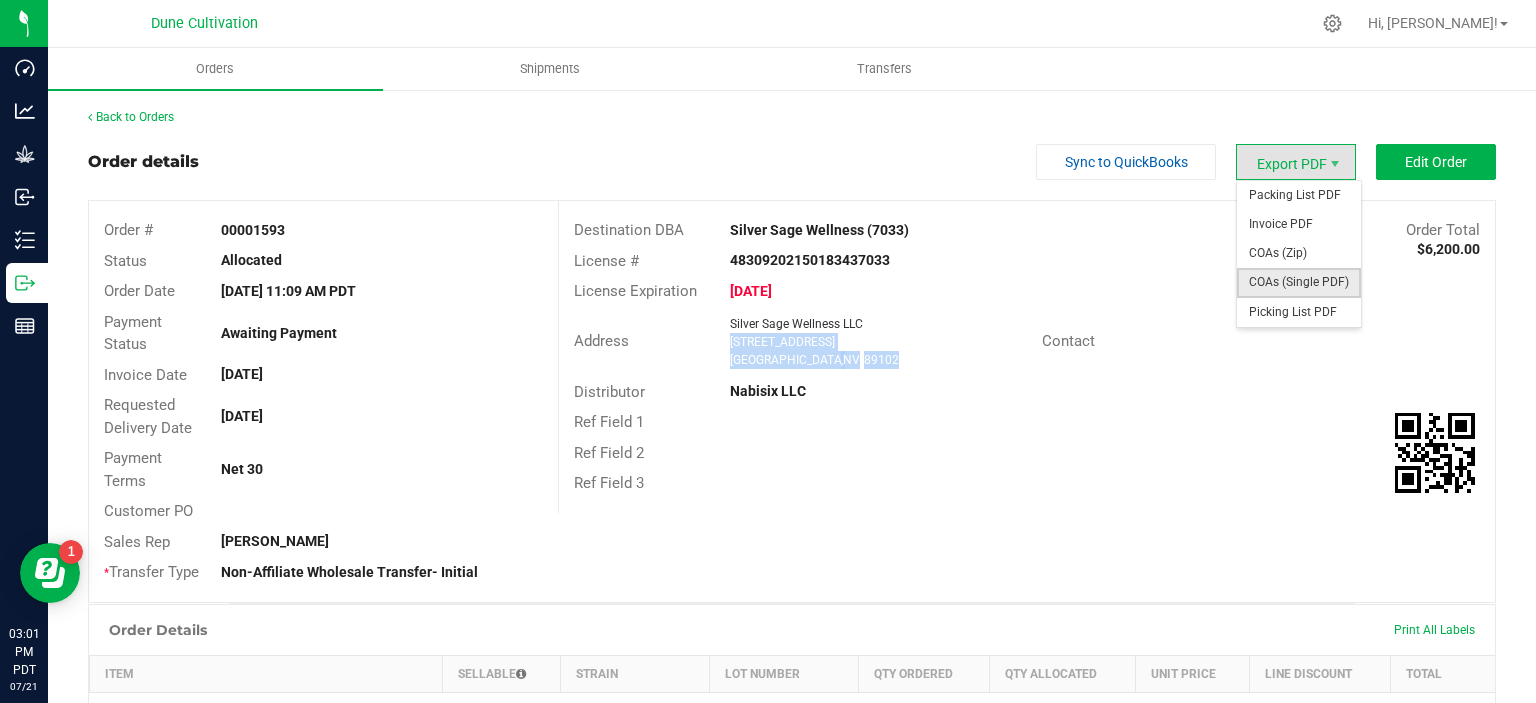 click on "COAs (Single PDF)" at bounding box center (1299, 282) 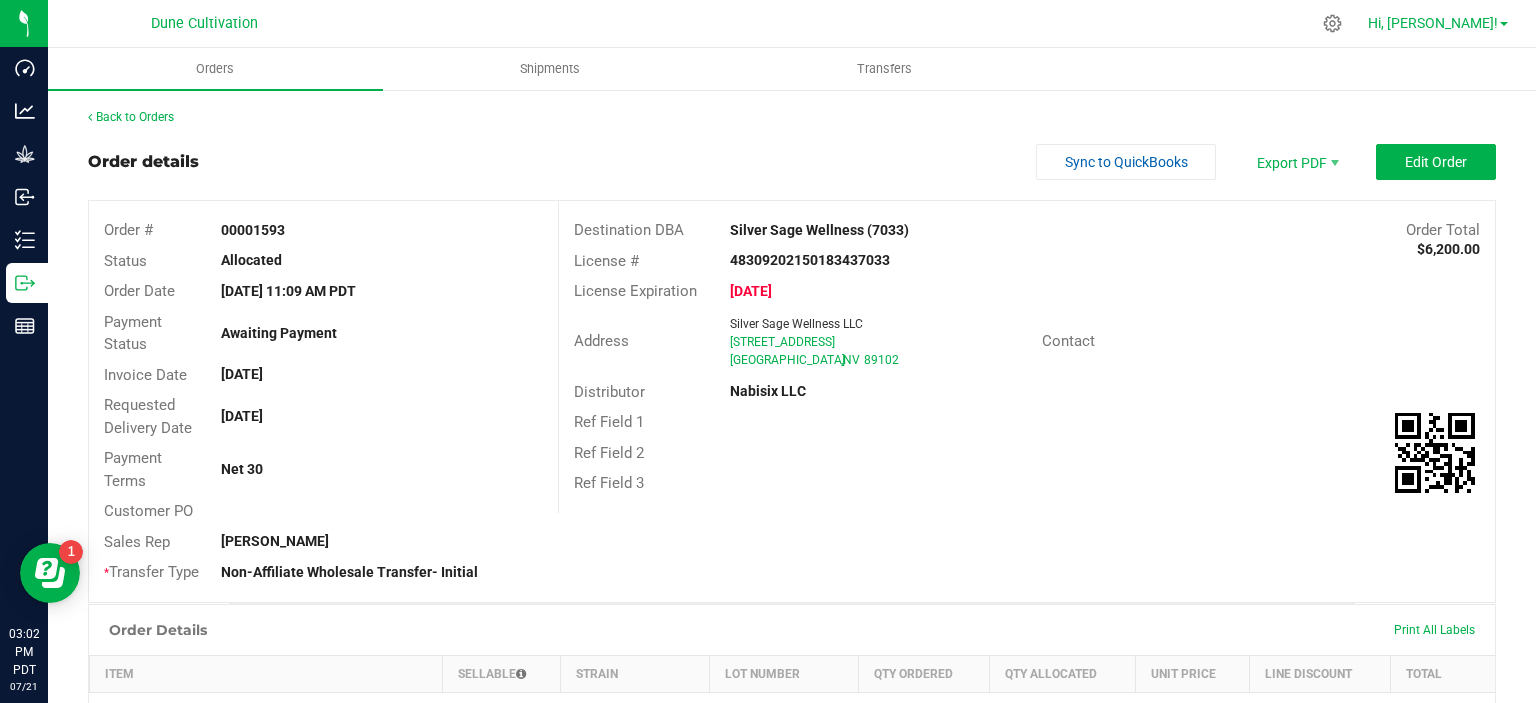 click on "Hi, [PERSON_NAME]!" at bounding box center [1438, 23] 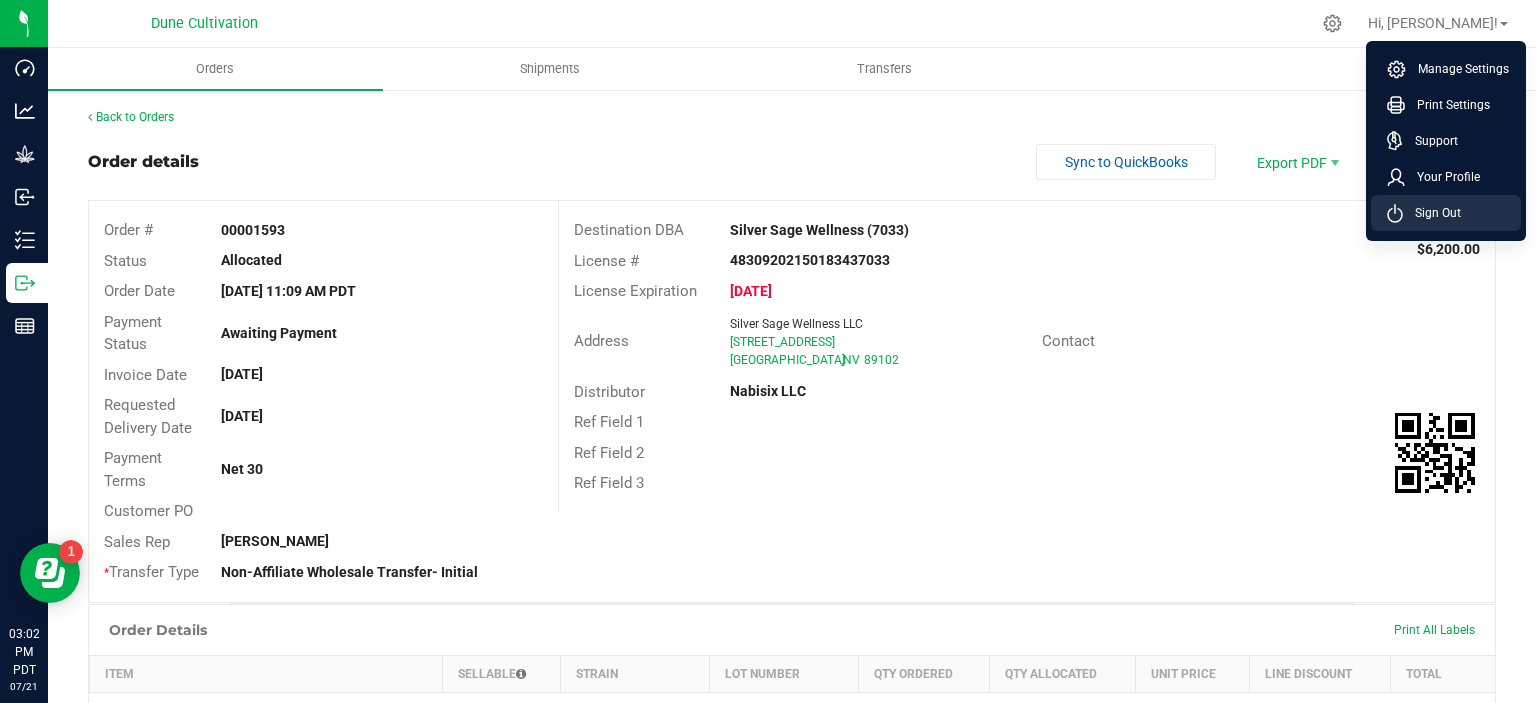 click on "Sign Out" at bounding box center [1446, 213] 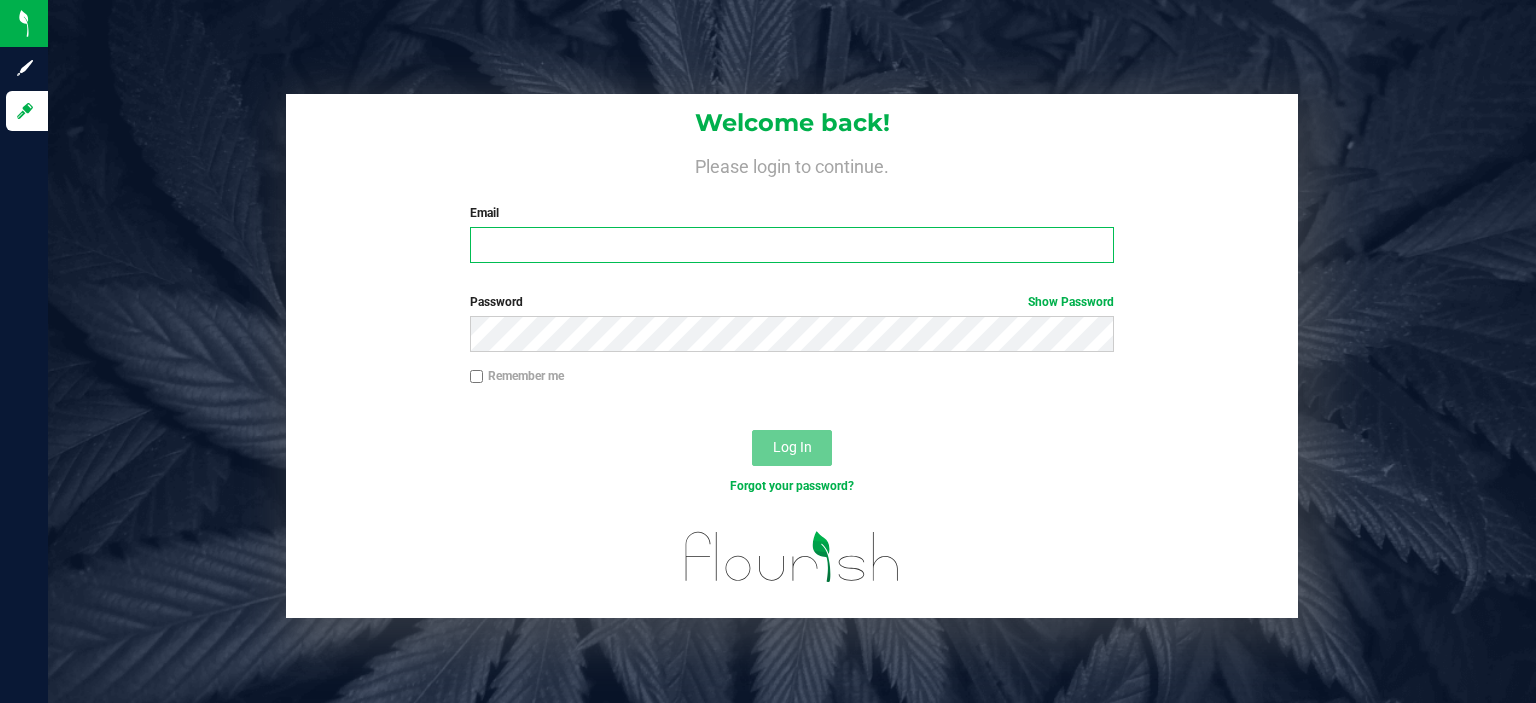 click on "Email" at bounding box center [792, 245] 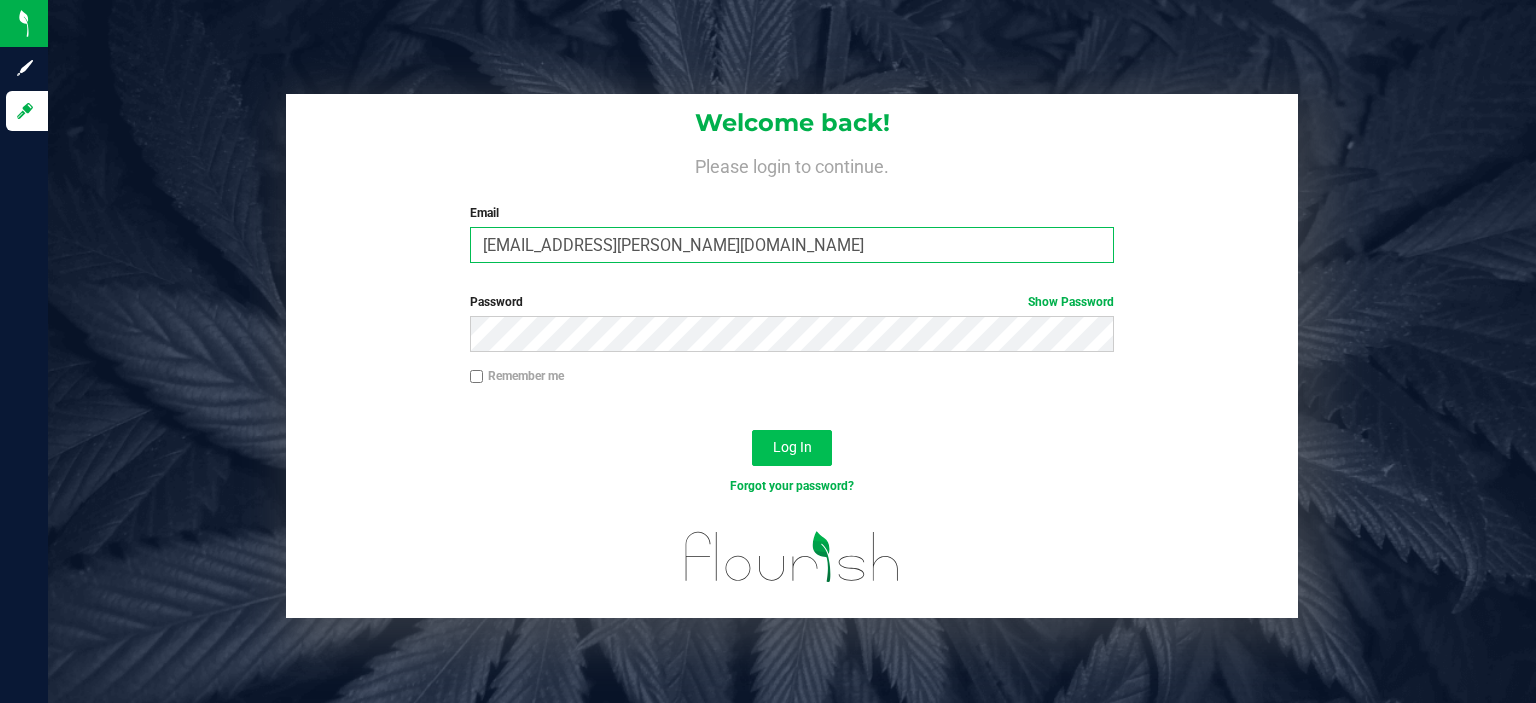 type on "[EMAIL_ADDRESS][PERSON_NAME][DOMAIN_NAME]" 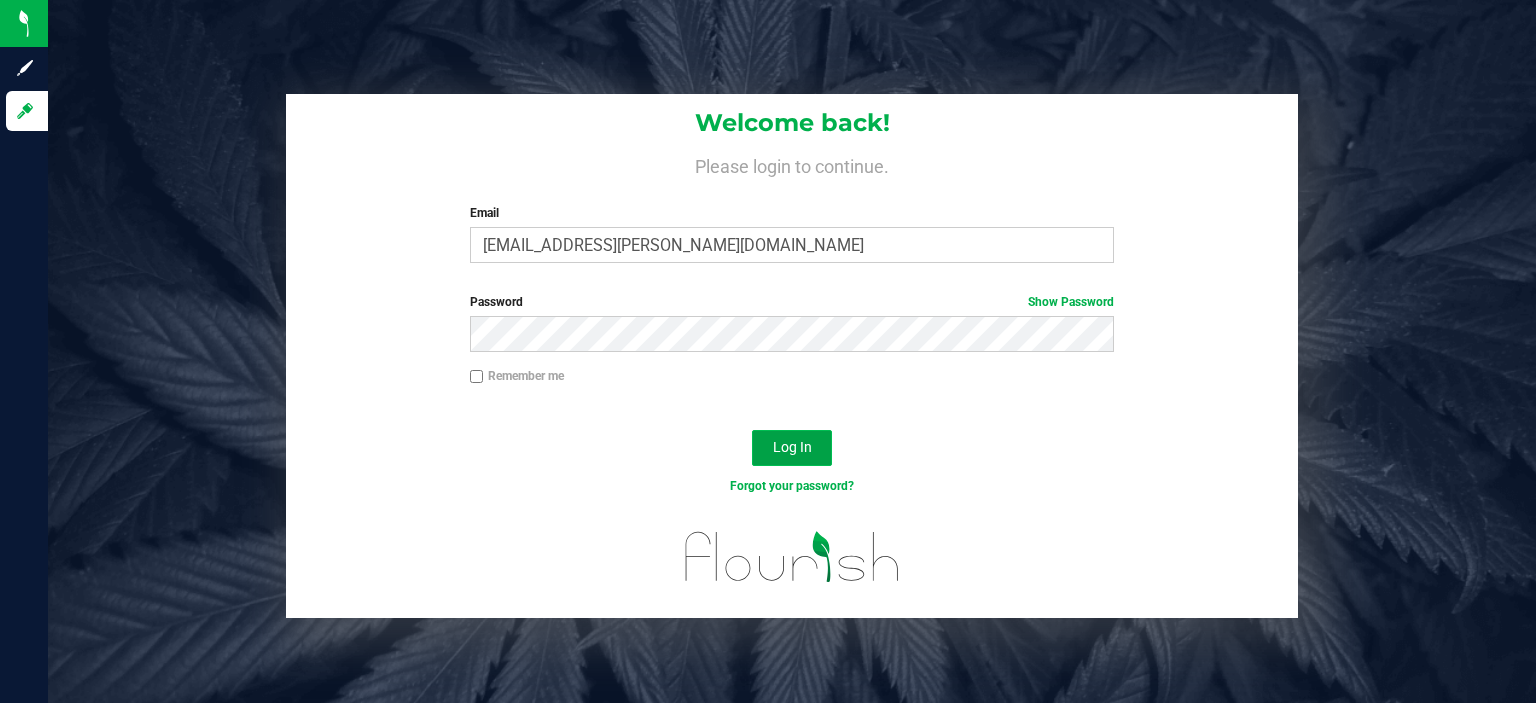 click on "Log In" at bounding box center (792, 447) 